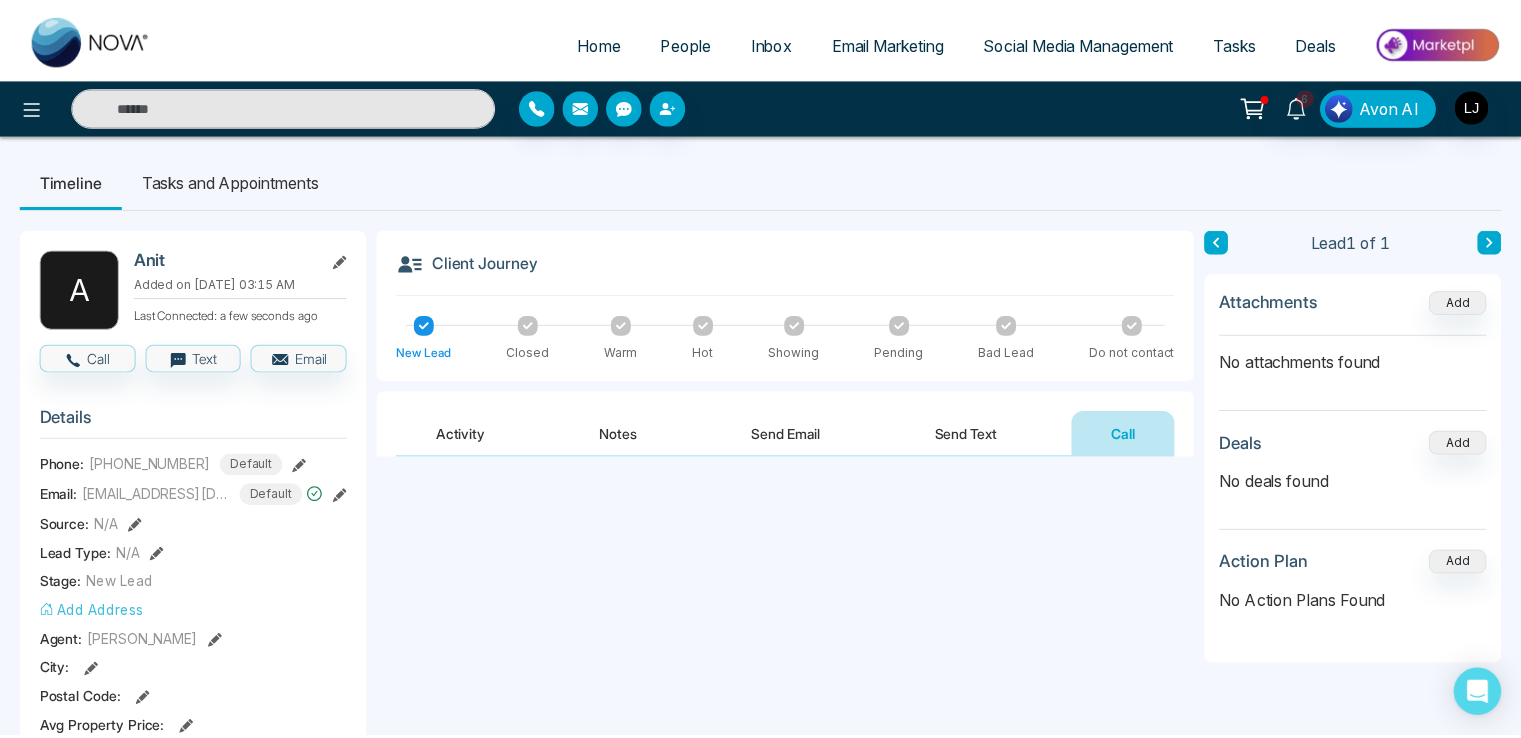 scroll, scrollTop: 0, scrollLeft: 0, axis: both 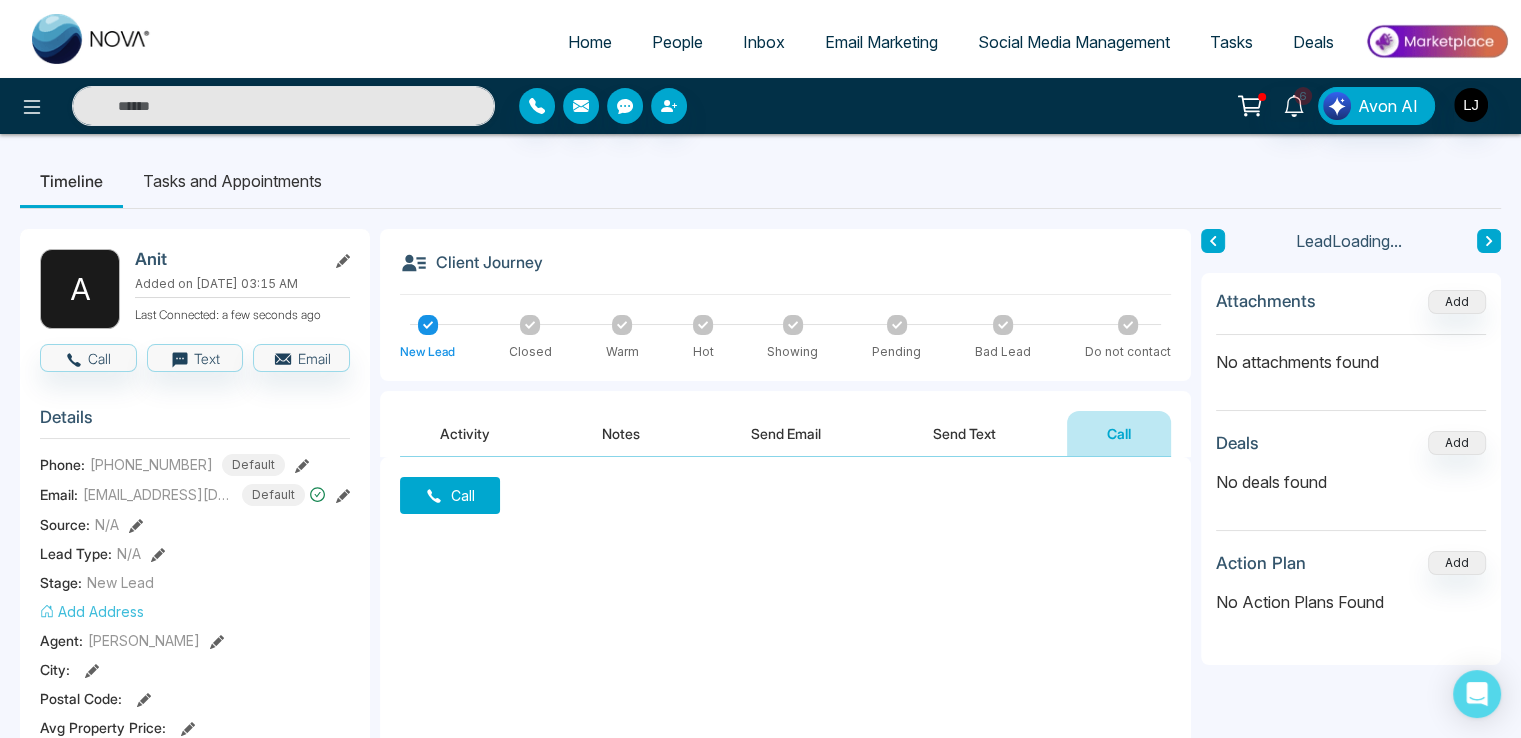 click on "People" at bounding box center (677, 42) 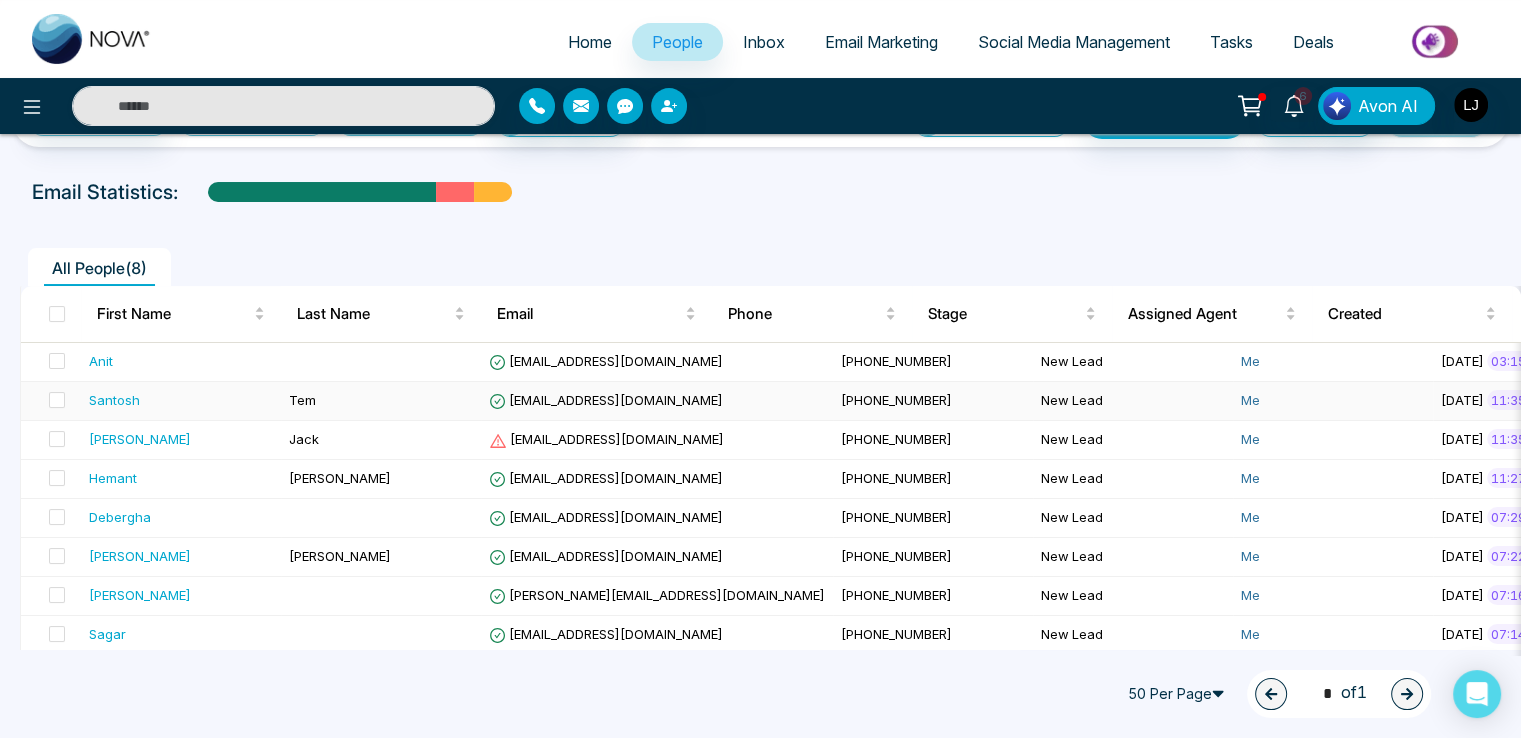 scroll, scrollTop: 79, scrollLeft: 0, axis: vertical 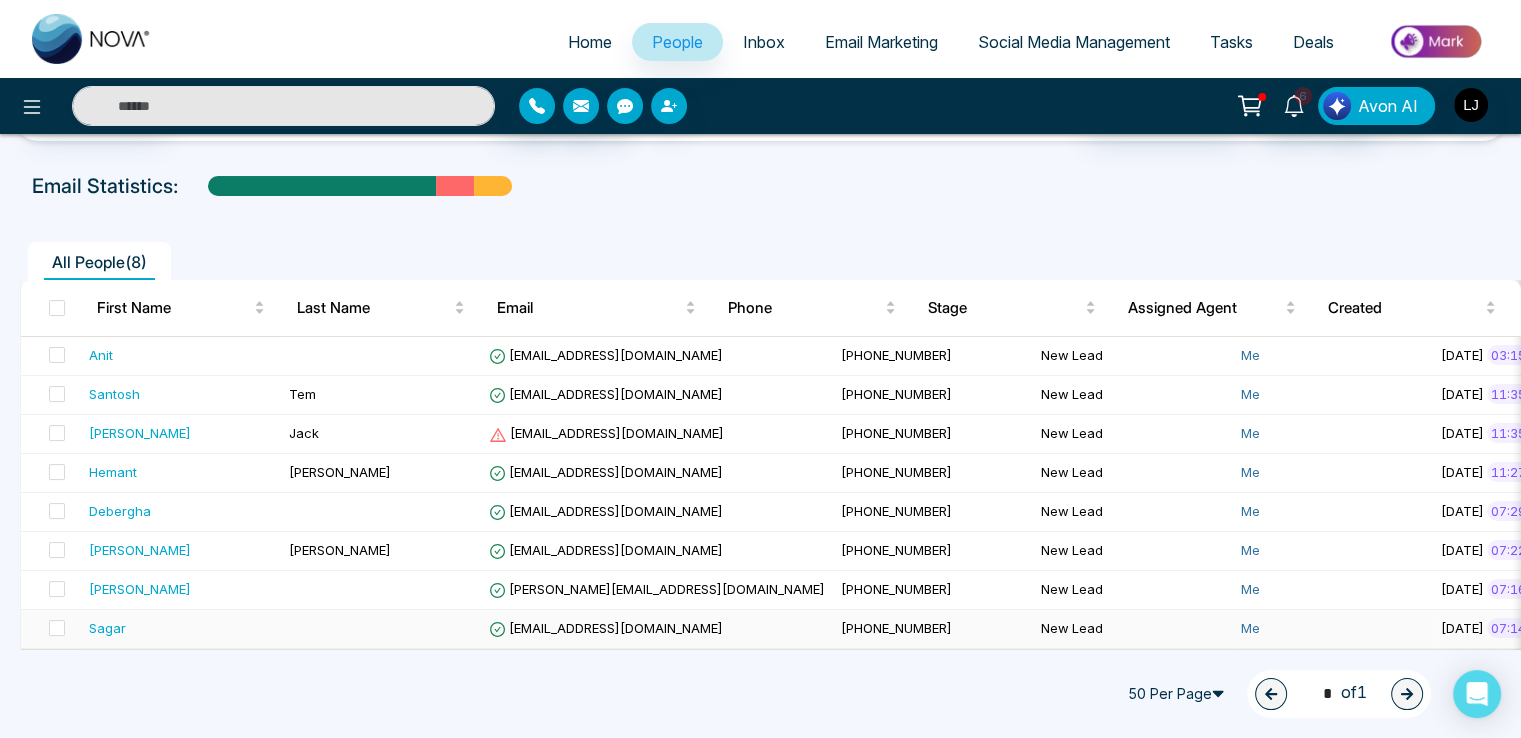 click on "[EMAIL_ADDRESS][DOMAIN_NAME]" at bounding box center (606, 628) 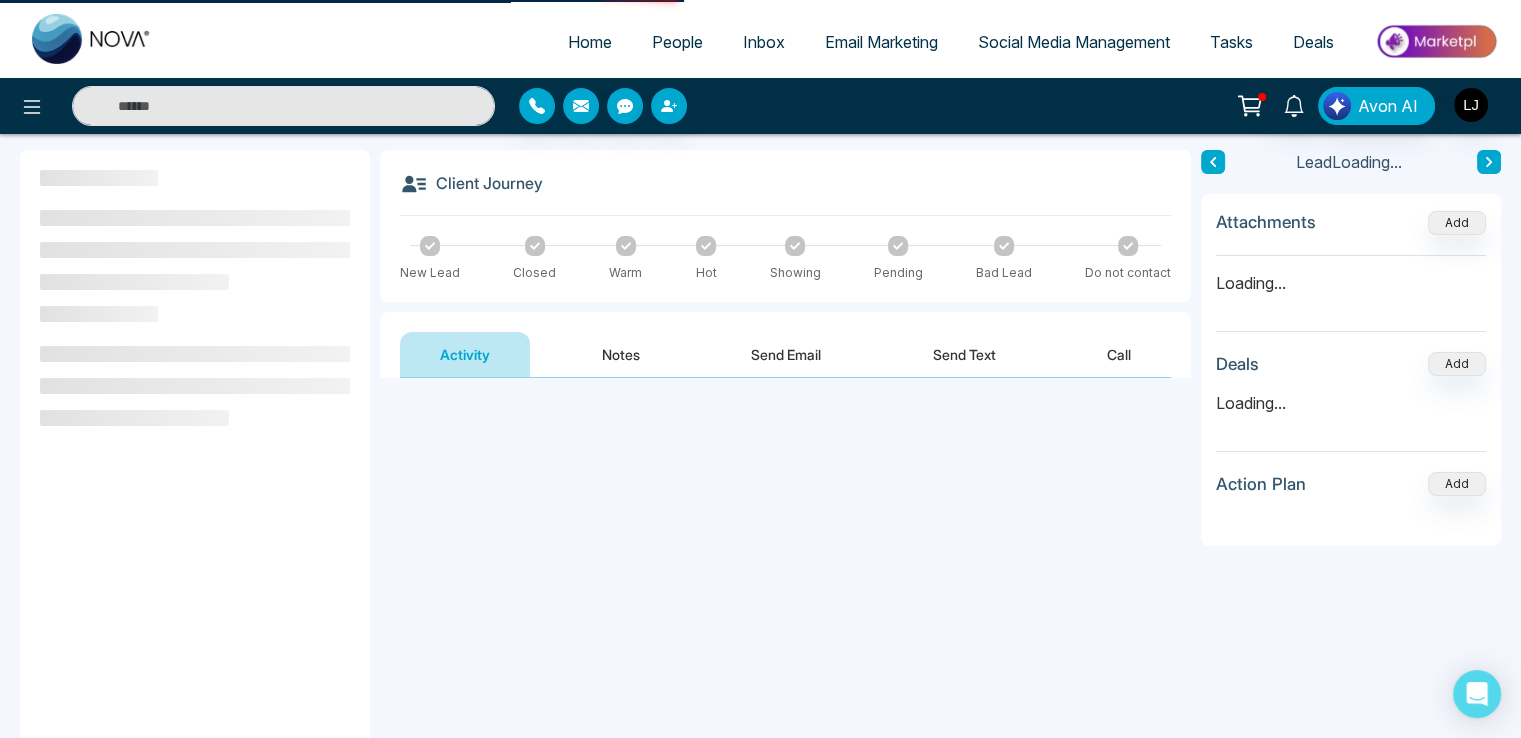 scroll, scrollTop: 0, scrollLeft: 0, axis: both 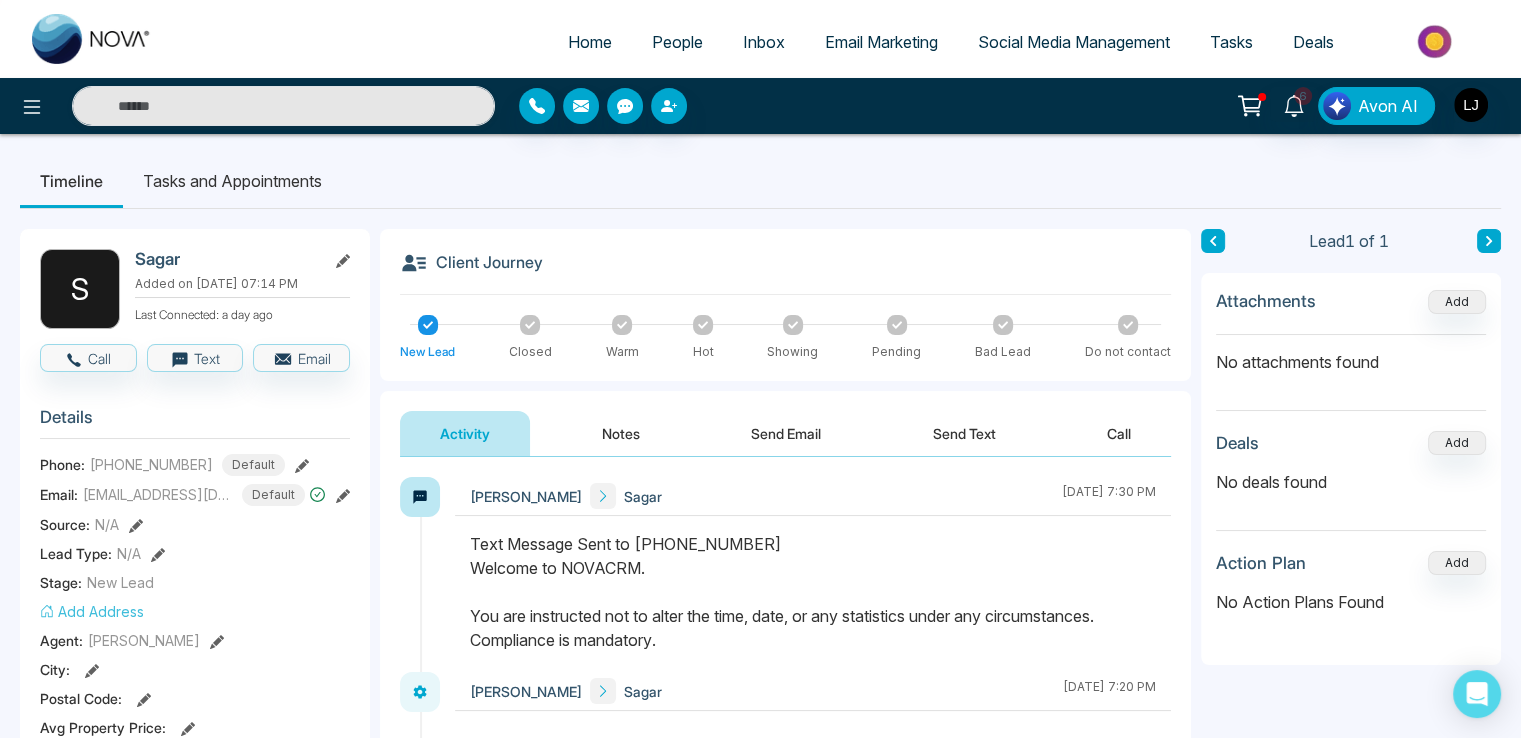 click on "Send Email" at bounding box center (786, 433) 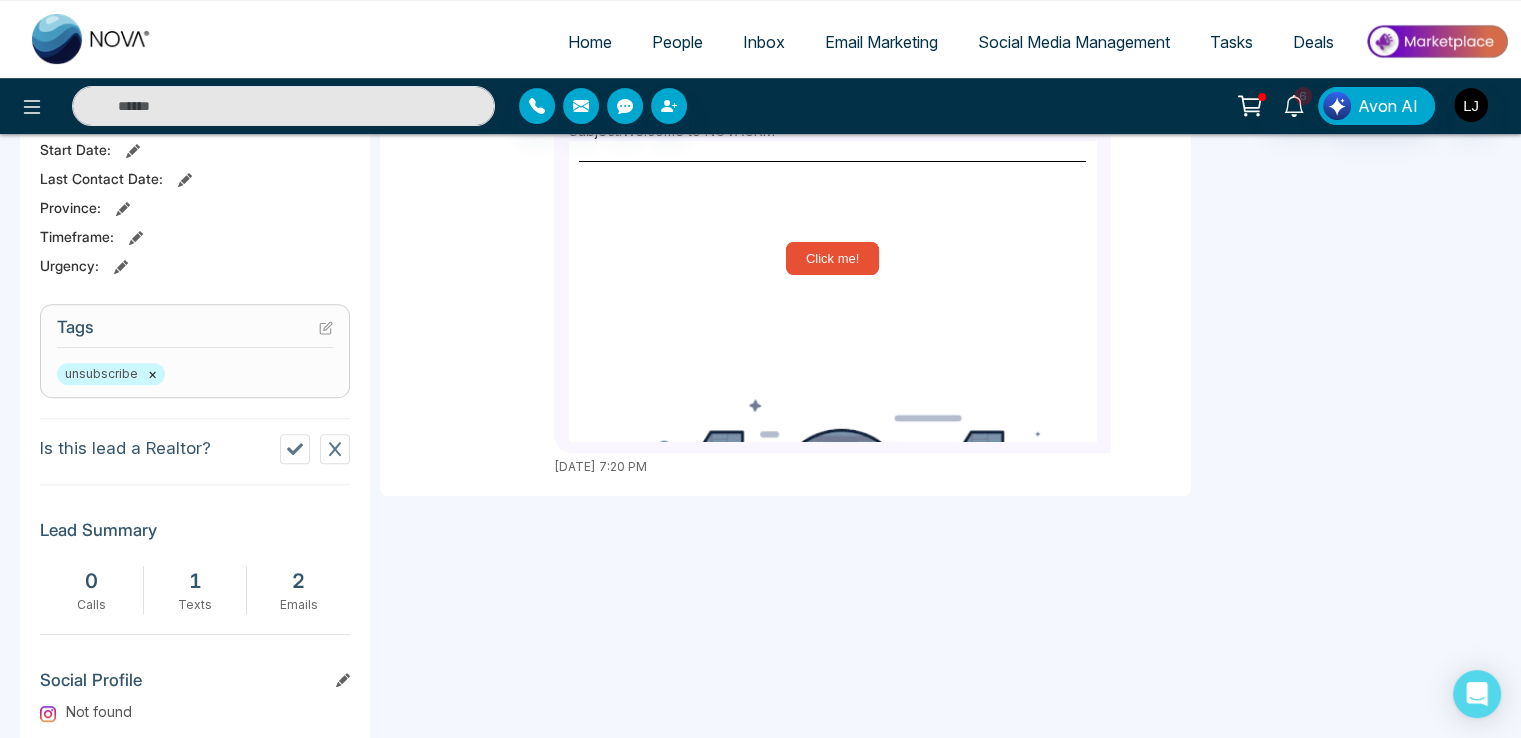 scroll, scrollTop: 700, scrollLeft: 0, axis: vertical 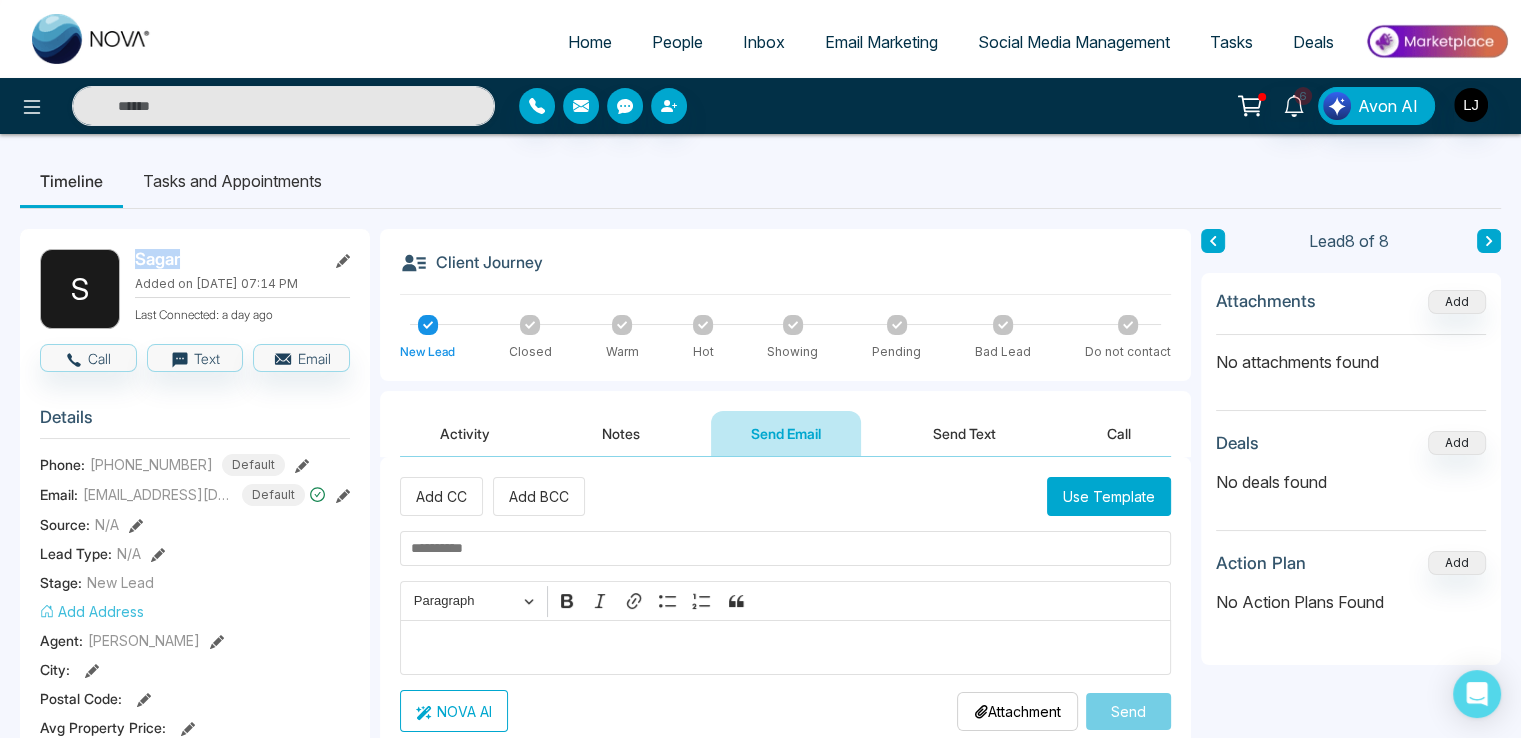 drag, startPoint x: 139, startPoint y: 253, endPoint x: 214, endPoint y: 253, distance: 75 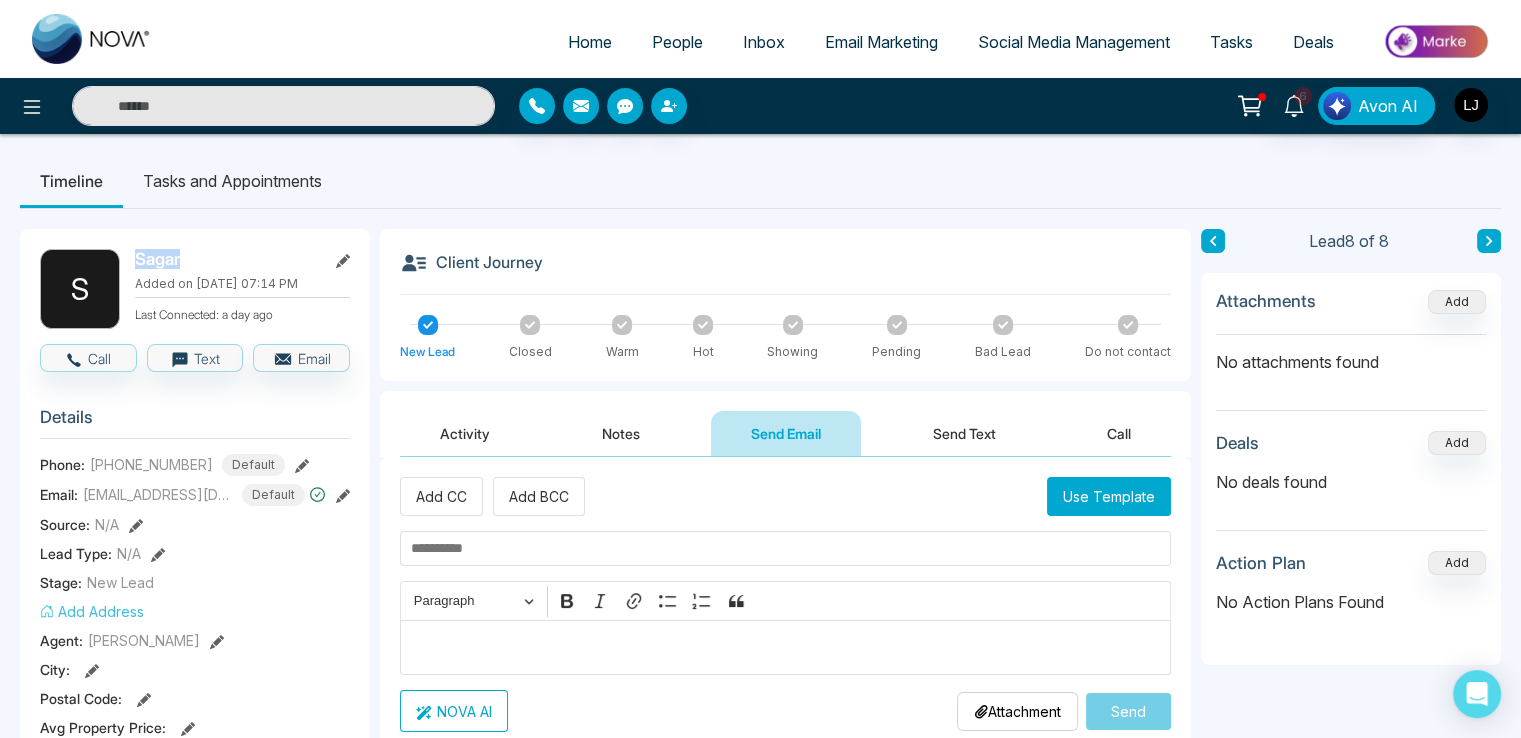 click on "Sagar" at bounding box center [226, 259] 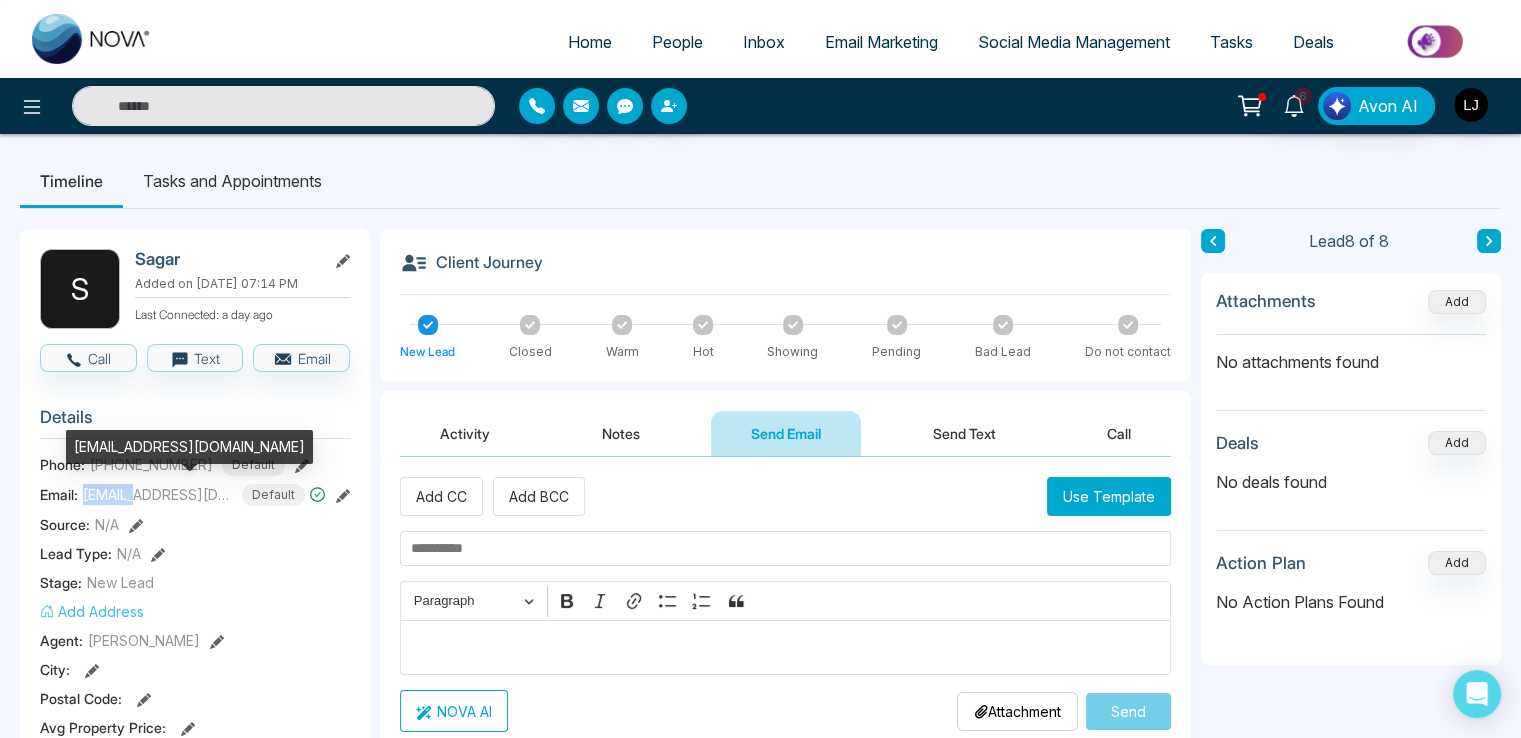 drag, startPoint x: 80, startPoint y: 489, endPoint x: 152, endPoint y: 495, distance: 72.249565 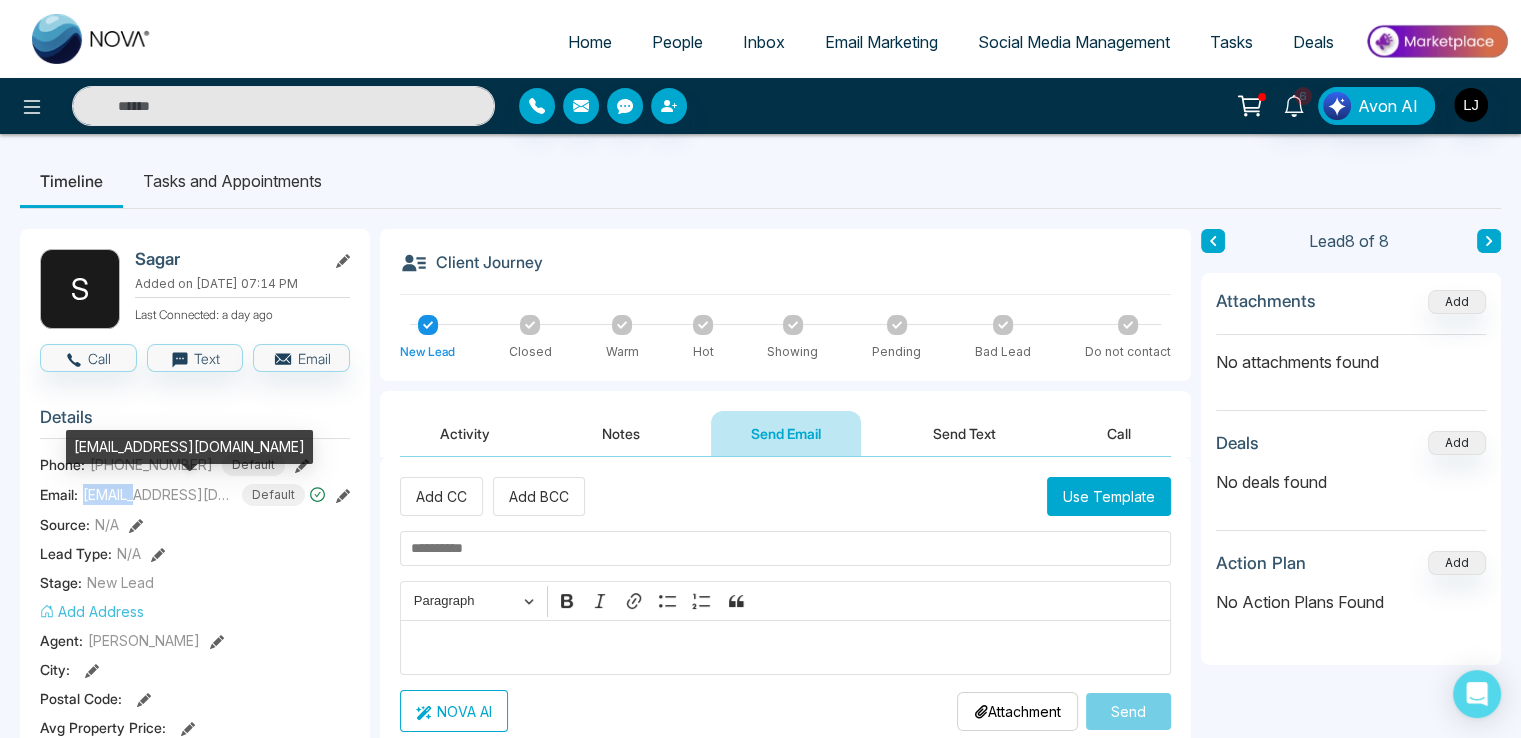 click on "Email: [EMAIL_ADDRESS][DOMAIN_NAME] Default" at bounding box center (195, 495) 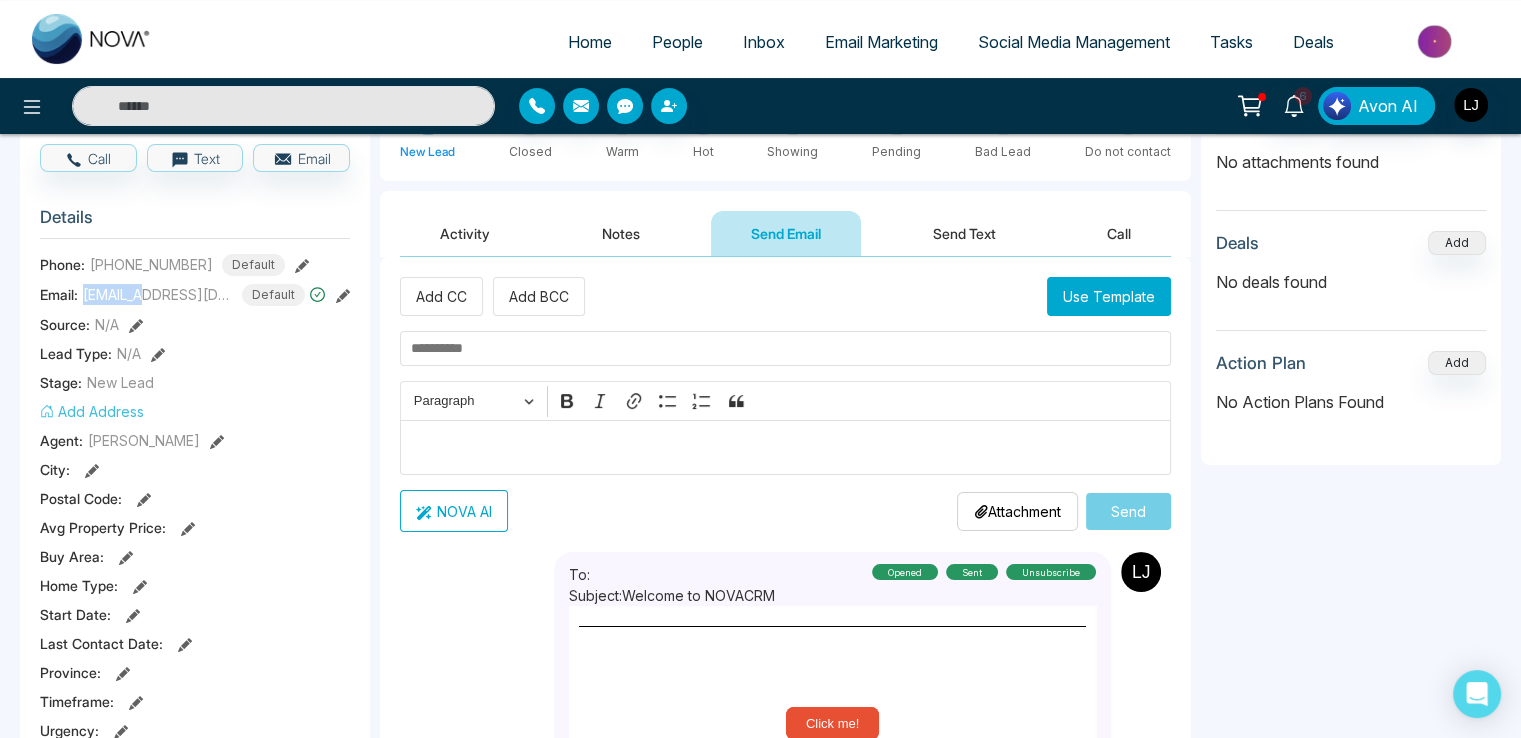 scroll, scrollTop: 400, scrollLeft: 0, axis: vertical 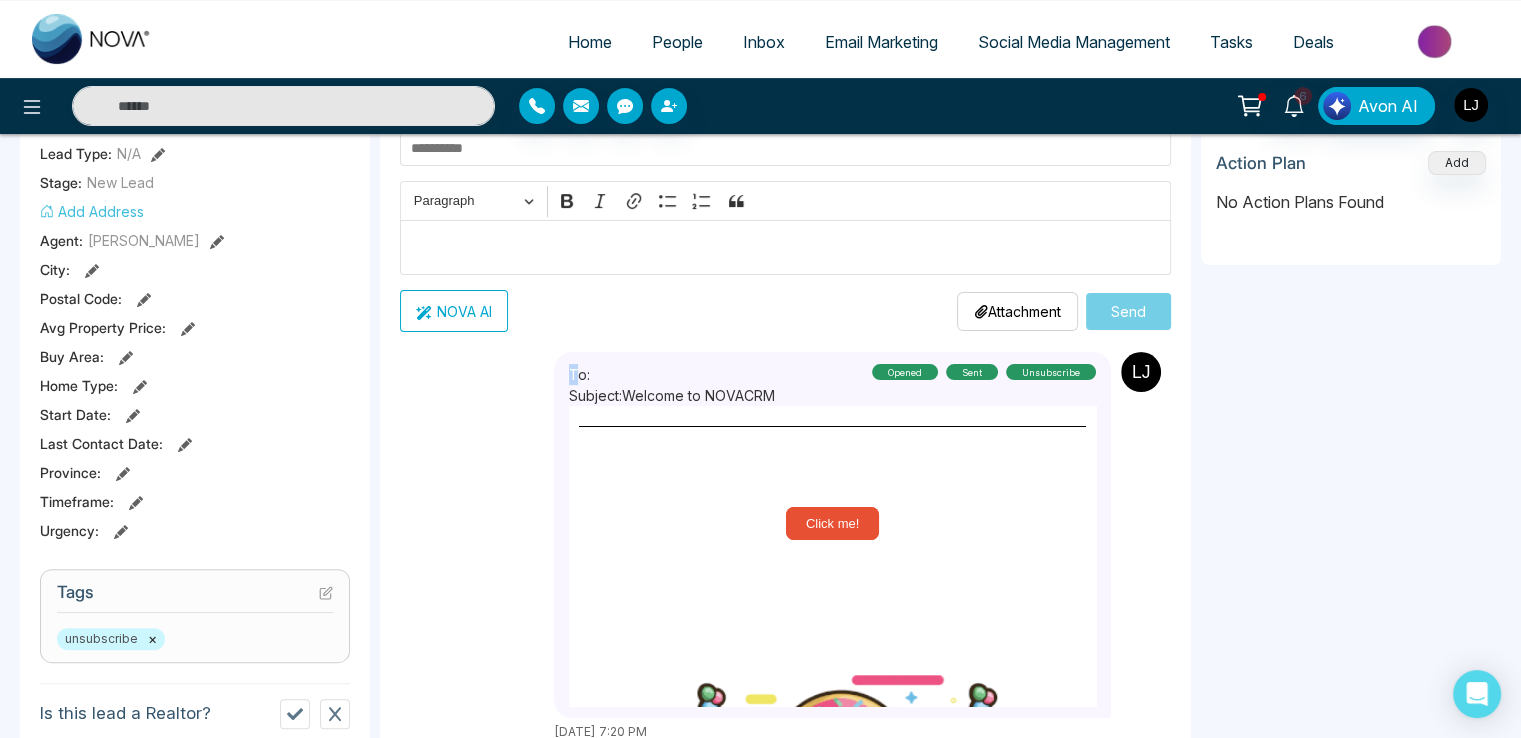 click on "To:" at bounding box center (672, 374) 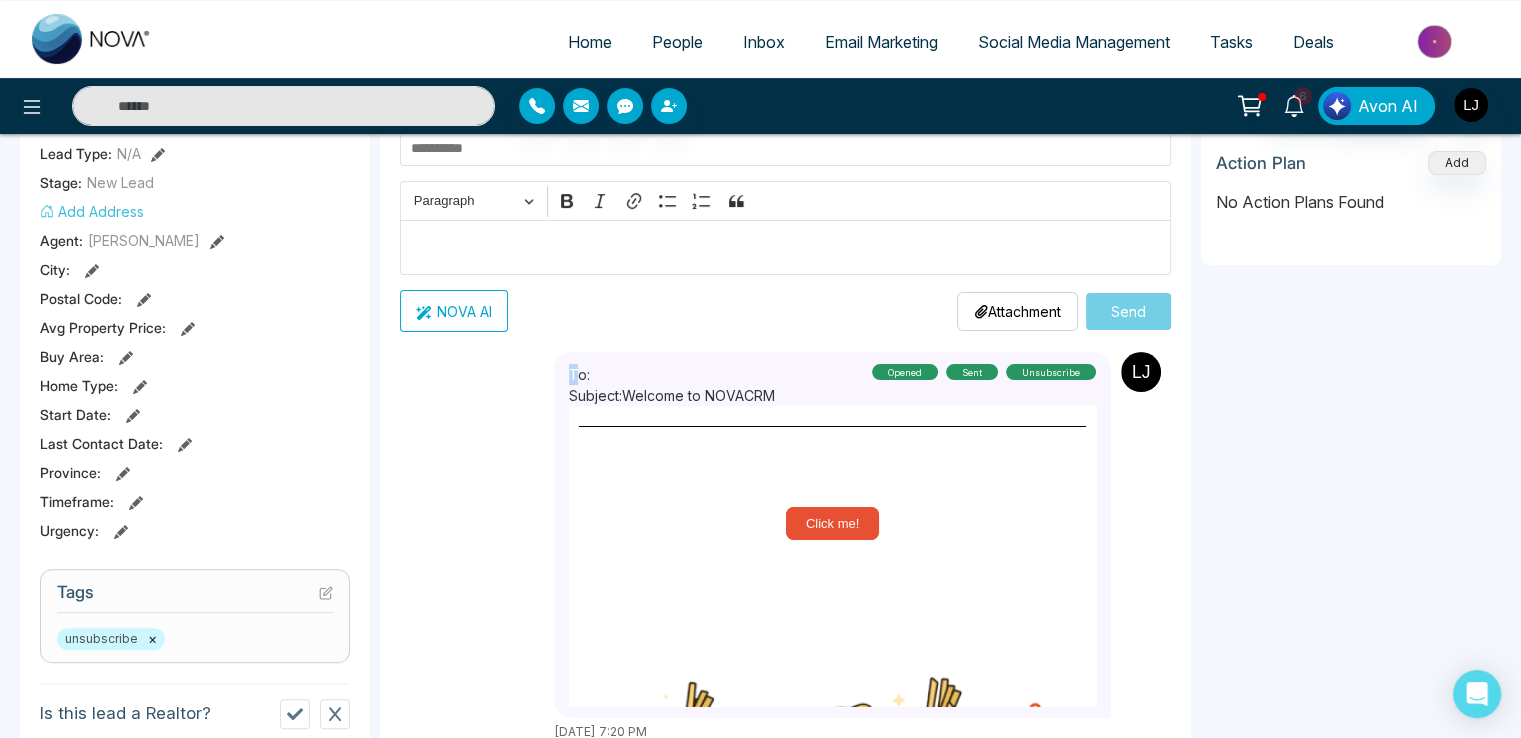 click on "To:  Subject:  Welcome to NOVACRM Opened sent unsubscribe" at bounding box center [832, 535] 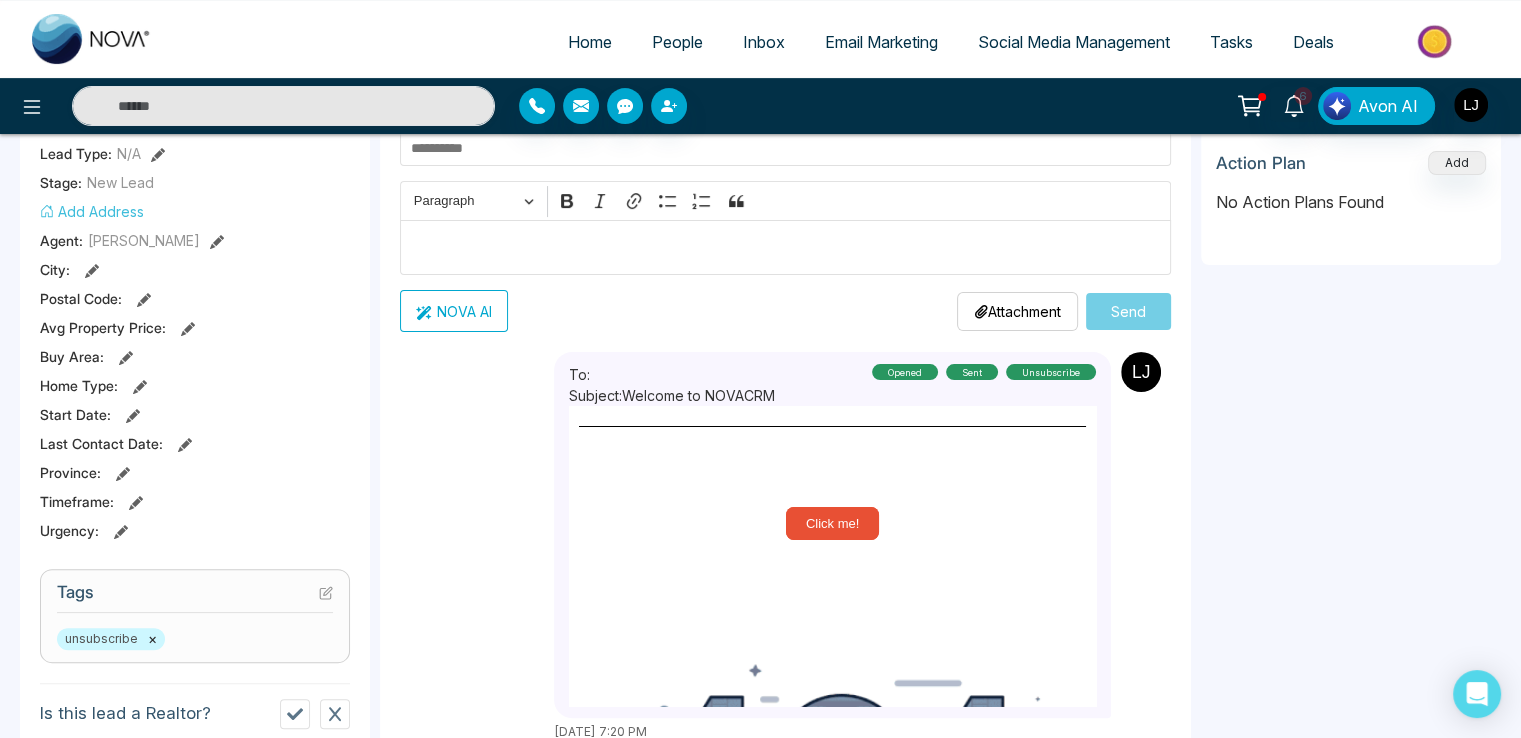click on "Subject:  Welcome to NOVACRM" at bounding box center [672, 395] 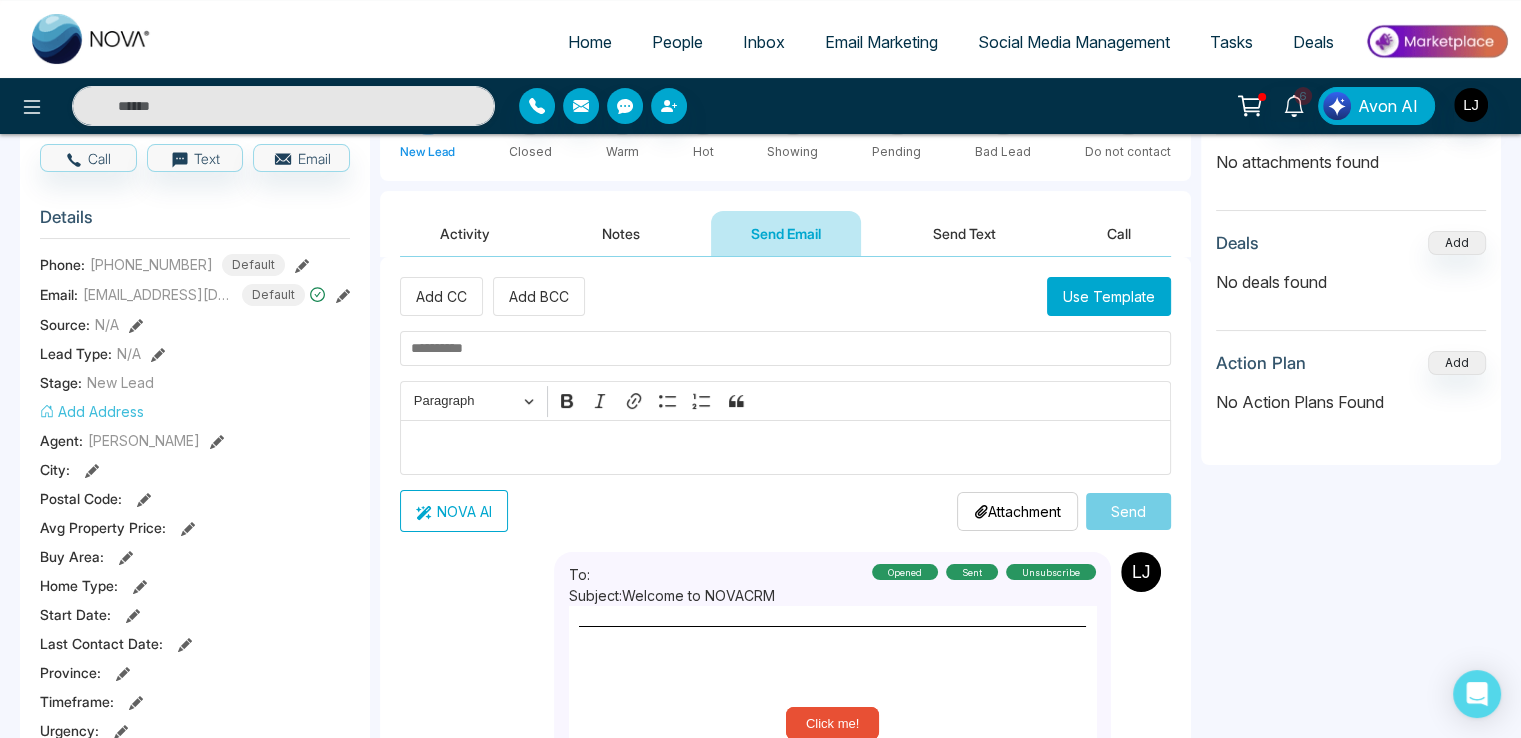 scroll, scrollTop: 0, scrollLeft: 0, axis: both 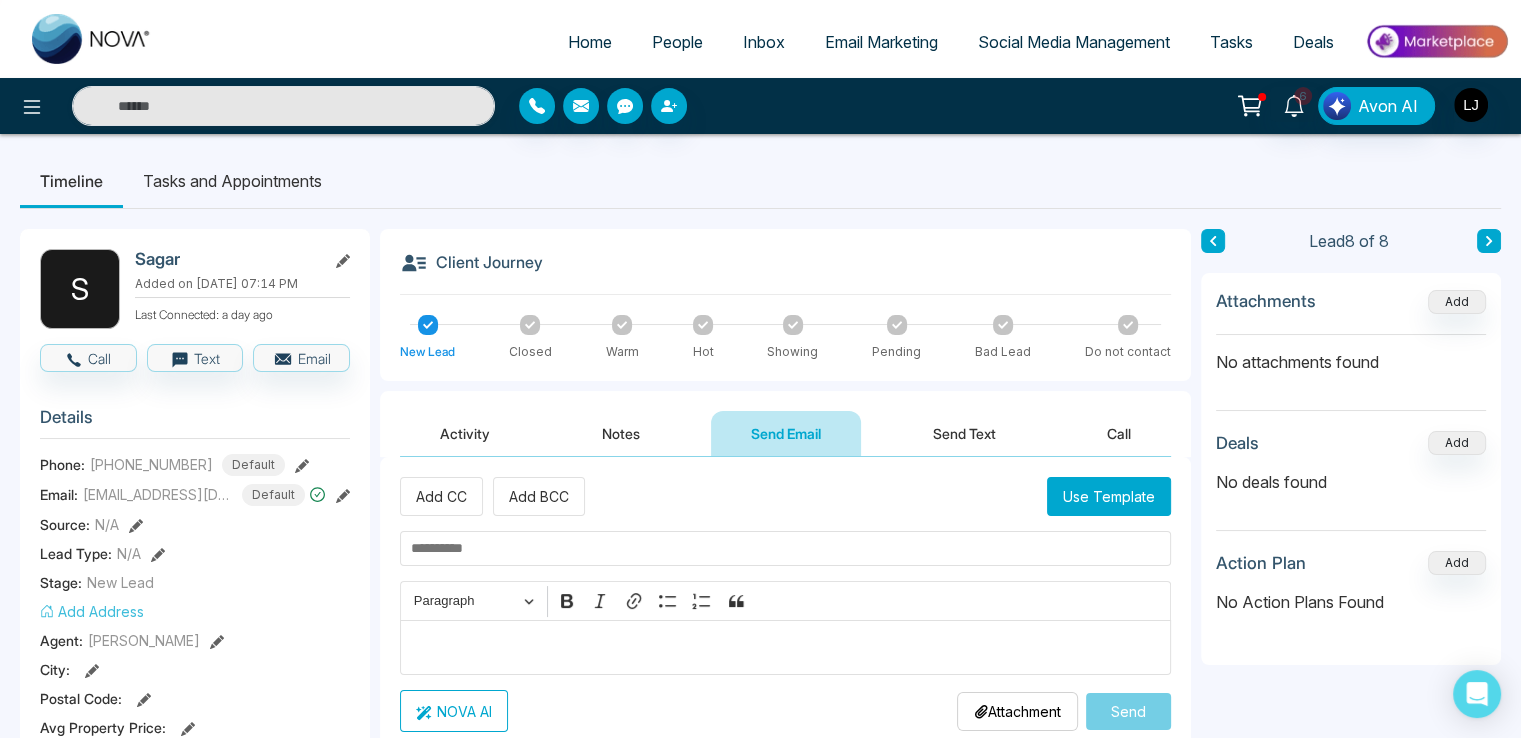click on "People" at bounding box center [677, 42] 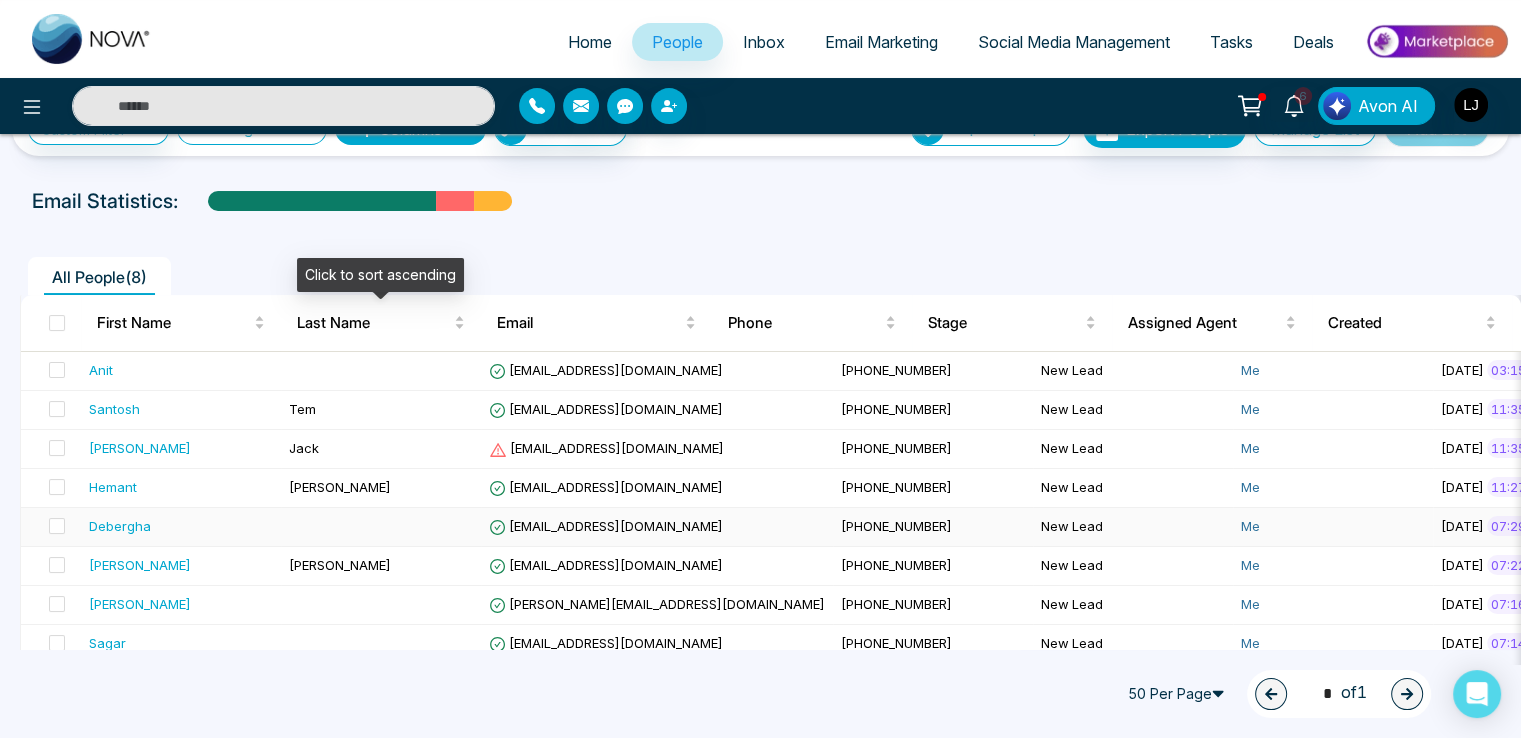scroll, scrollTop: 79, scrollLeft: 0, axis: vertical 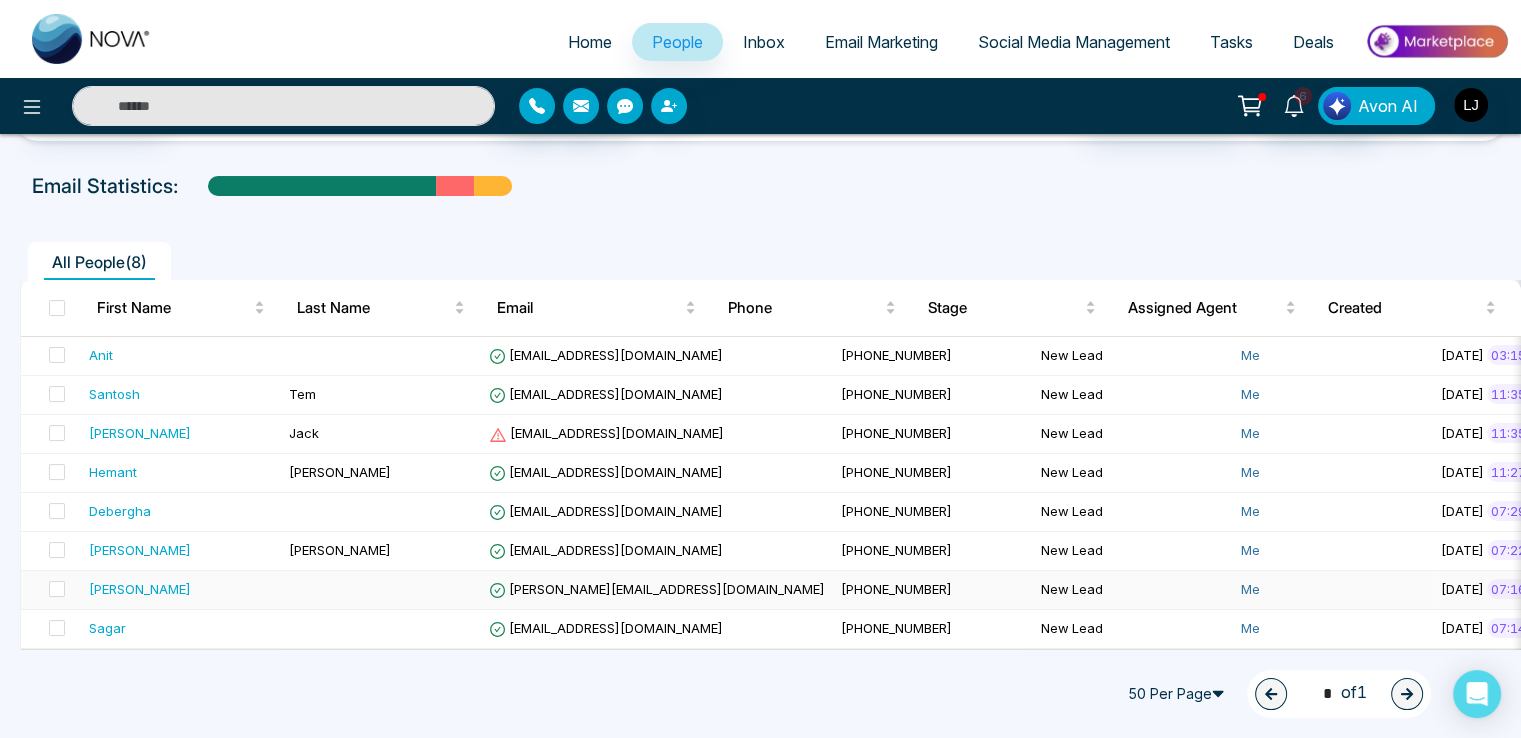 click on "[PERSON_NAME][EMAIL_ADDRESS][DOMAIN_NAME]" at bounding box center [657, 589] 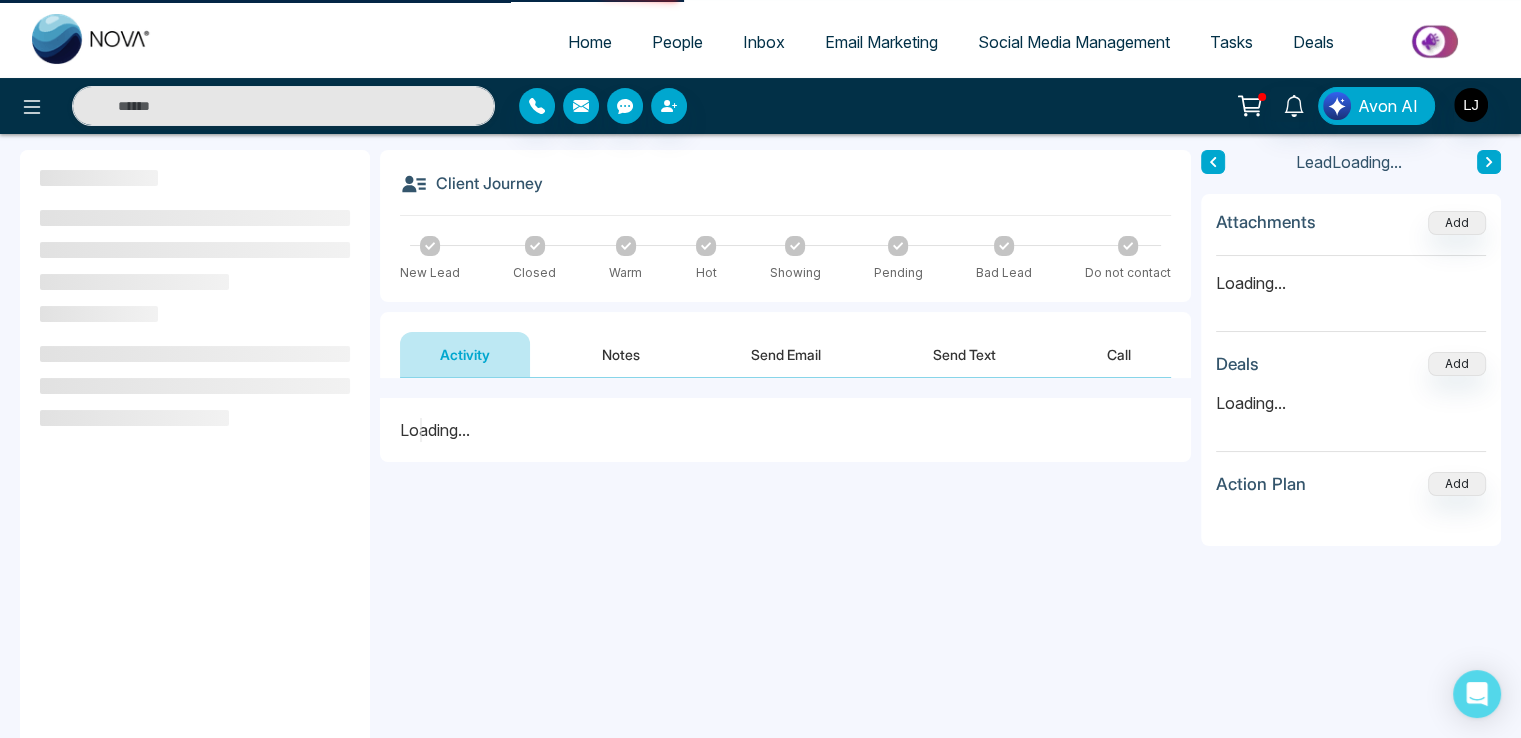 scroll, scrollTop: 0, scrollLeft: 0, axis: both 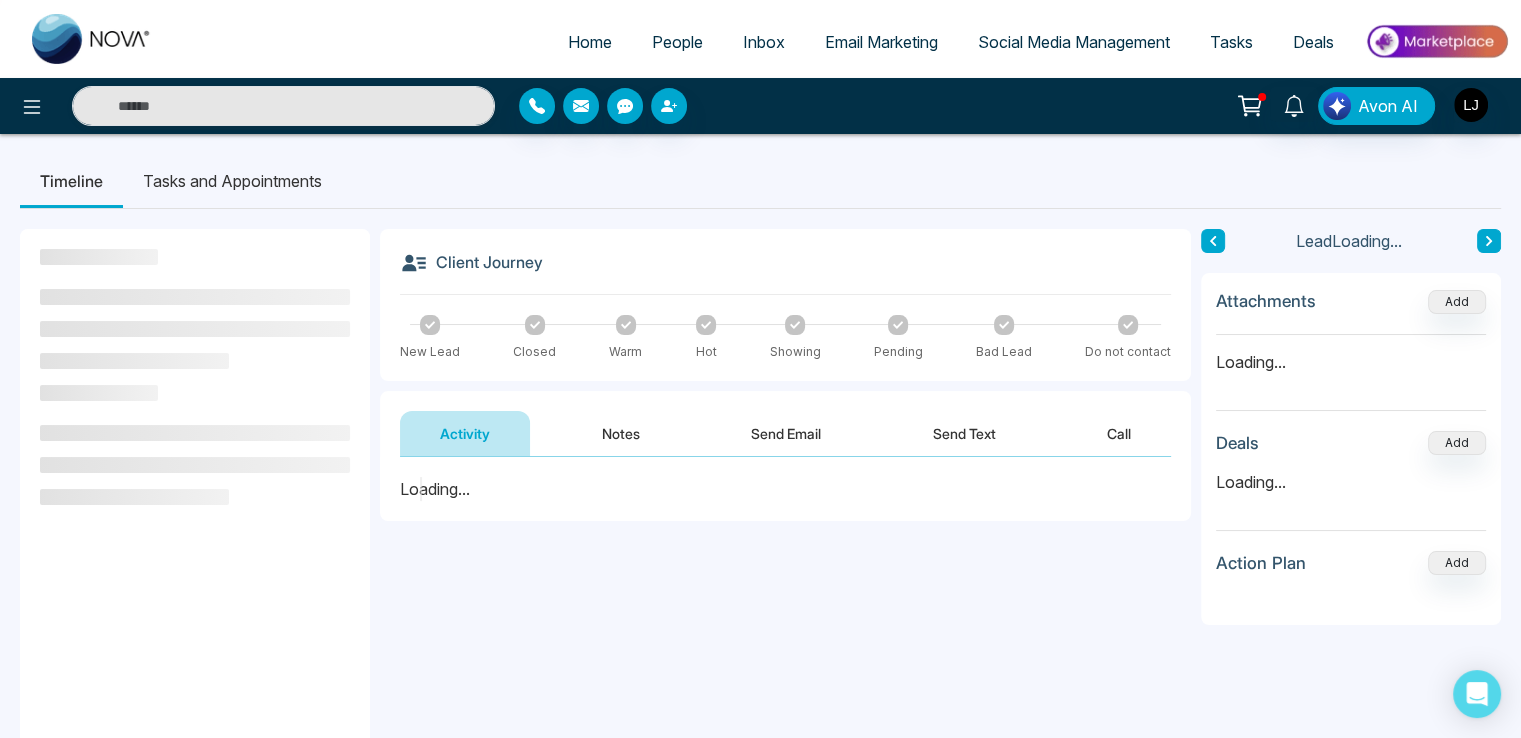 click on "Send Email" at bounding box center [786, 433] 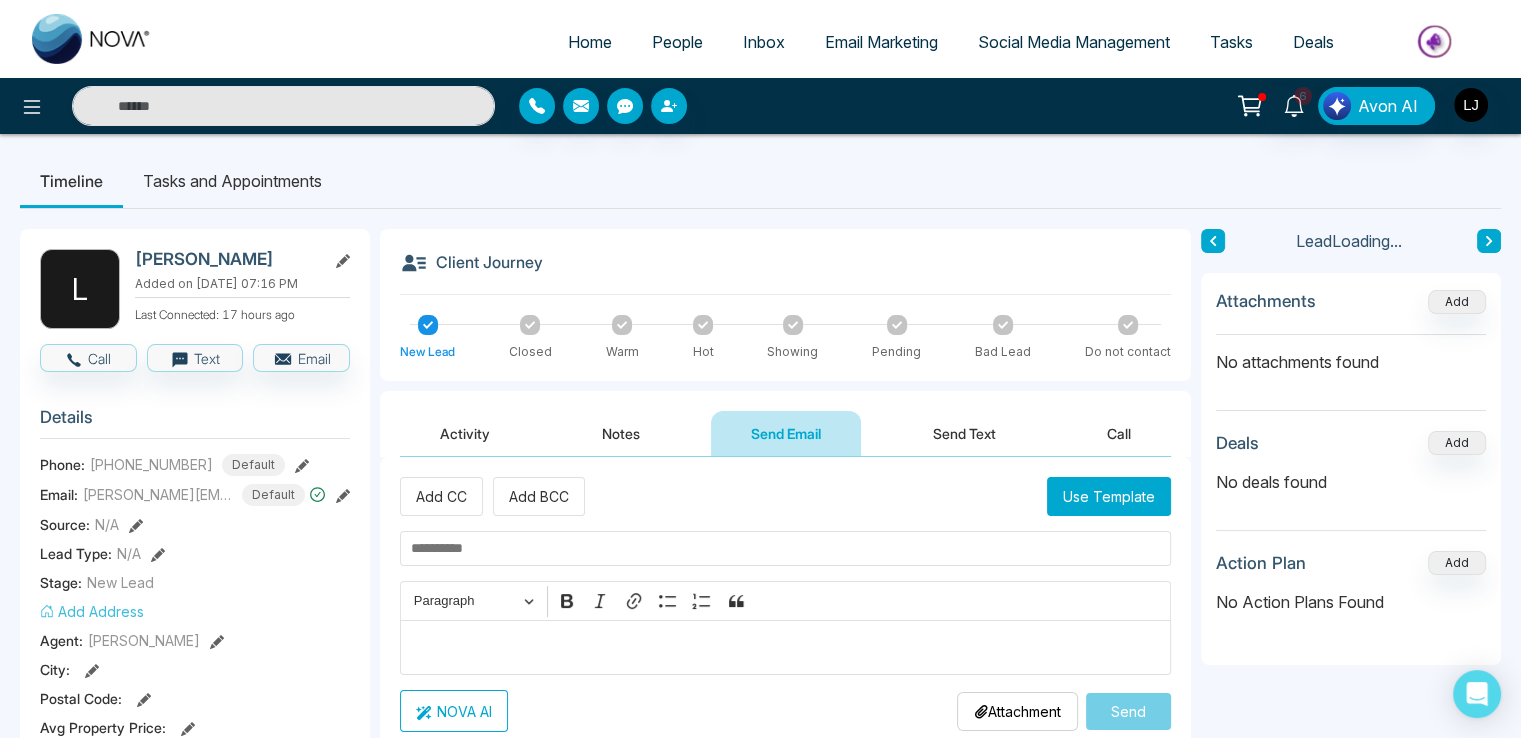 click on "Use Template" at bounding box center (1109, 496) 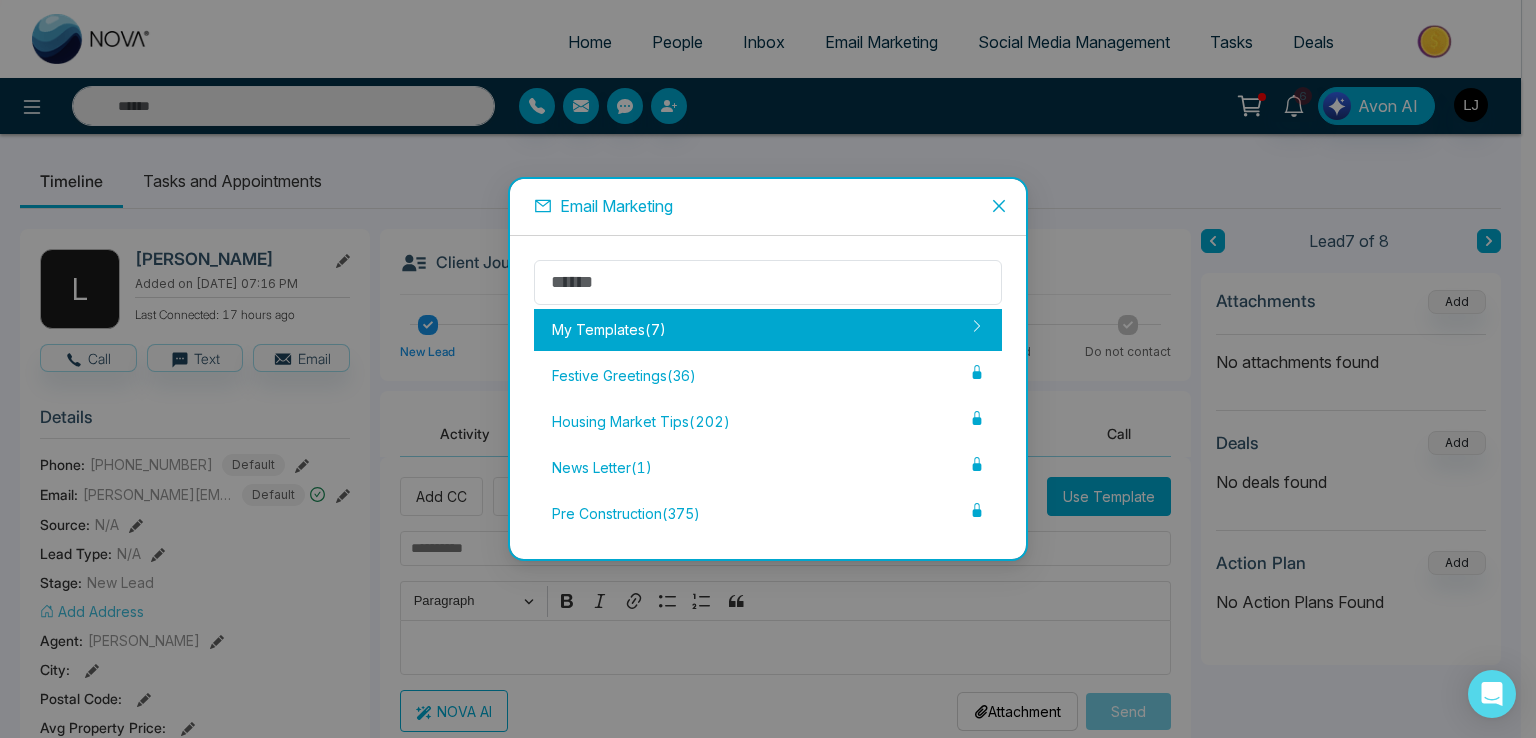 click on "My Templates  ( 7 )" at bounding box center (768, 330) 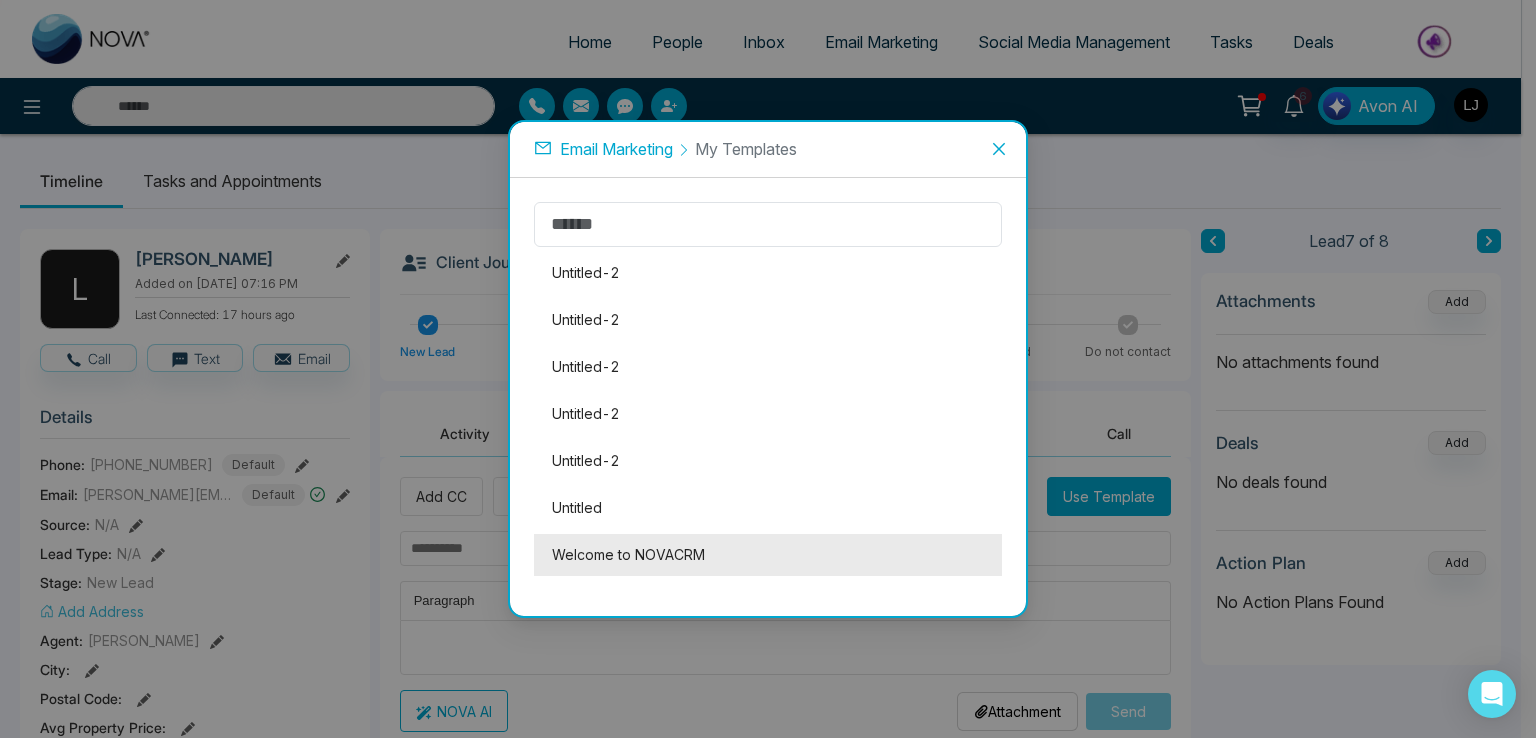click on "Welcome to NOVACRM" at bounding box center (768, 555) 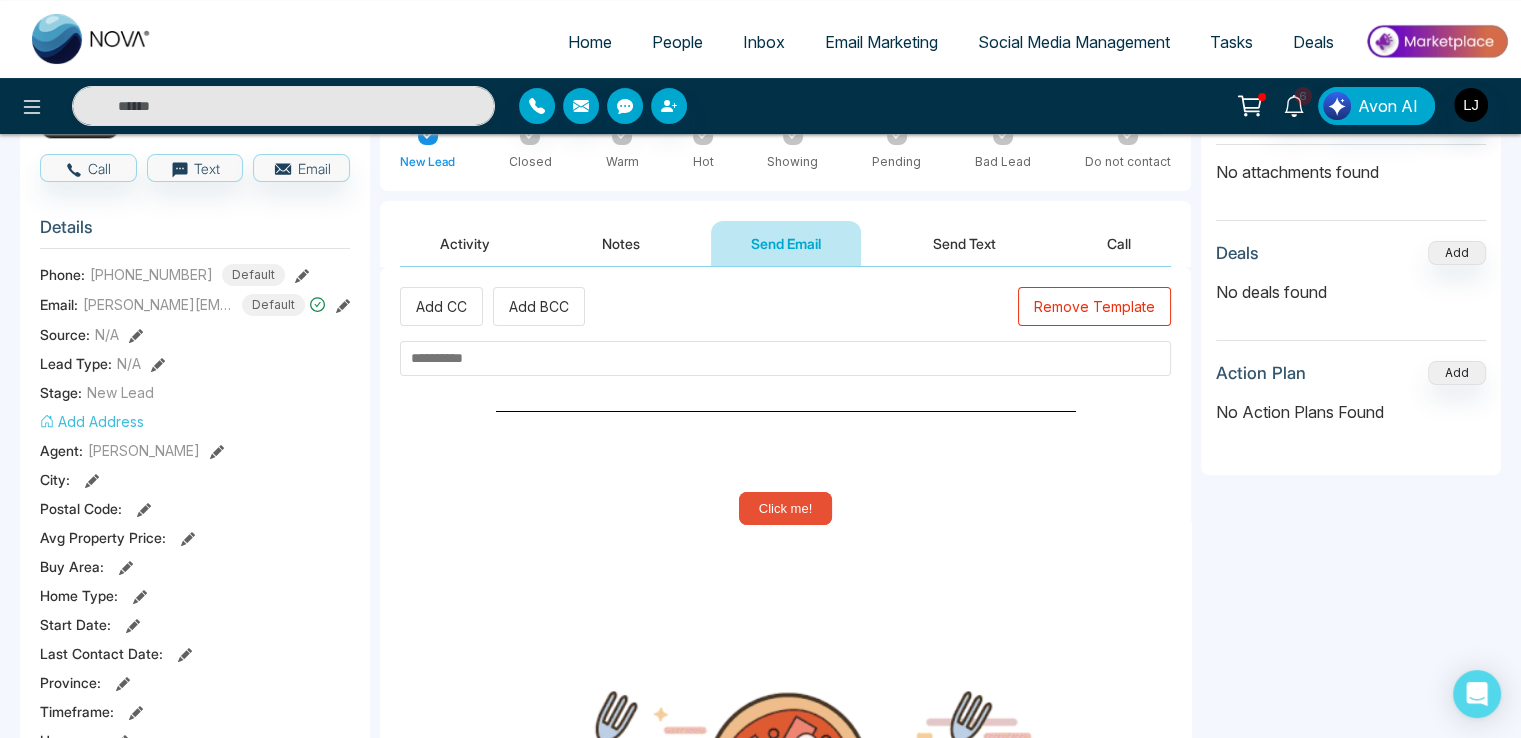 scroll, scrollTop: 200, scrollLeft: 0, axis: vertical 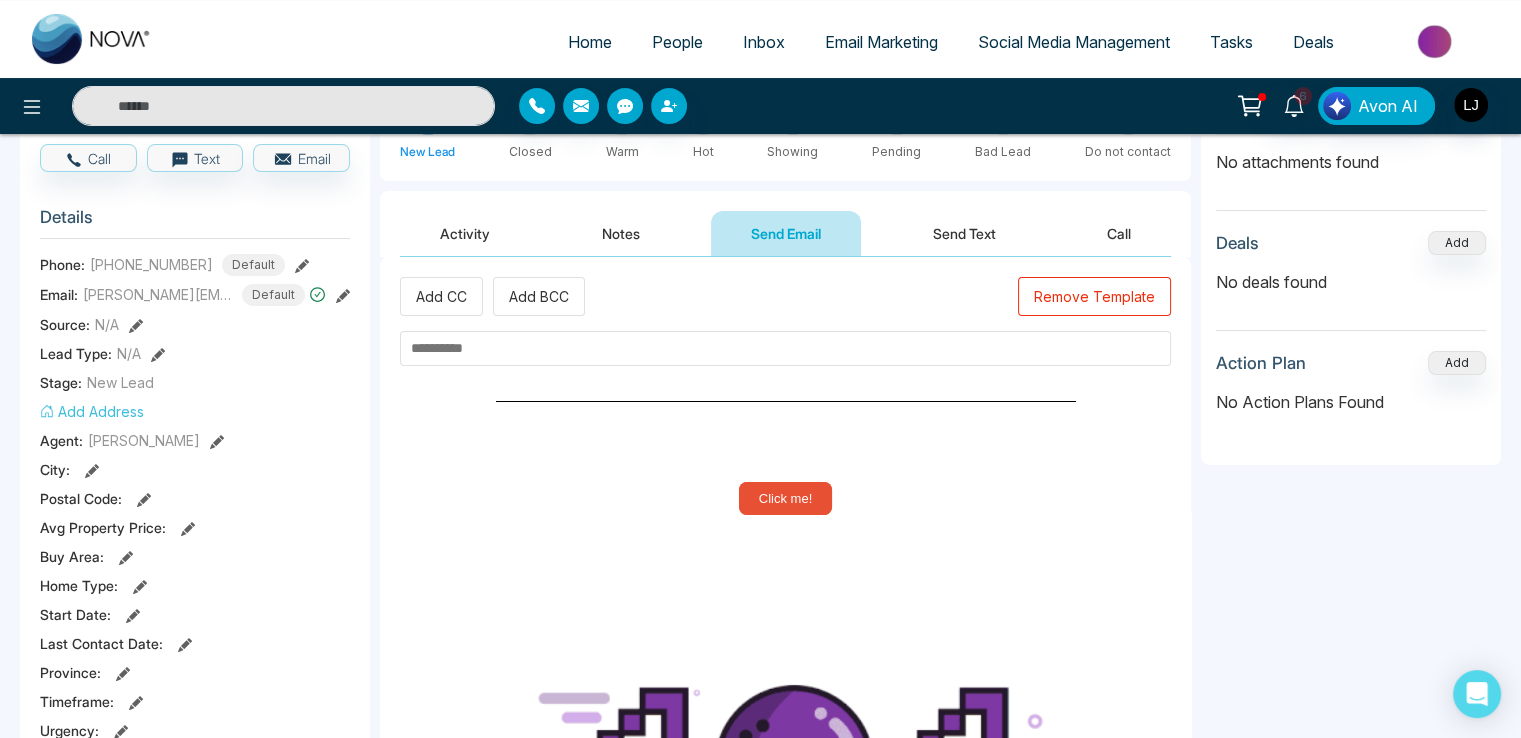 click at bounding box center (785, 348) 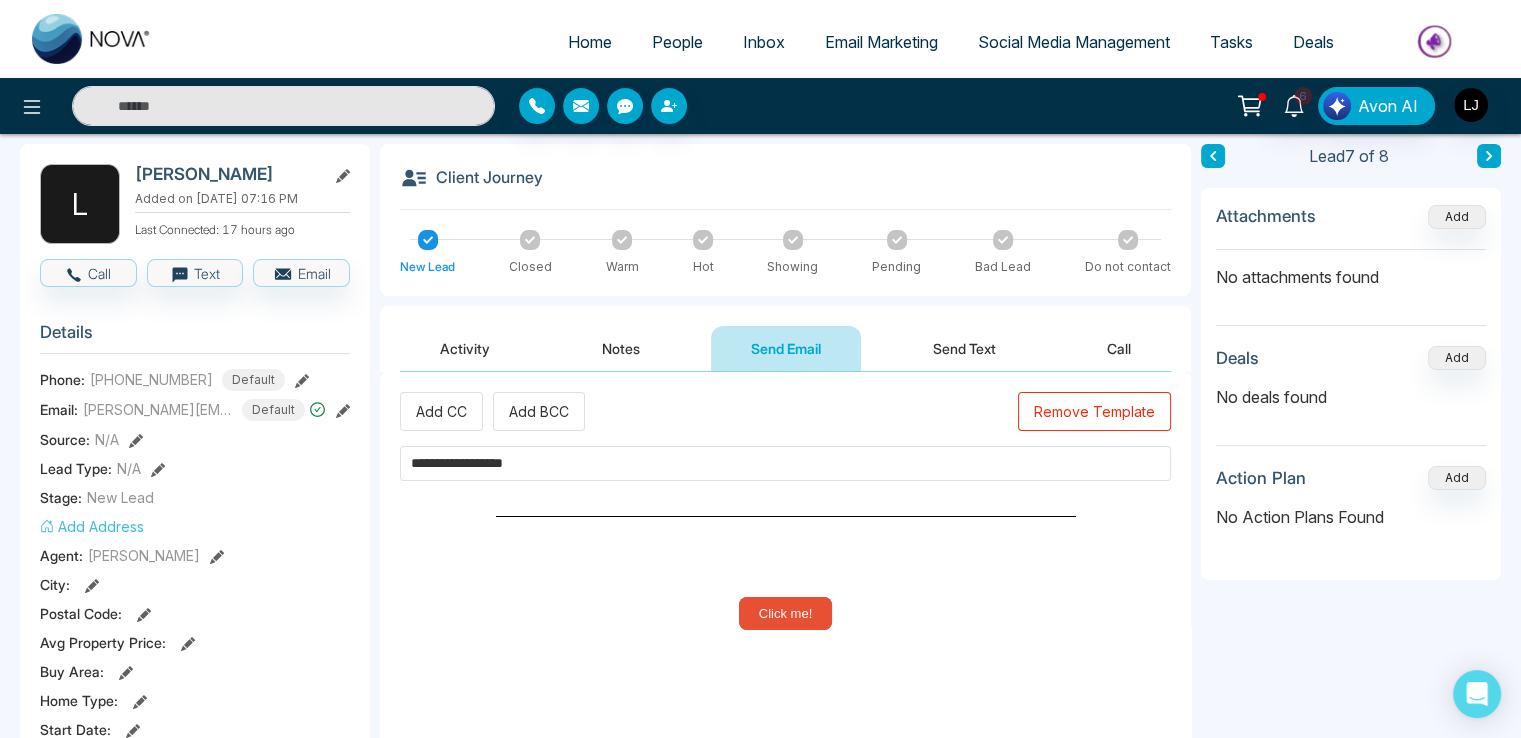 scroll, scrollTop: 0, scrollLeft: 0, axis: both 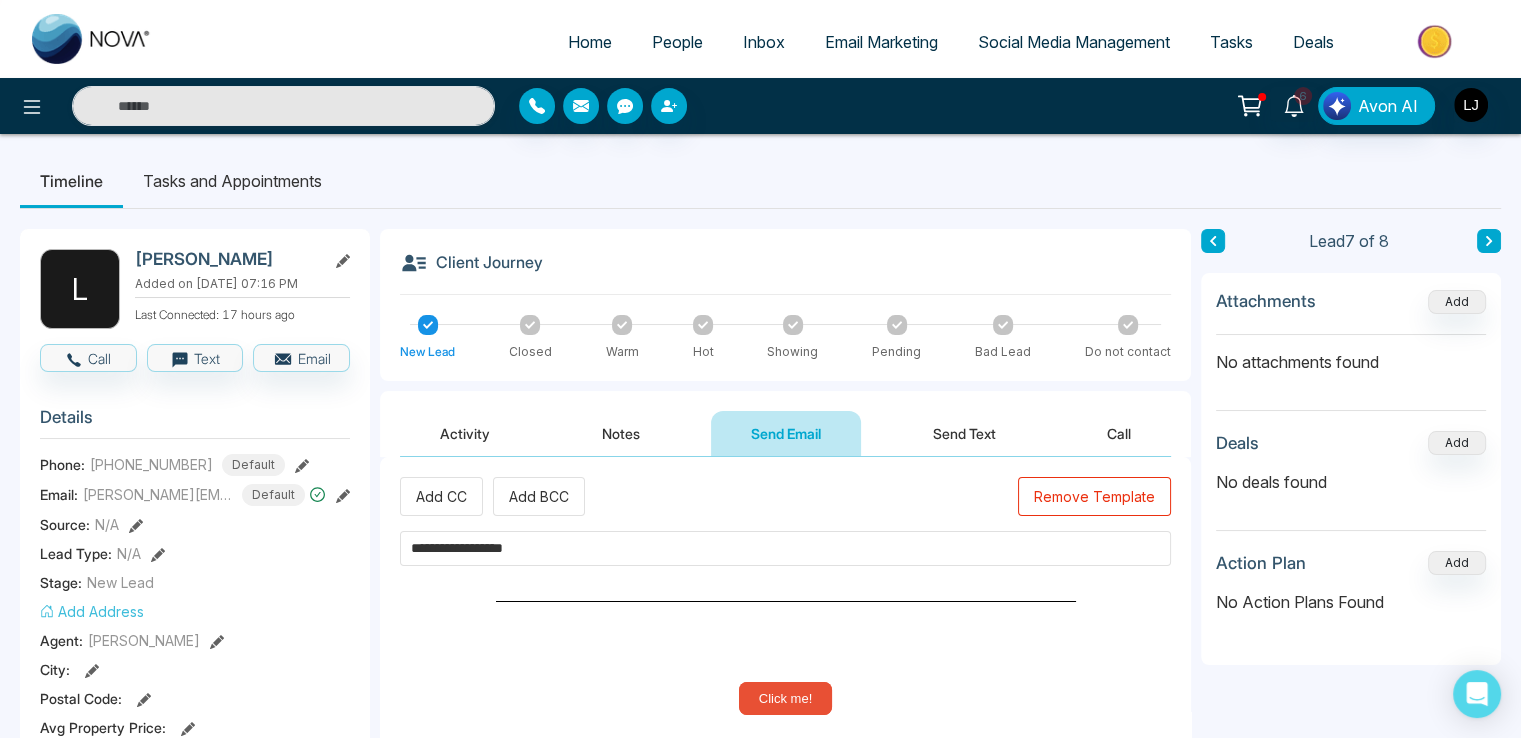 type on "**********" 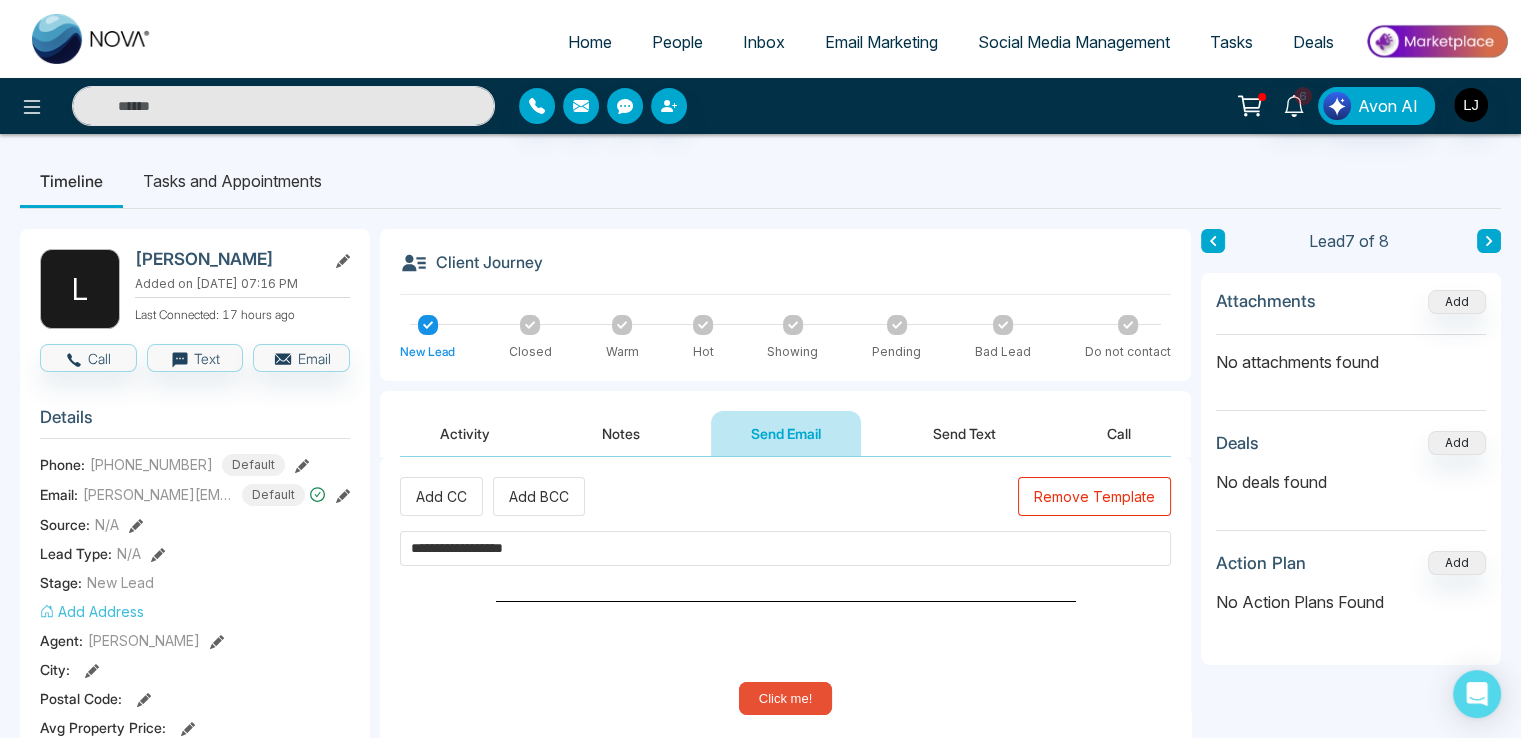 click on "**********" at bounding box center (785, 857) 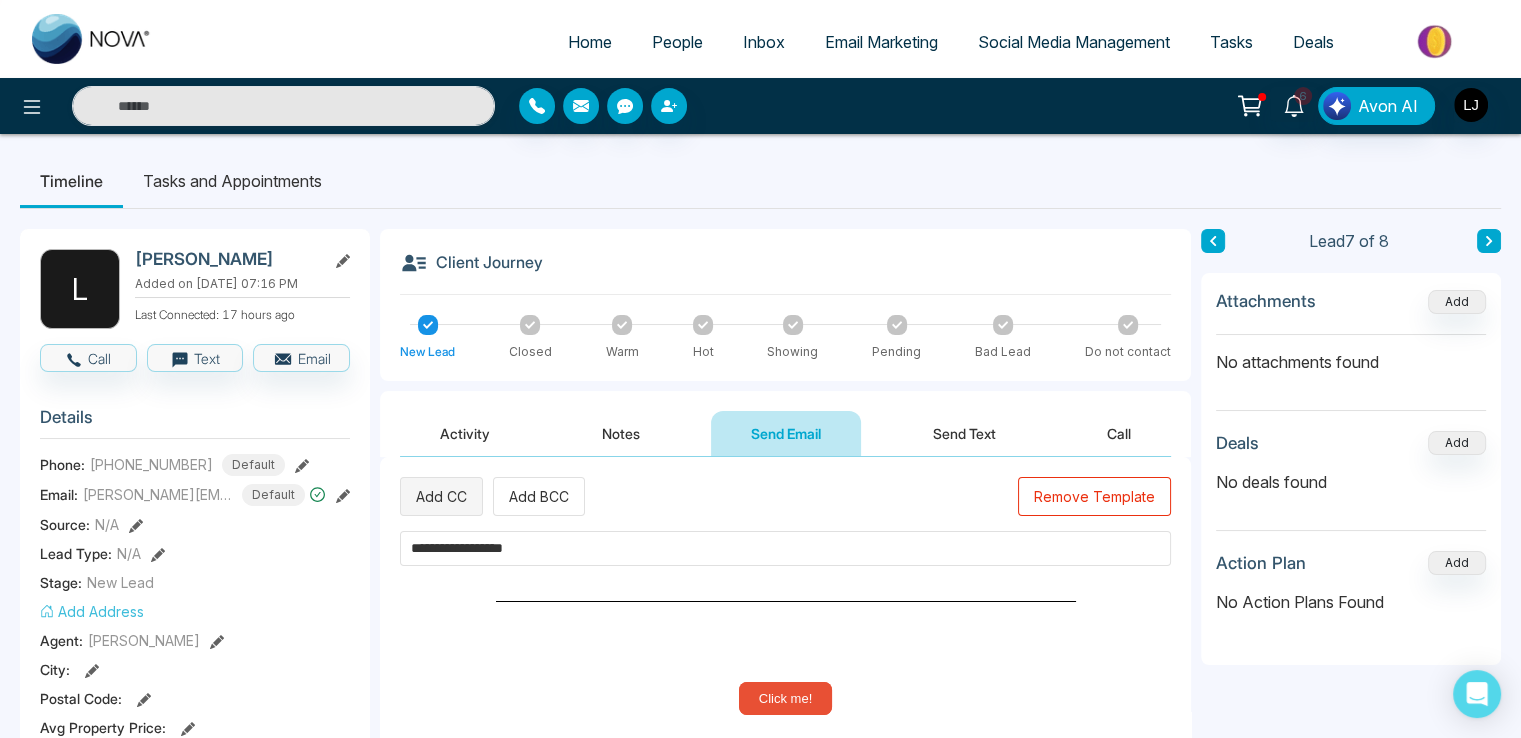 click on "Add CC" at bounding box center [441, 496] 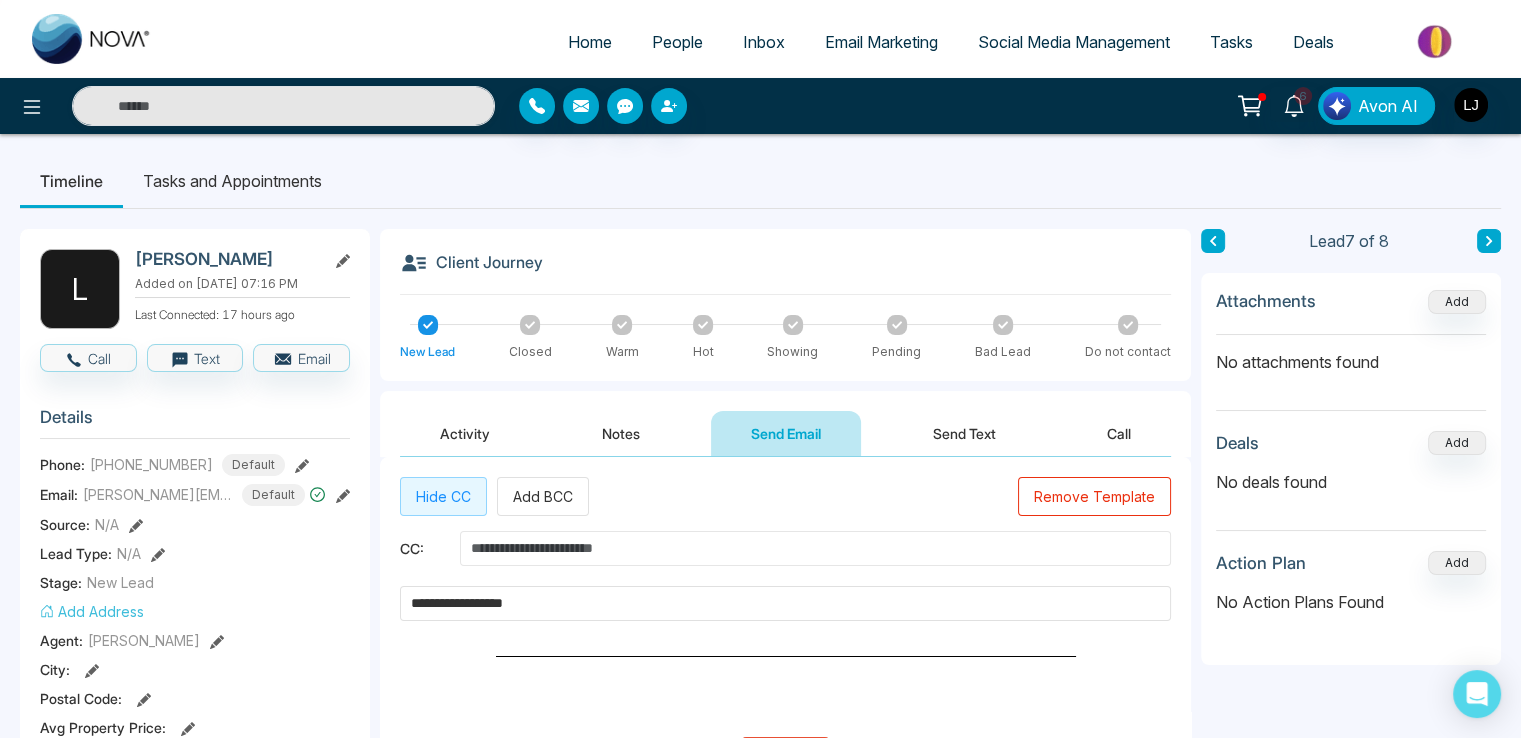 click at bounding box center (815, 548) 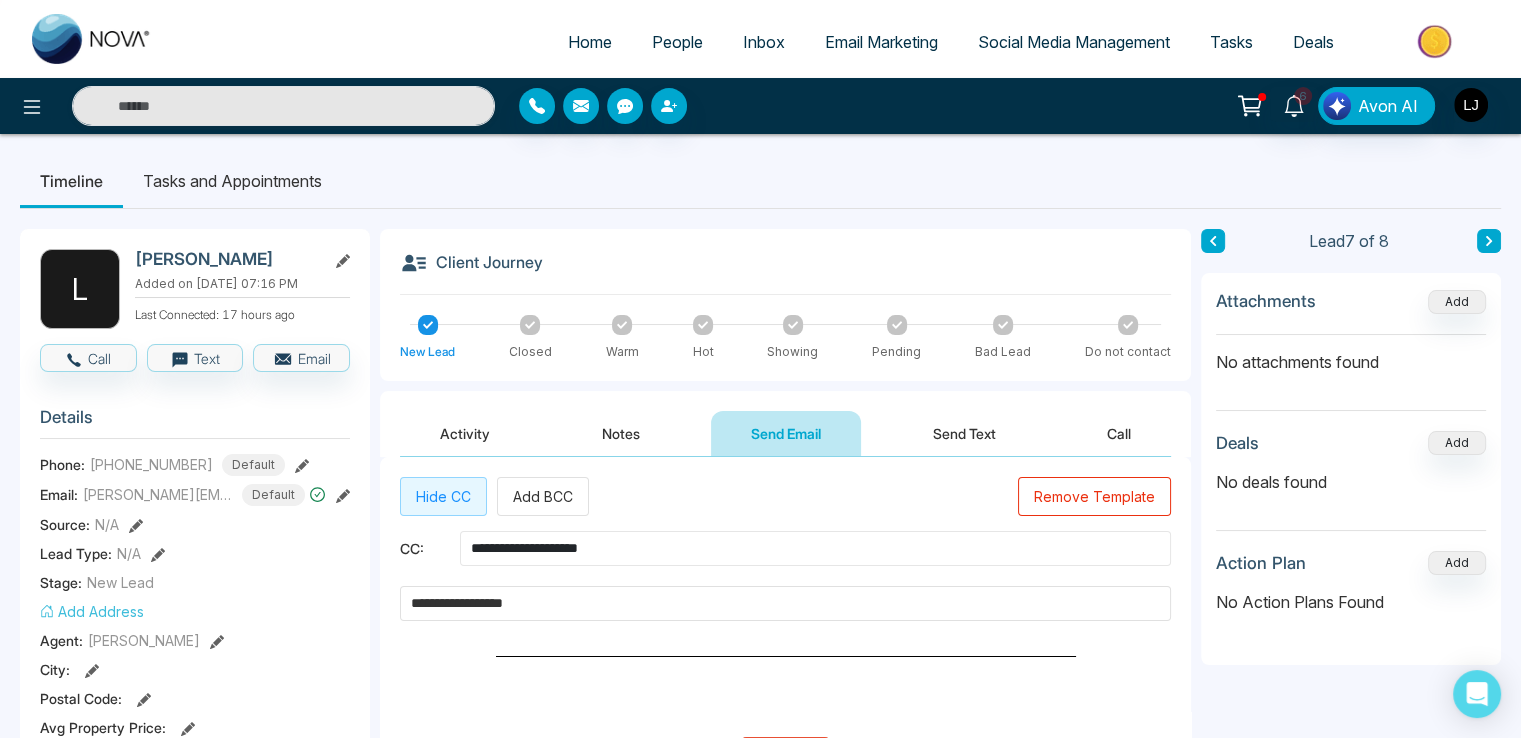 drag, startPoint x: 514, startPoint y: 550, endPoint x: 462, endPoint y: 558, distance: 52.611786 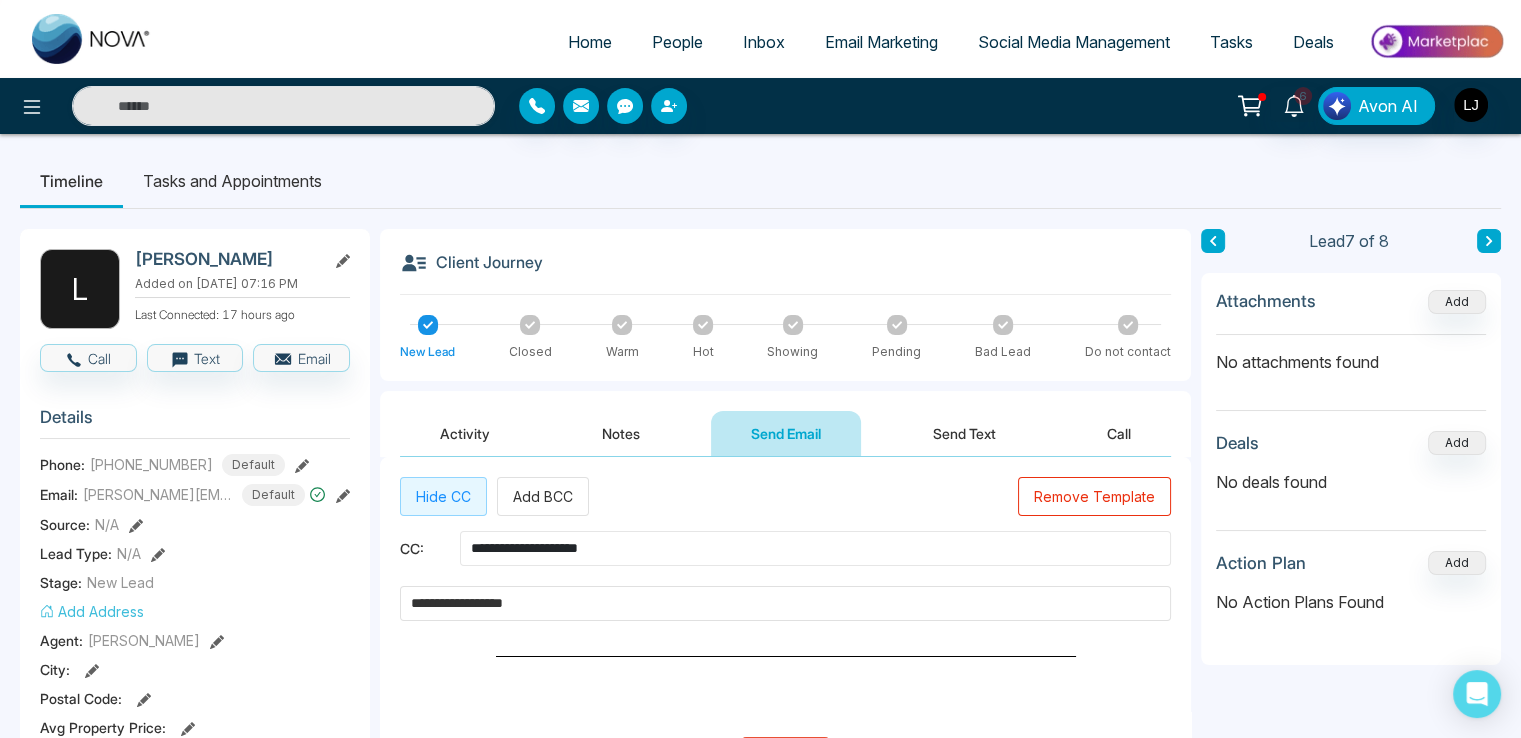 click on "**********" at bounding box center [815, 548] 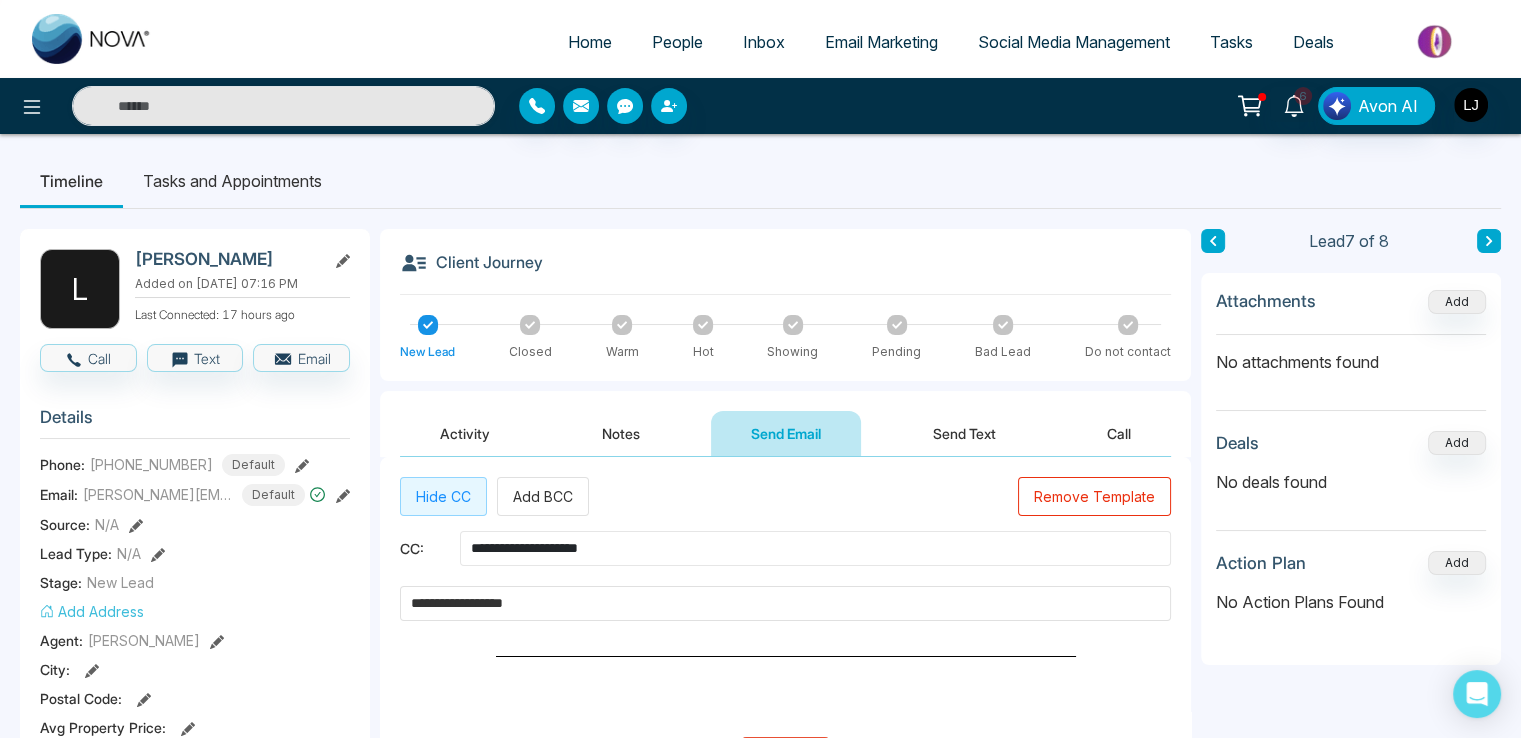 click on "**********" at bounding box center (815, 548) 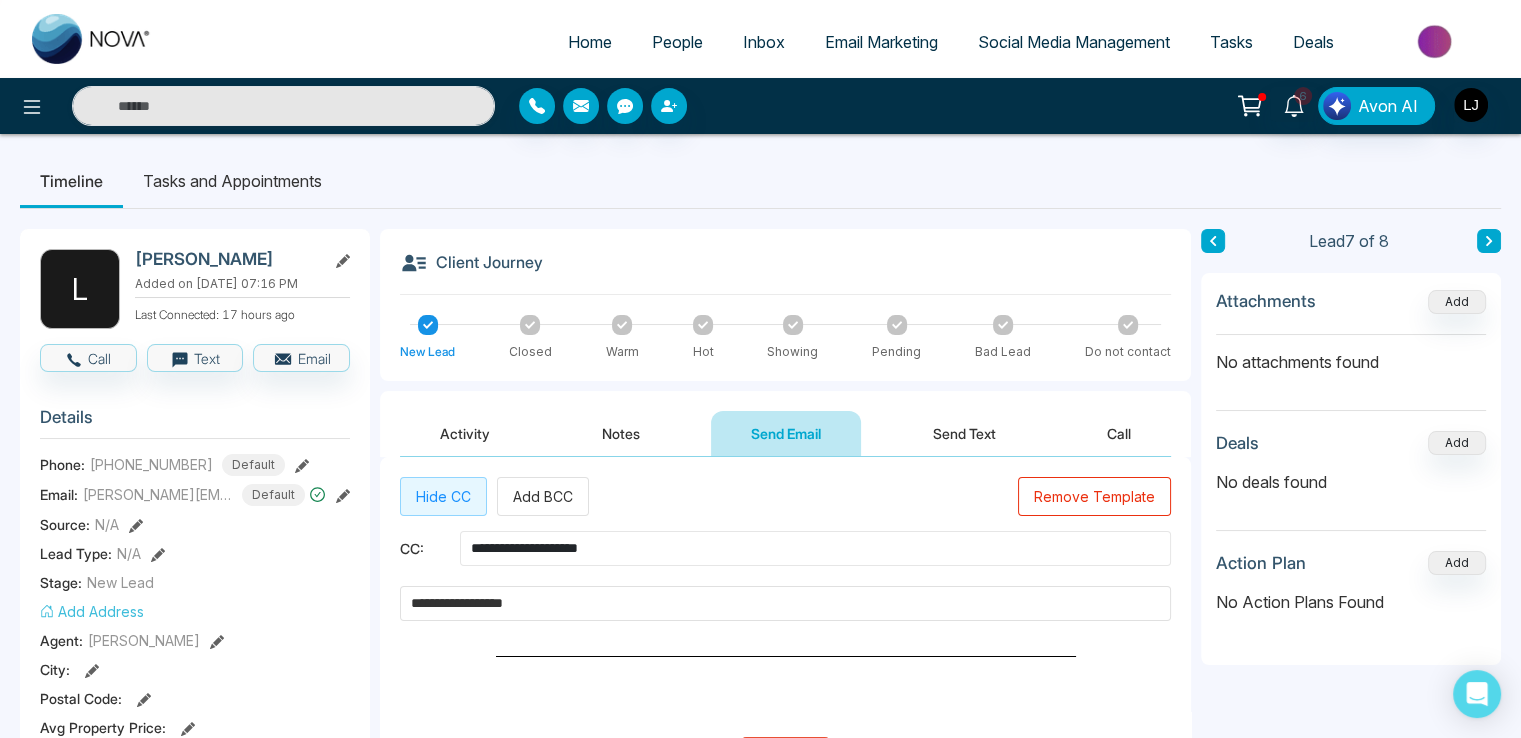 type on "**********" 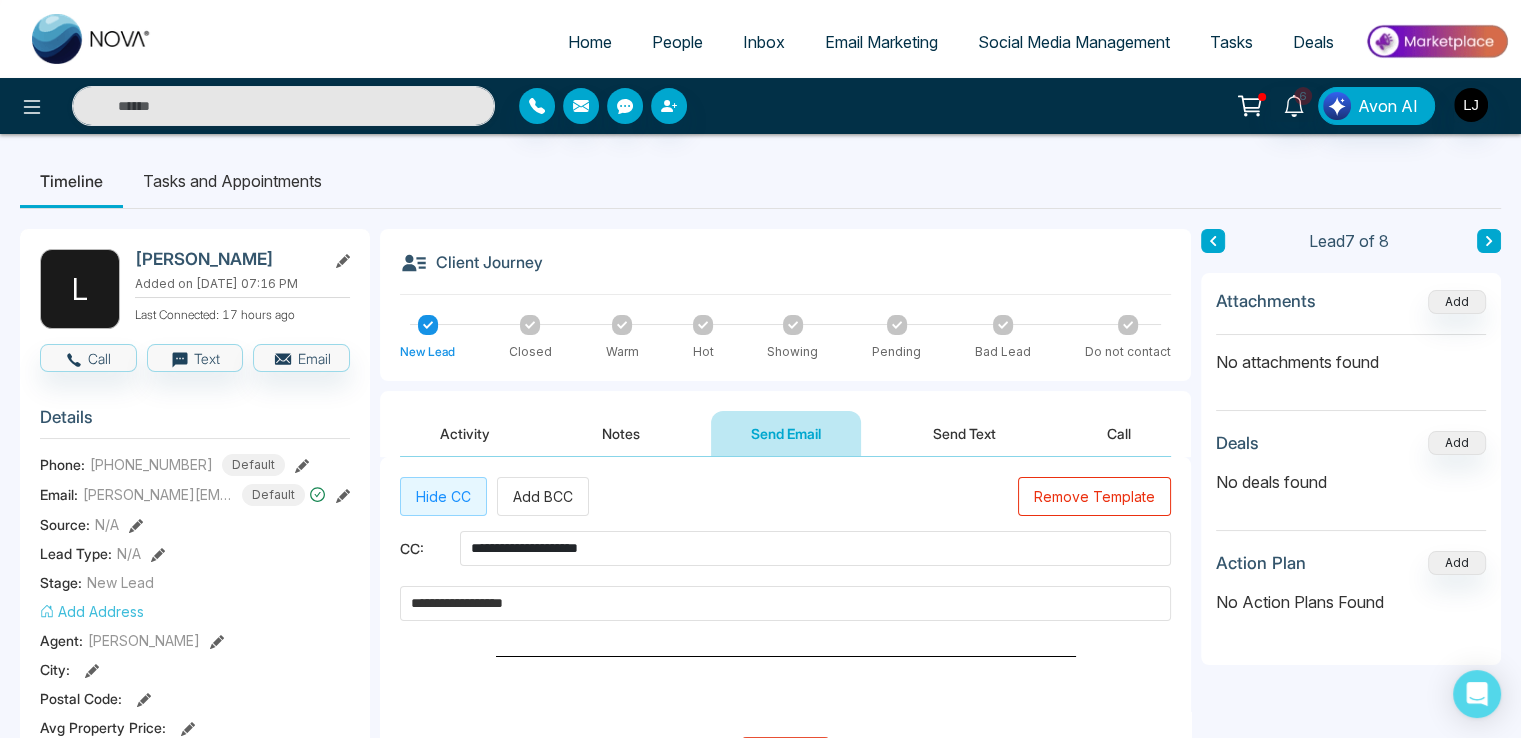 click on "**********" at bounding box center [785, 1037] 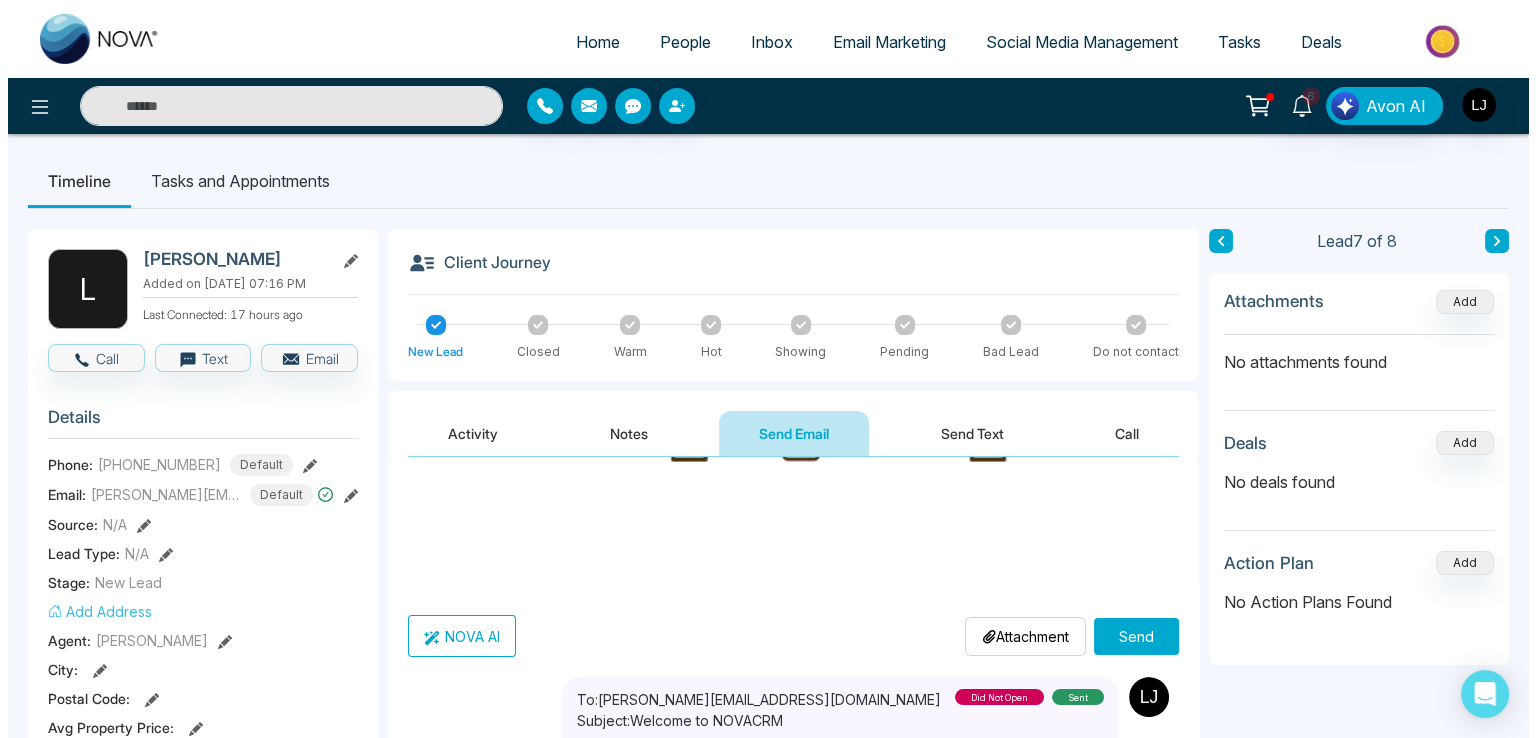 scroll, scrollTop: 620, scrollLeft: 0, axis: vertical 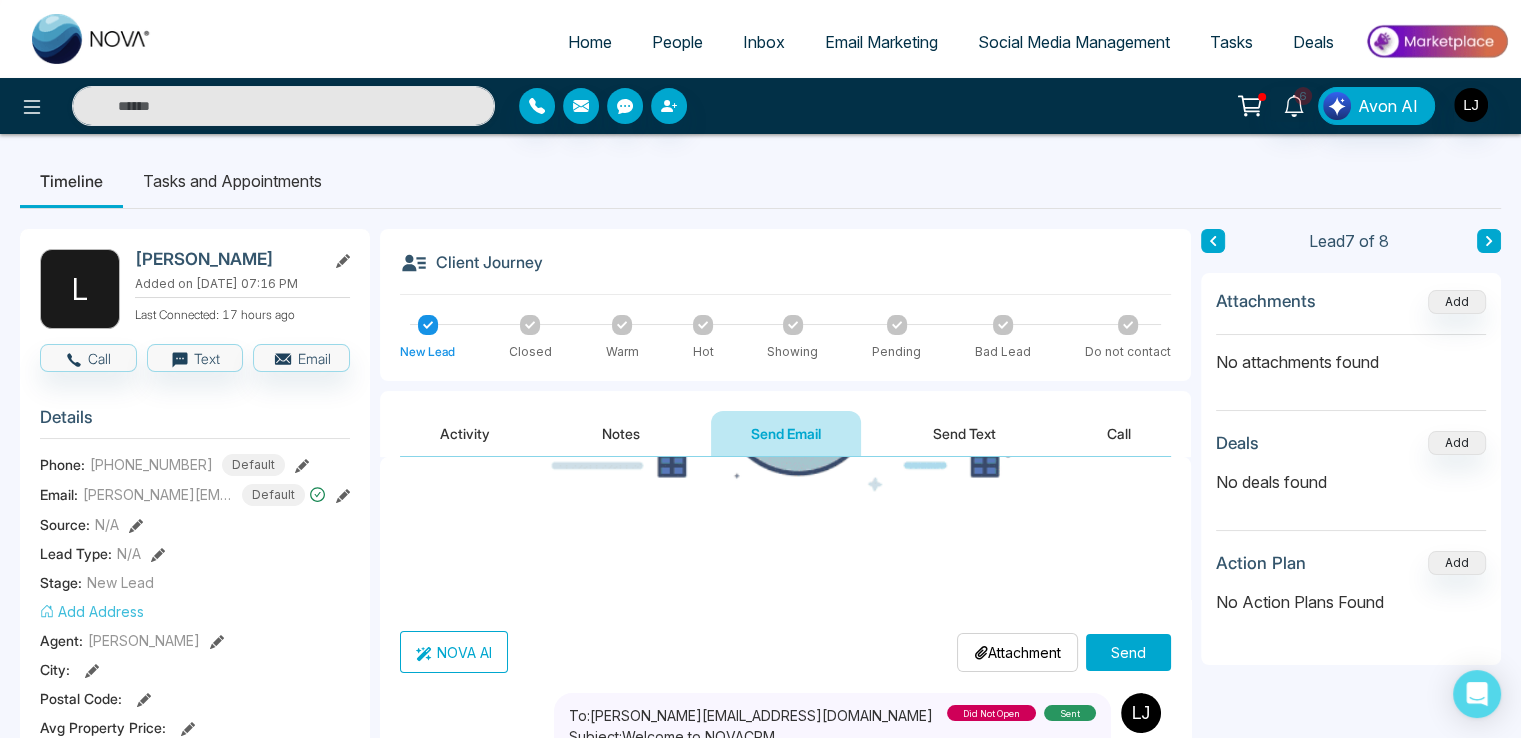 click on "Send" at bounding box center [1128, 652] 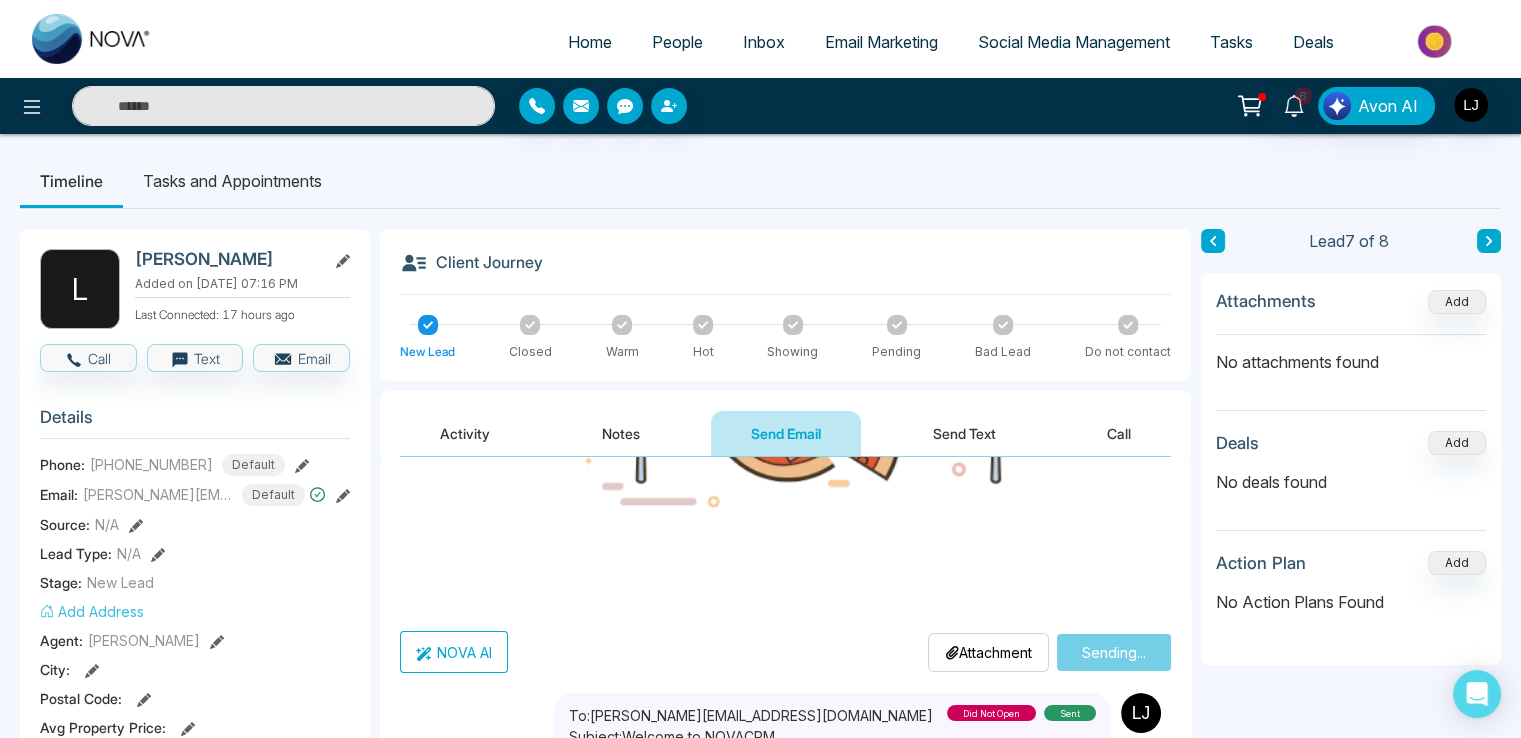 type 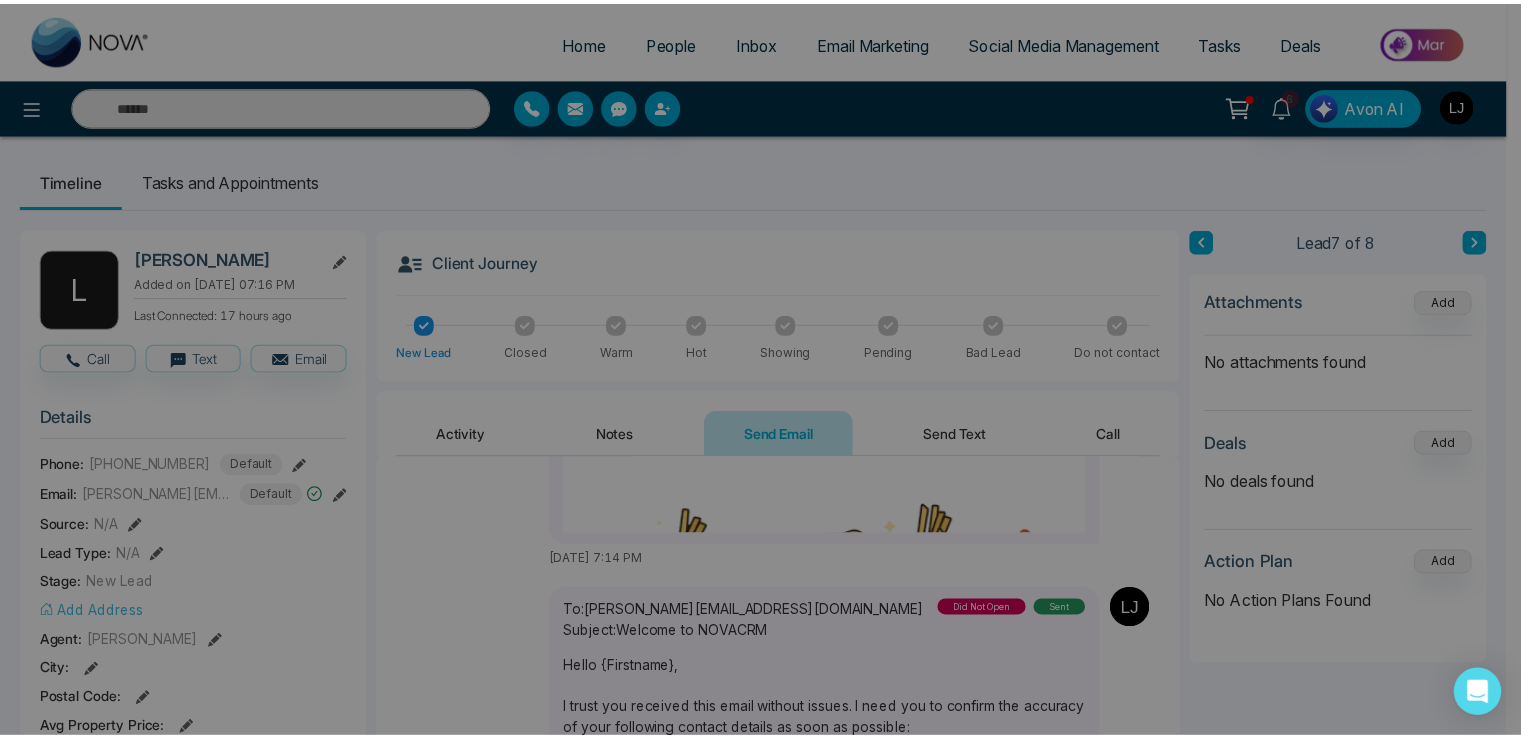 scroll, scrollTop: 59, scrollLeft: 0, axis: vertical 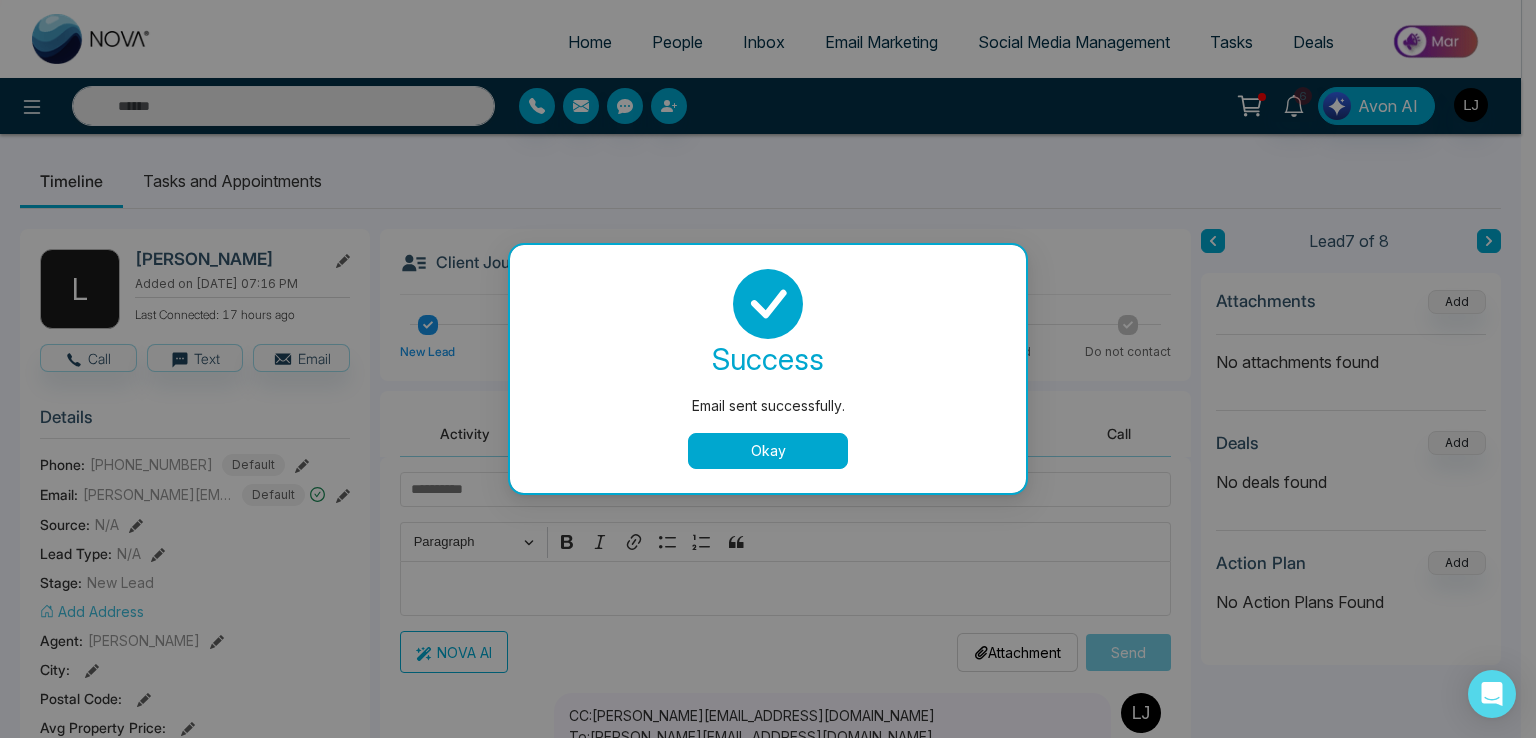 click on "Okay" at bounding box center (768, 451) 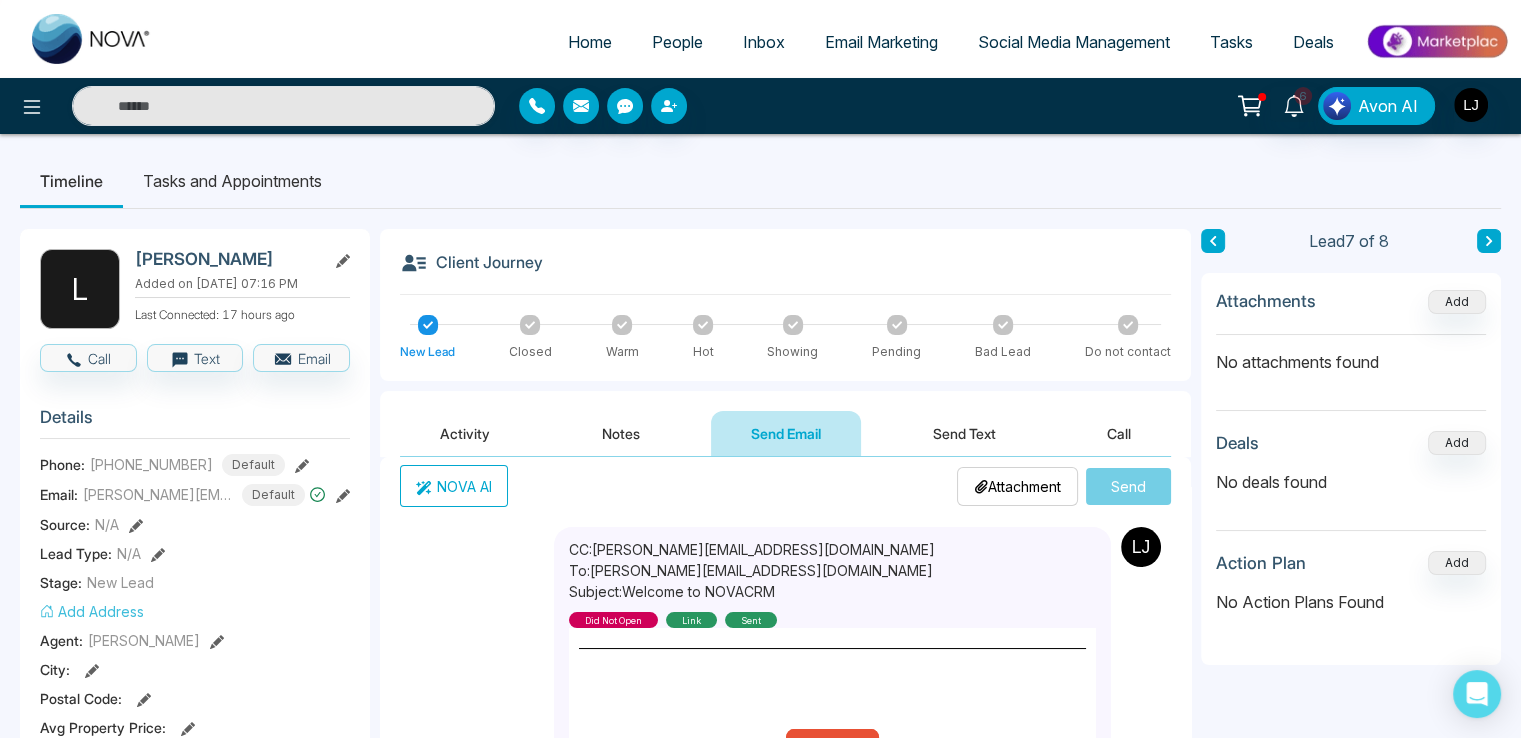 scroll, scrollTop: 259, scrollLeft: 0, axis: vertical 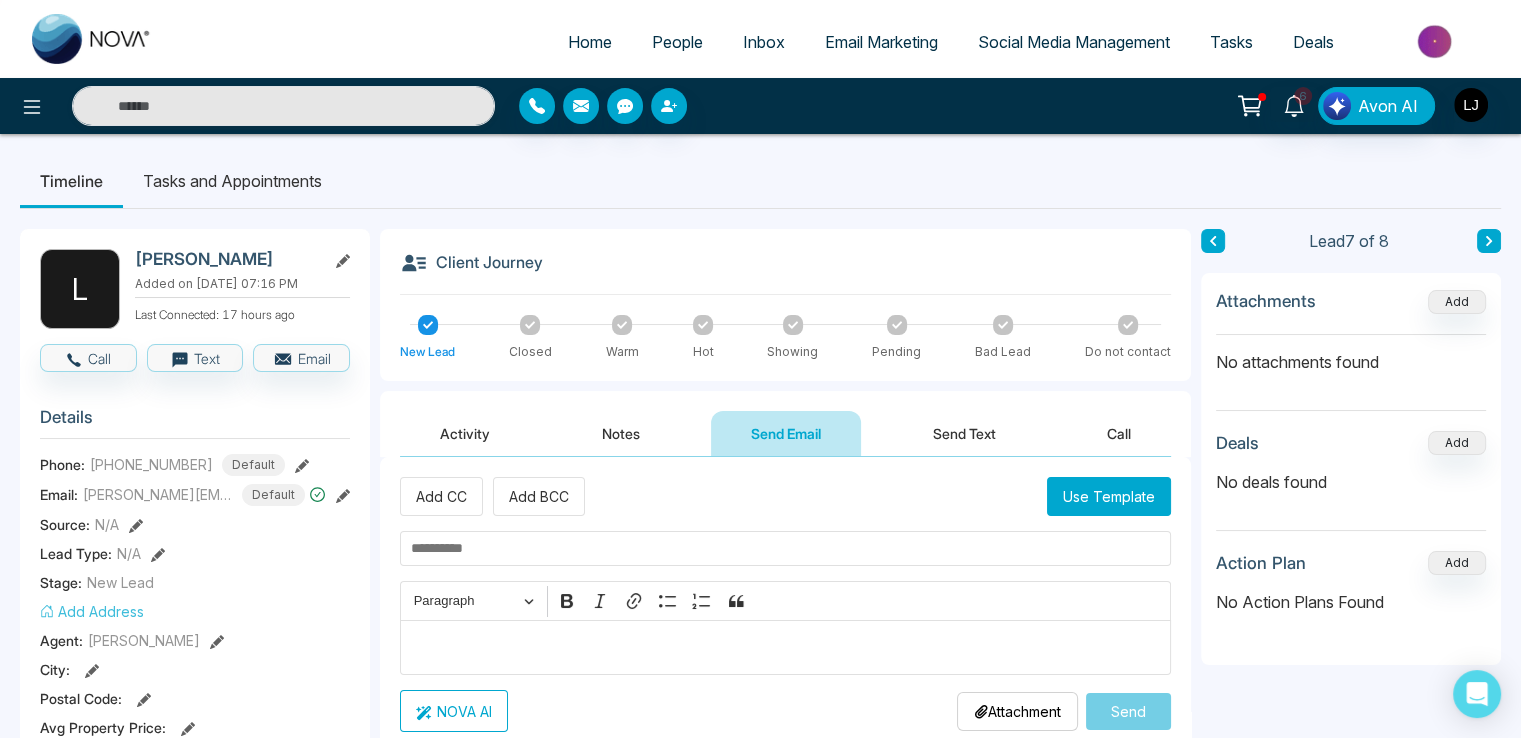 click on "Notes" at bounding box center [621, 433] 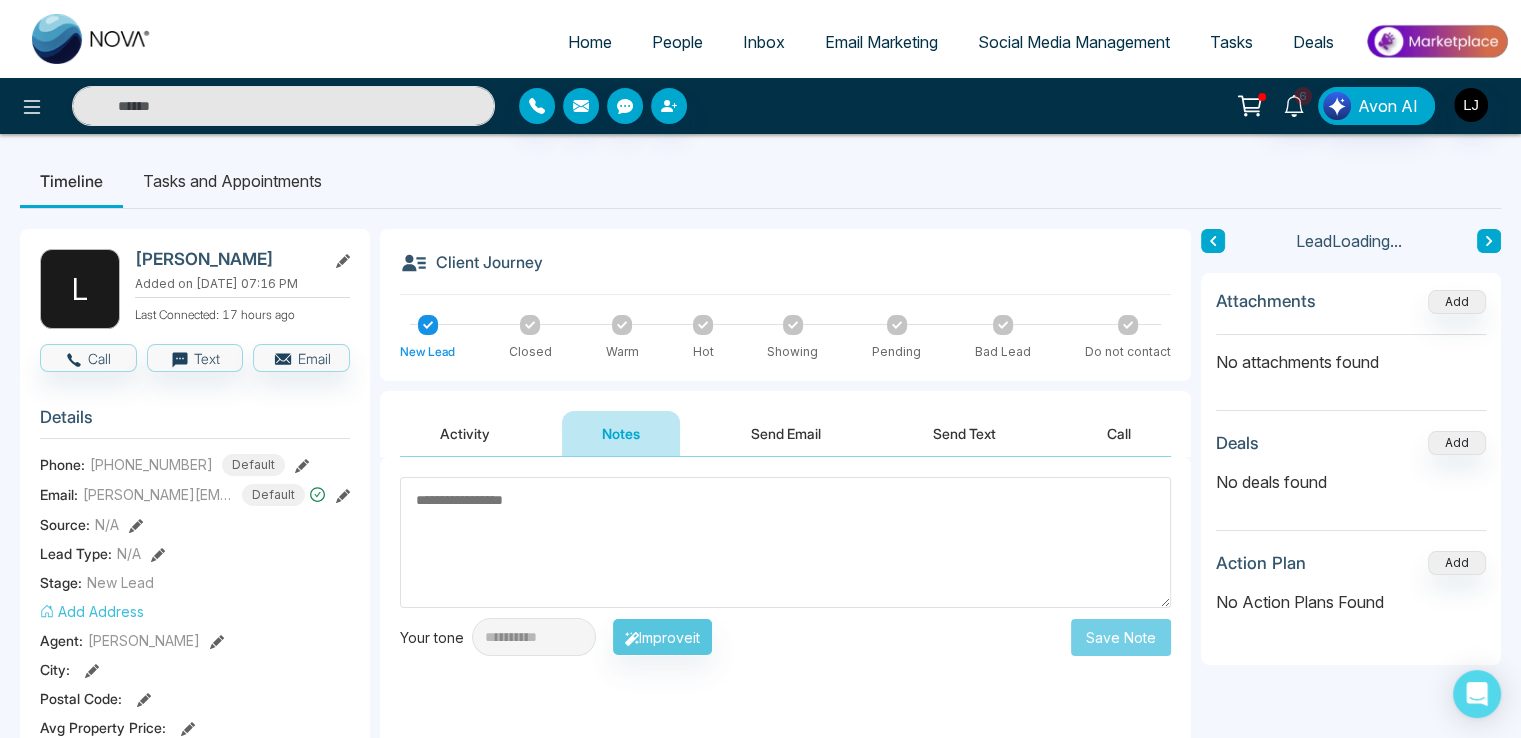 click on "Send Email" at bounding box center (786, 433) 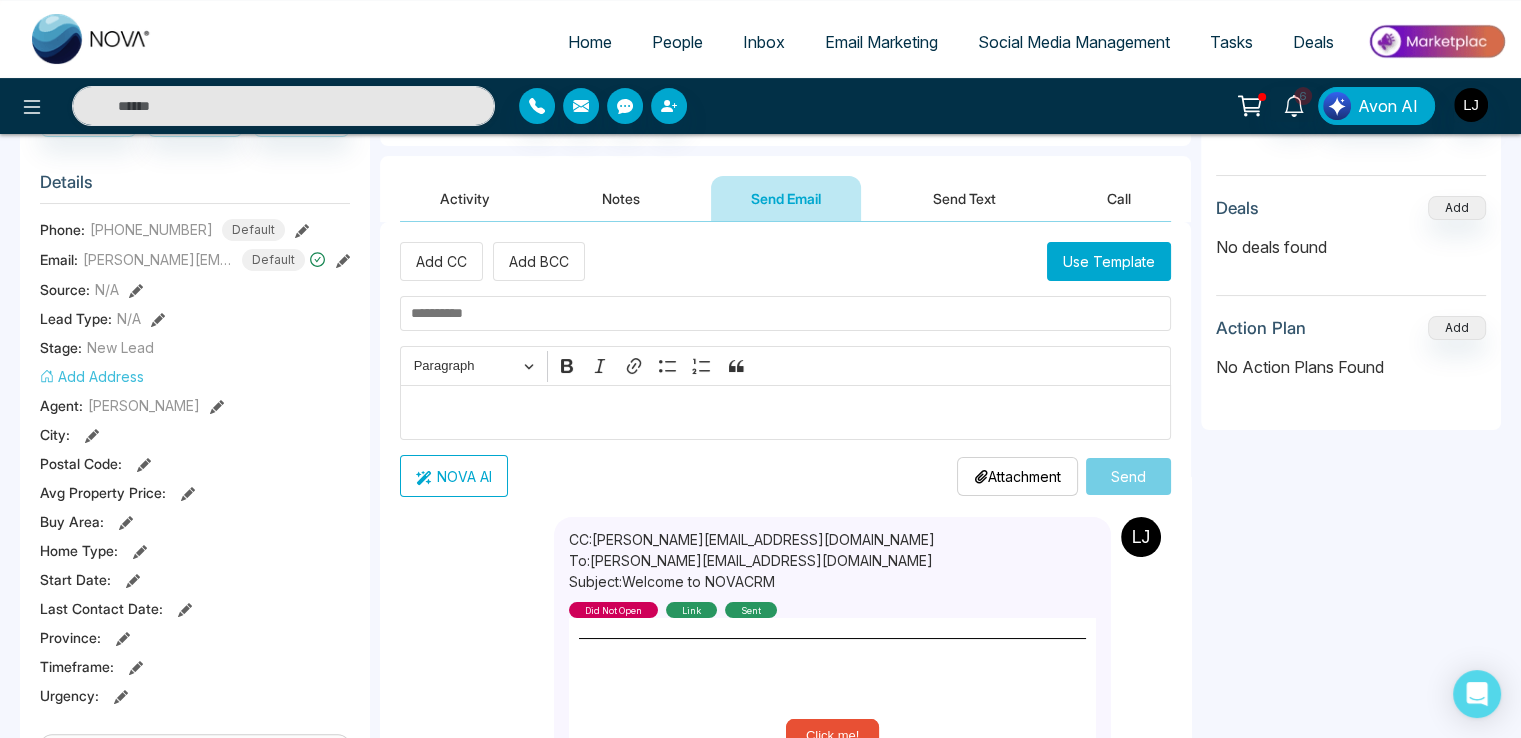 scroll, scrollTop: 300, scrollLeft: 0, axis: vertical 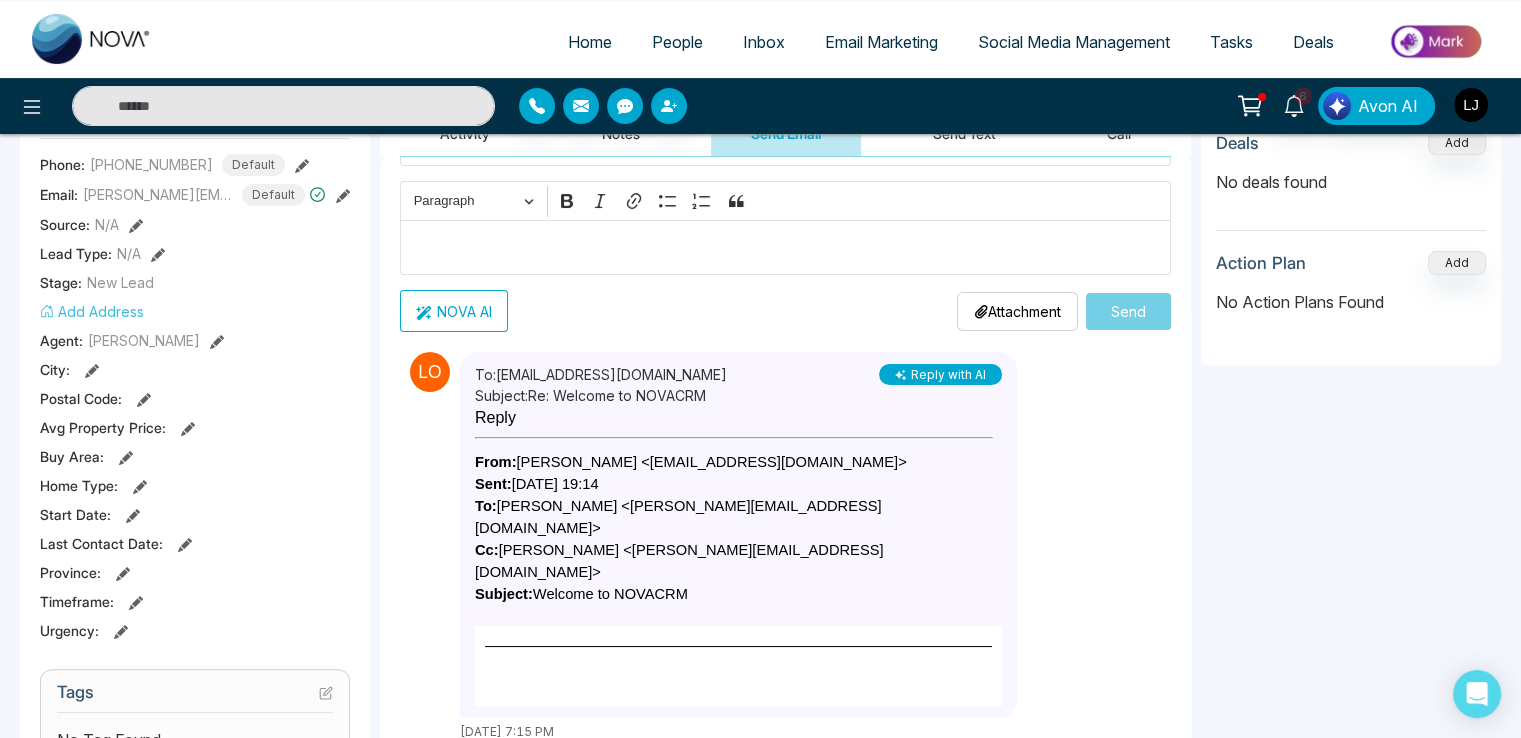 drag, startPoint x: 470, startPoint y: 414, endPoint x: 520, endPoint y: 417, distance: 50.08992 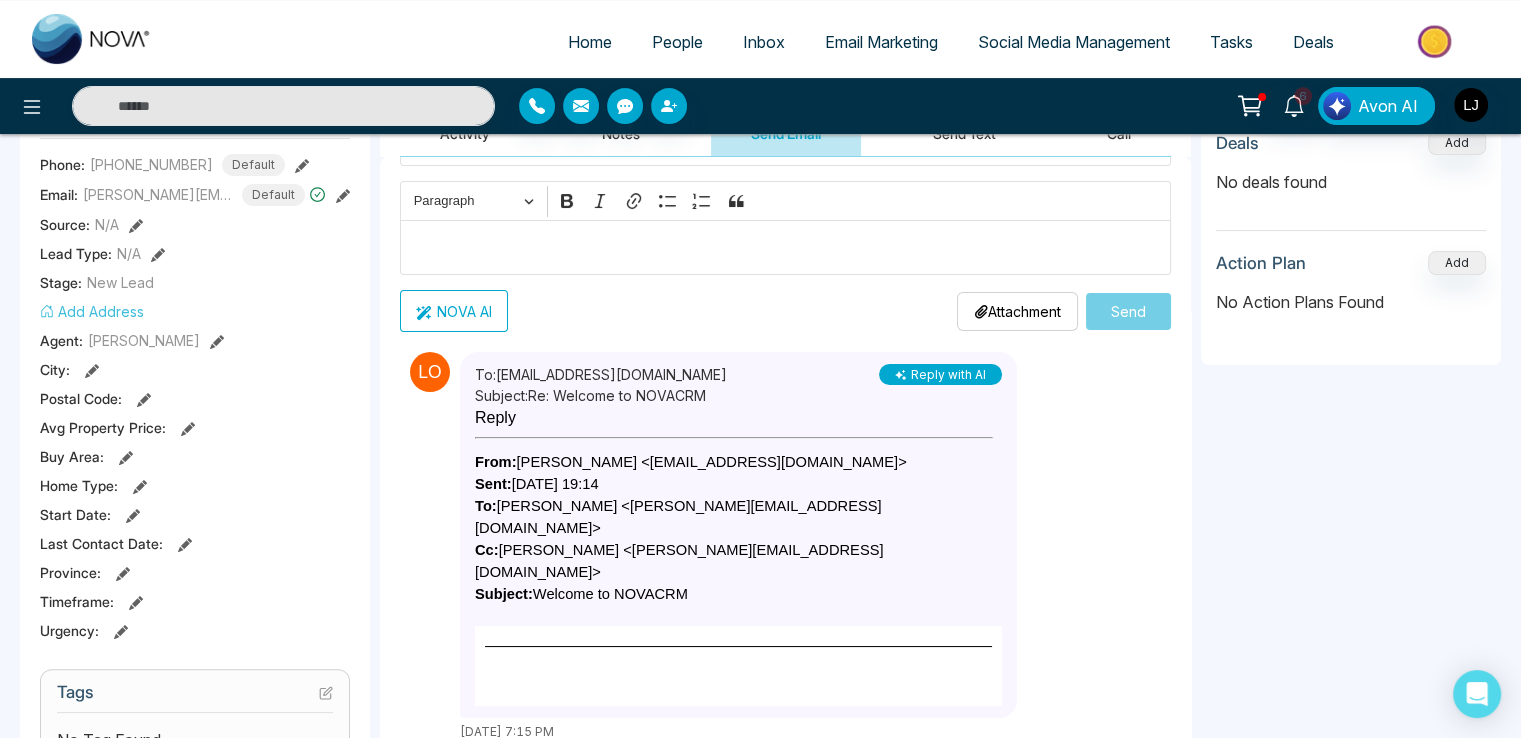 click on "To:  [EMAIL_ADDRESS][DOMAIN_NAME] Subject:  Re: Welcome to NOVACRM  Reply with AI" at bounding box center (738, 535) 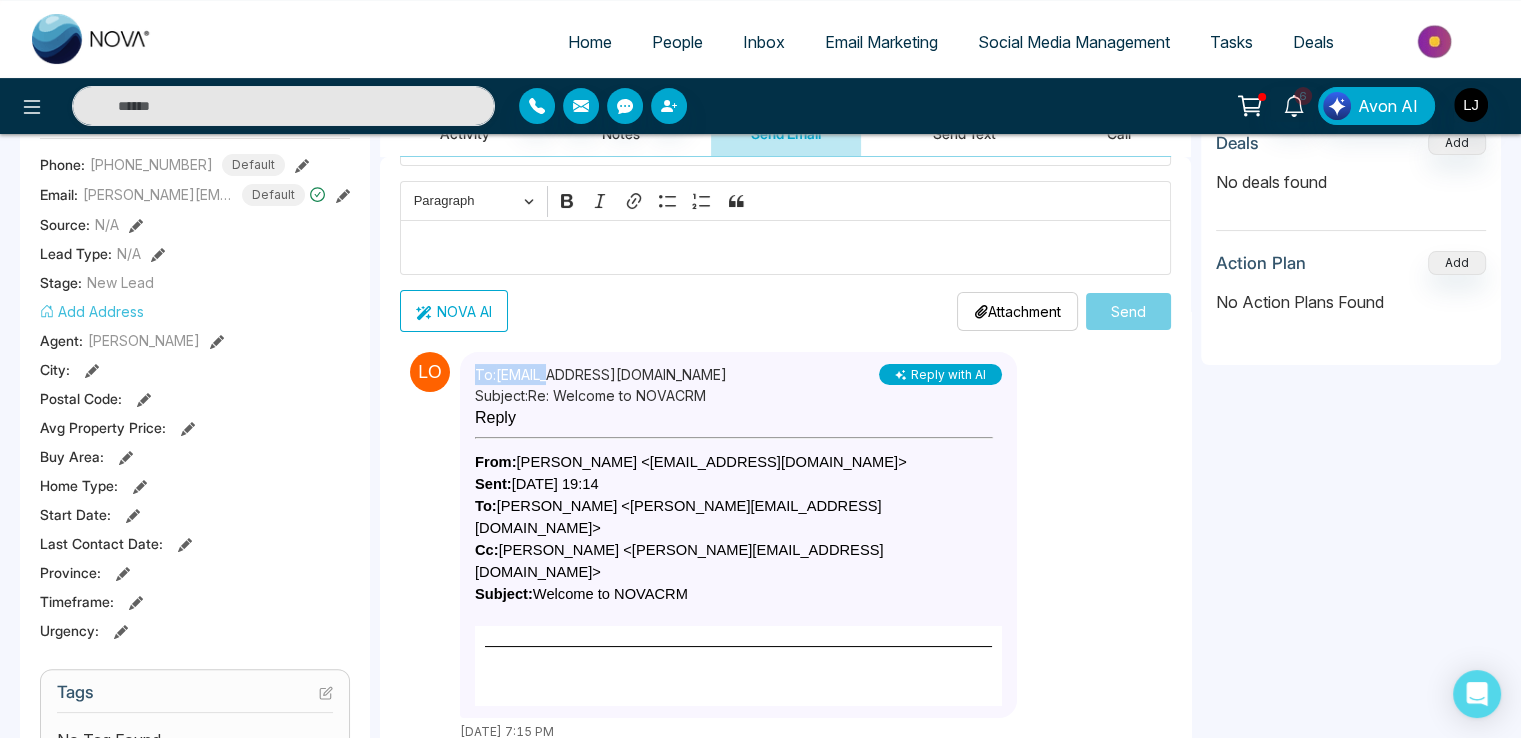 drag, startPoint x: 475, startPoint y: 369, endPoint x: 550, endPoint y: 373, distance: 75.10659 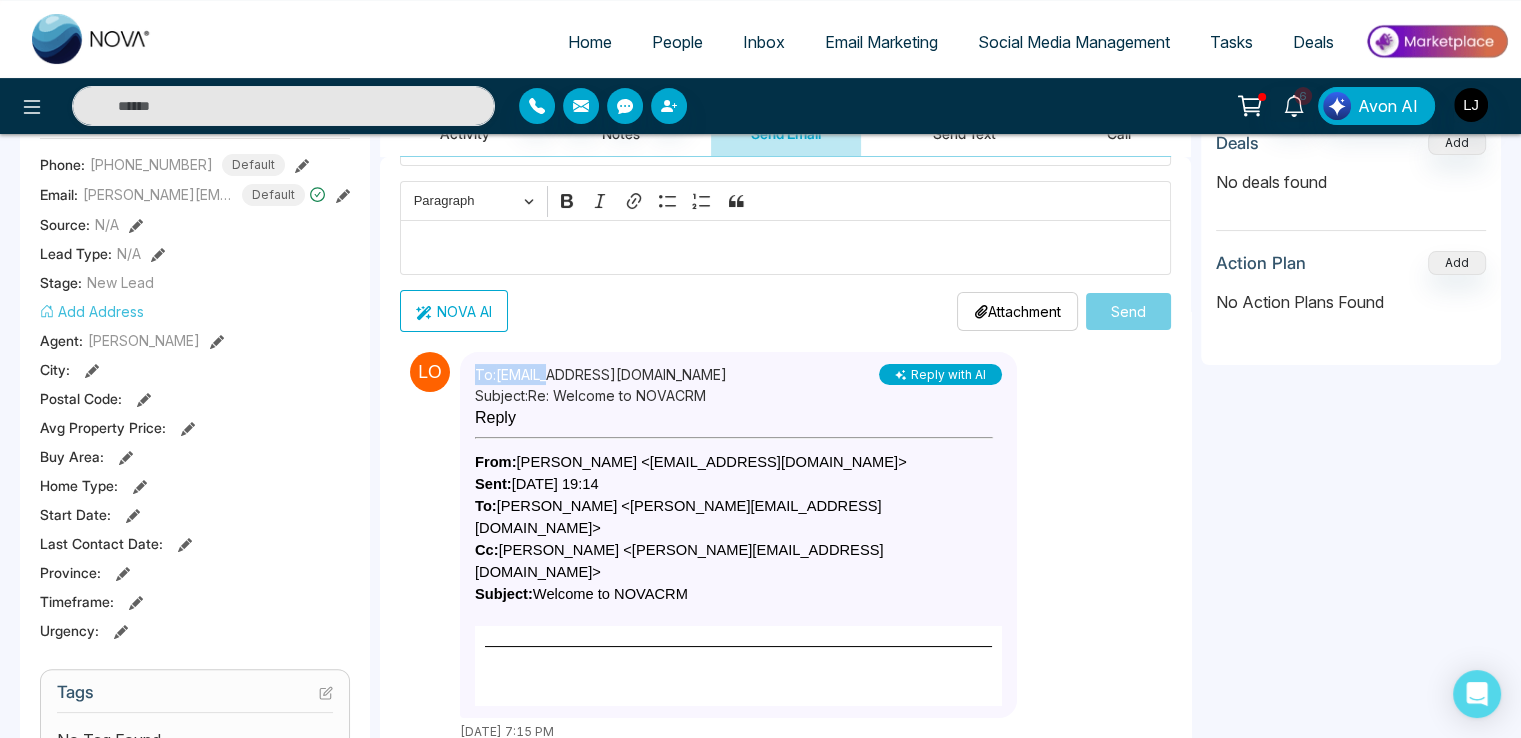 click on "To:  [EMAIL_ADDRESS][DOMAIN_NAME]" at bounding box center [601, 374] 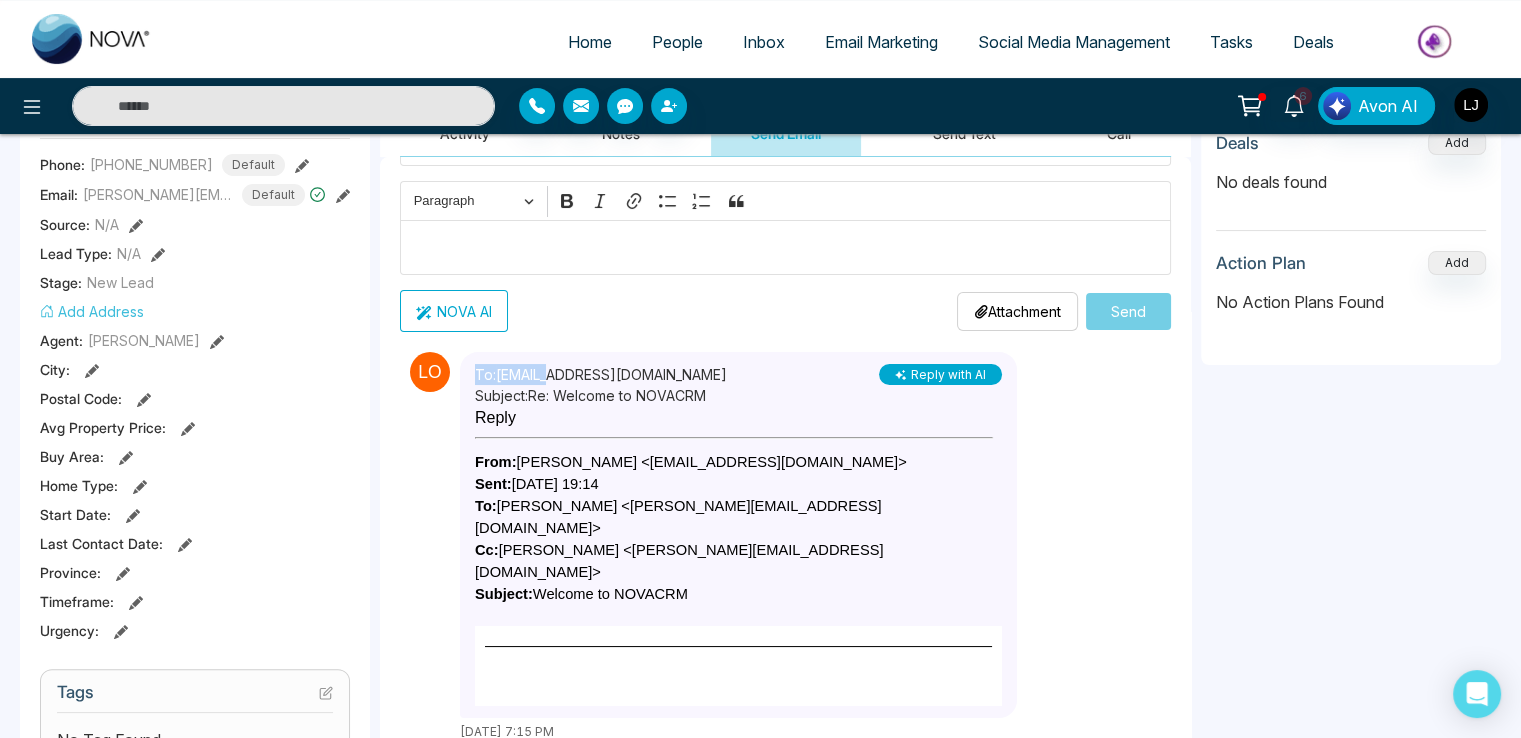 click on "To:  [EMAIL_ADDRESS][DOMAIN_NAME]" at bounding box center (601, 374) 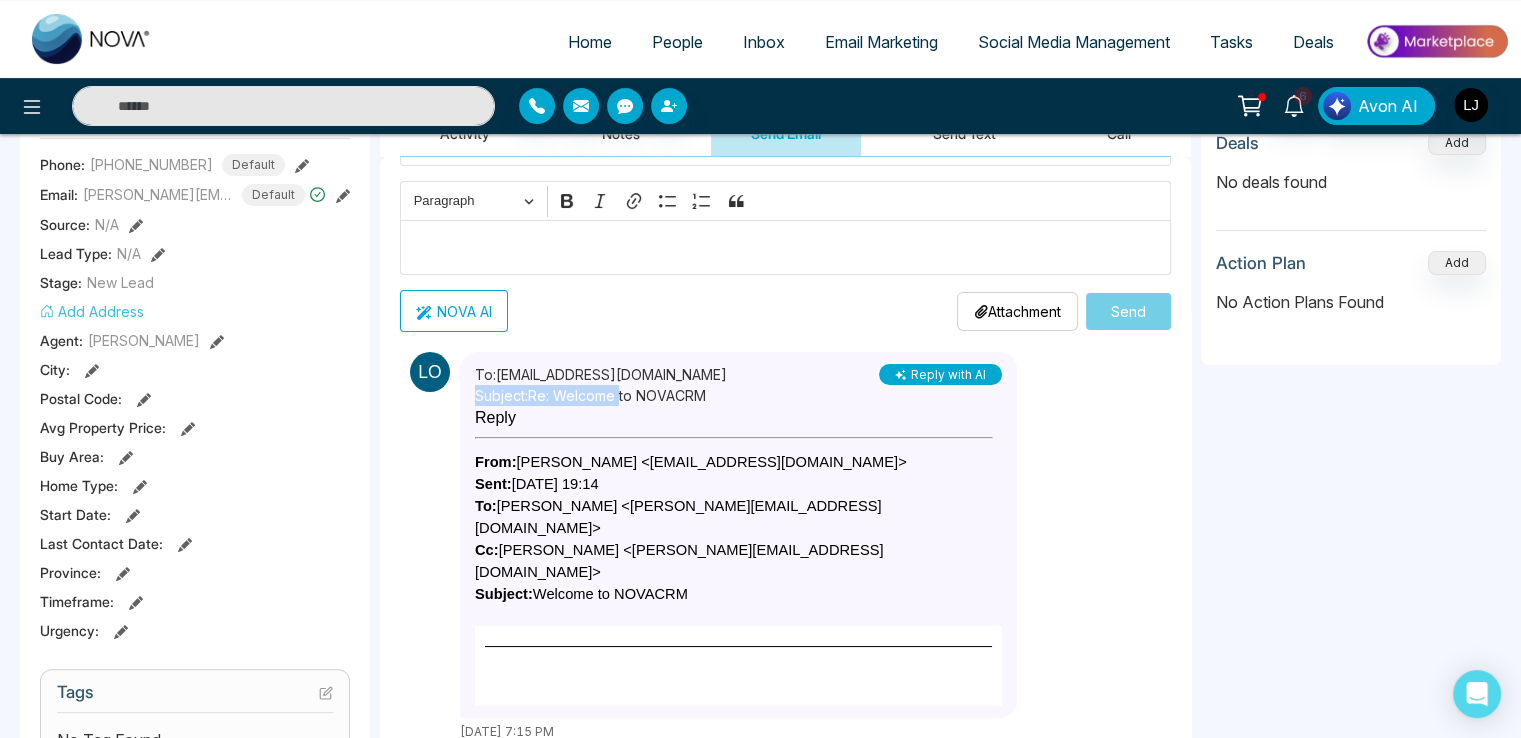 drag, startPoint x: 473, startPoint y: 394, endPoint x: 621, endPoint y: 393, distance: 148.00337 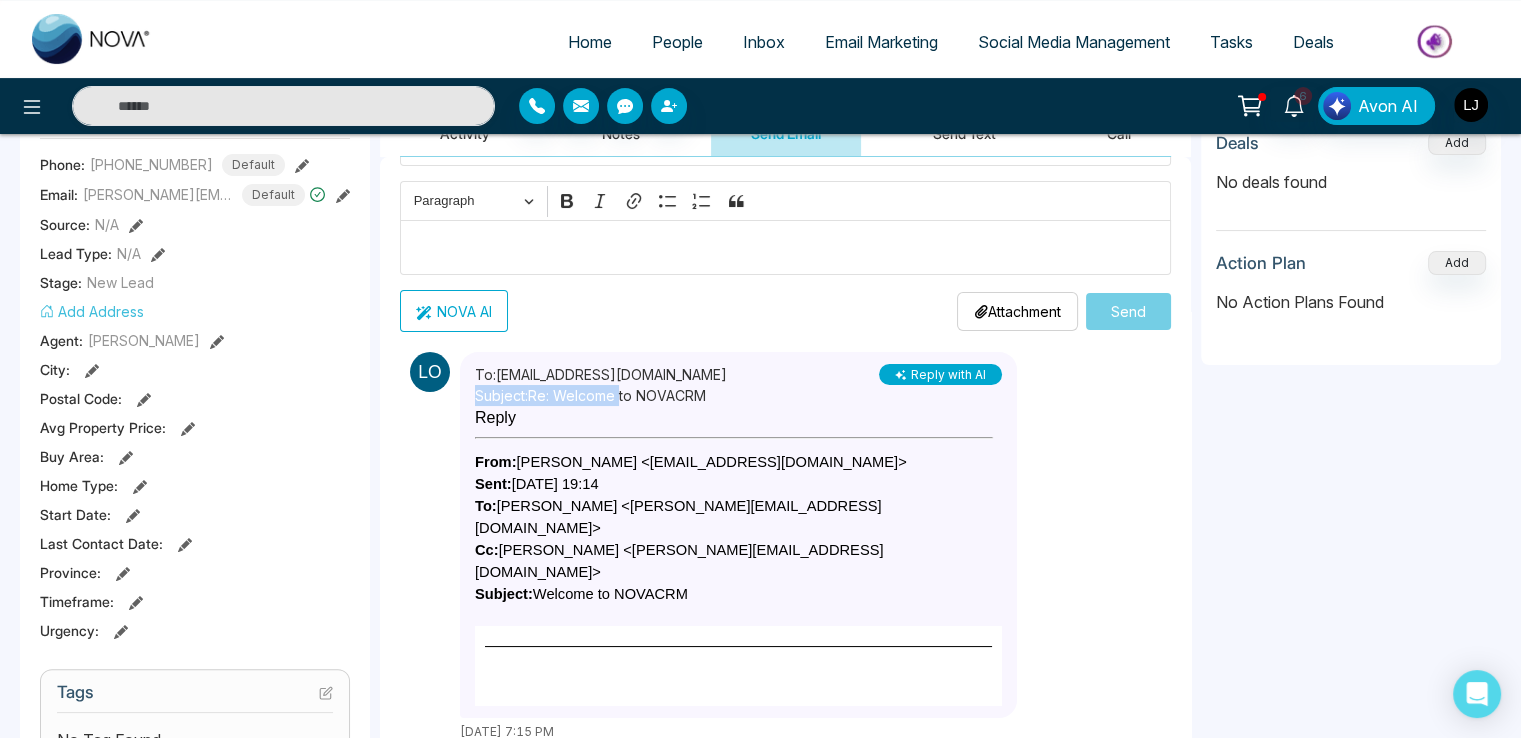 click on "To:  [EMAIL_ADDRESS][DOMAIN_NAME] Subject:  Re: Welcome to NOVACRM  Reply with AI" at bounding box center [738, 535] 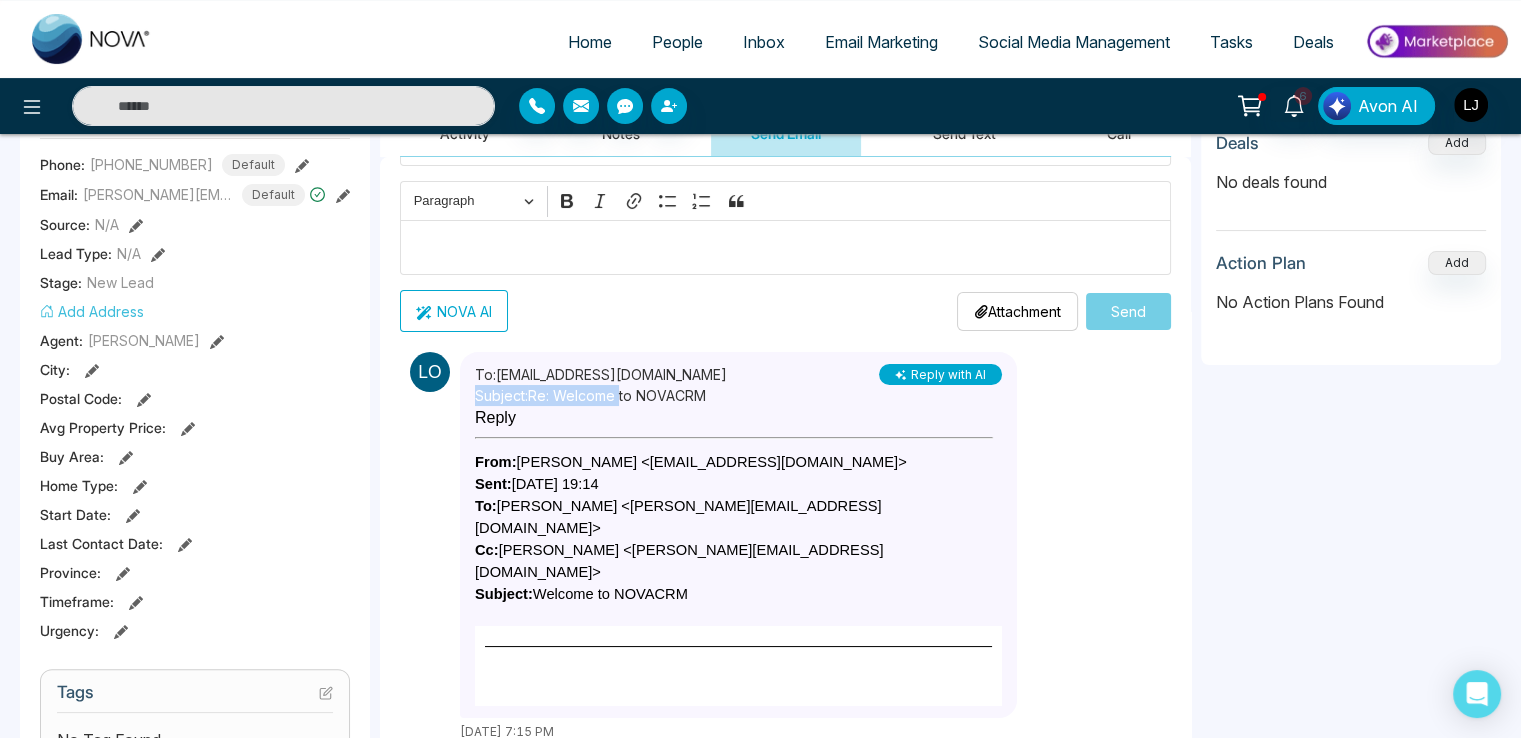 click on "Subject:  Re: Welcome to NOVACRM" at bounding box center [601, 395] 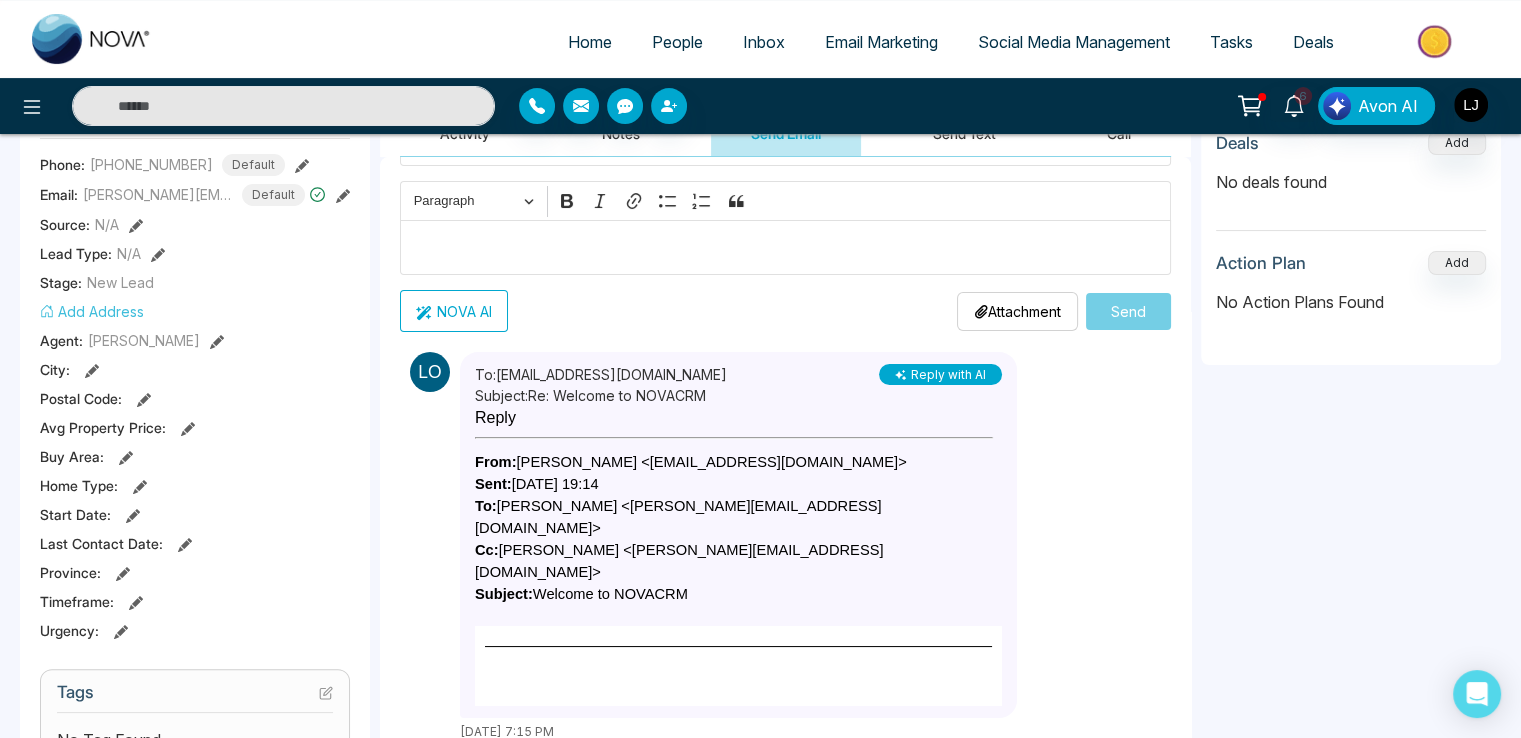 drag, startPoint x: 474, startPoint y: 464, endPoint x: 521, endPoint y: 460, distance: 47.169907 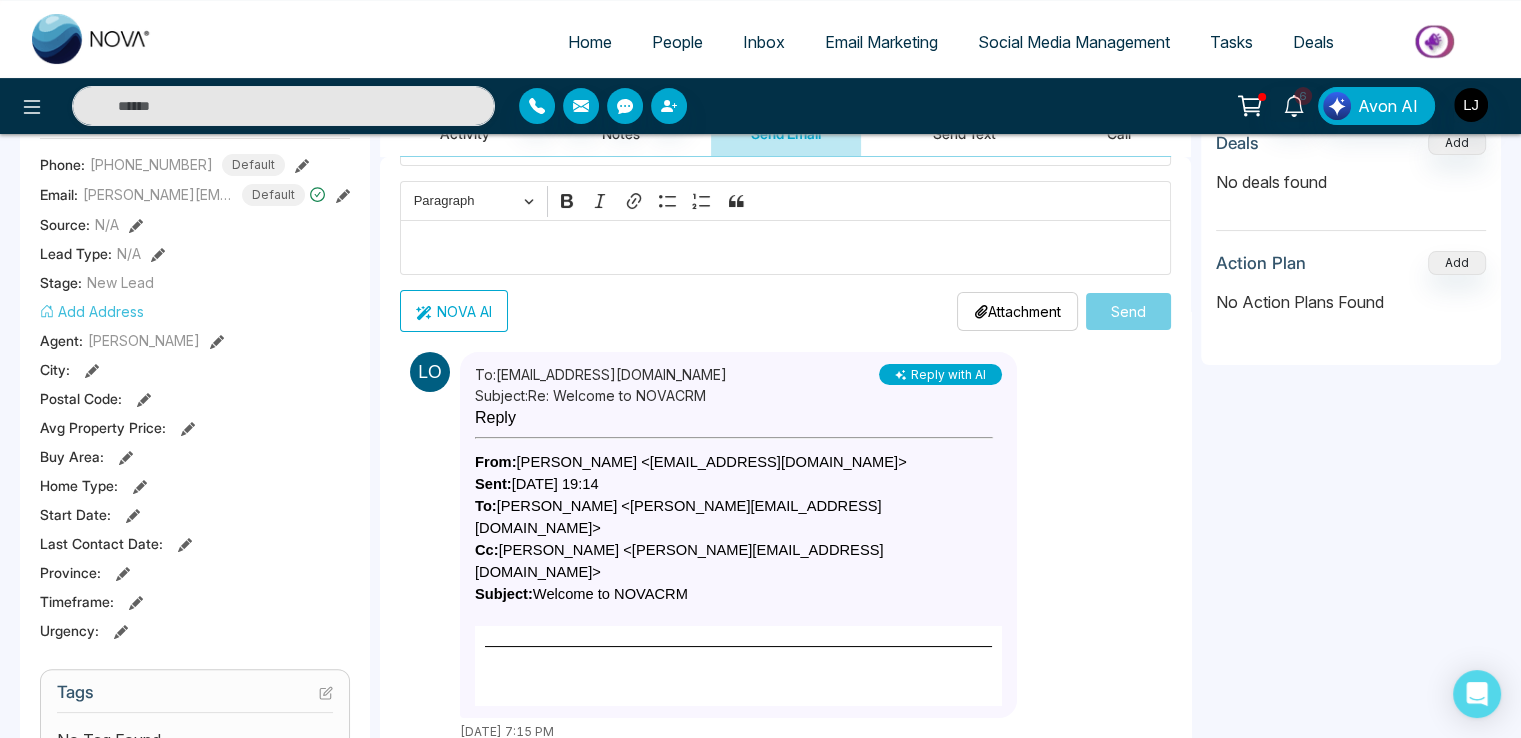 click on "From:  [PERSON_NAME] <[EMAIL_ADDRESS][DOMAIN_NAME]>
Sent:  [DATE] 19:14
To:  [PERSON_NAME] <[PERSON_NAME][EMAIL_ADDRESS][DOMAIN_NAME]>
Cc:  [PERSON_NAME] <[PERSON_NAME][EMAIL_ADDRESS][DOMAIN_NAME]>
Subject:  Welcome to NOVACRM" at bounding box center [691, 528] 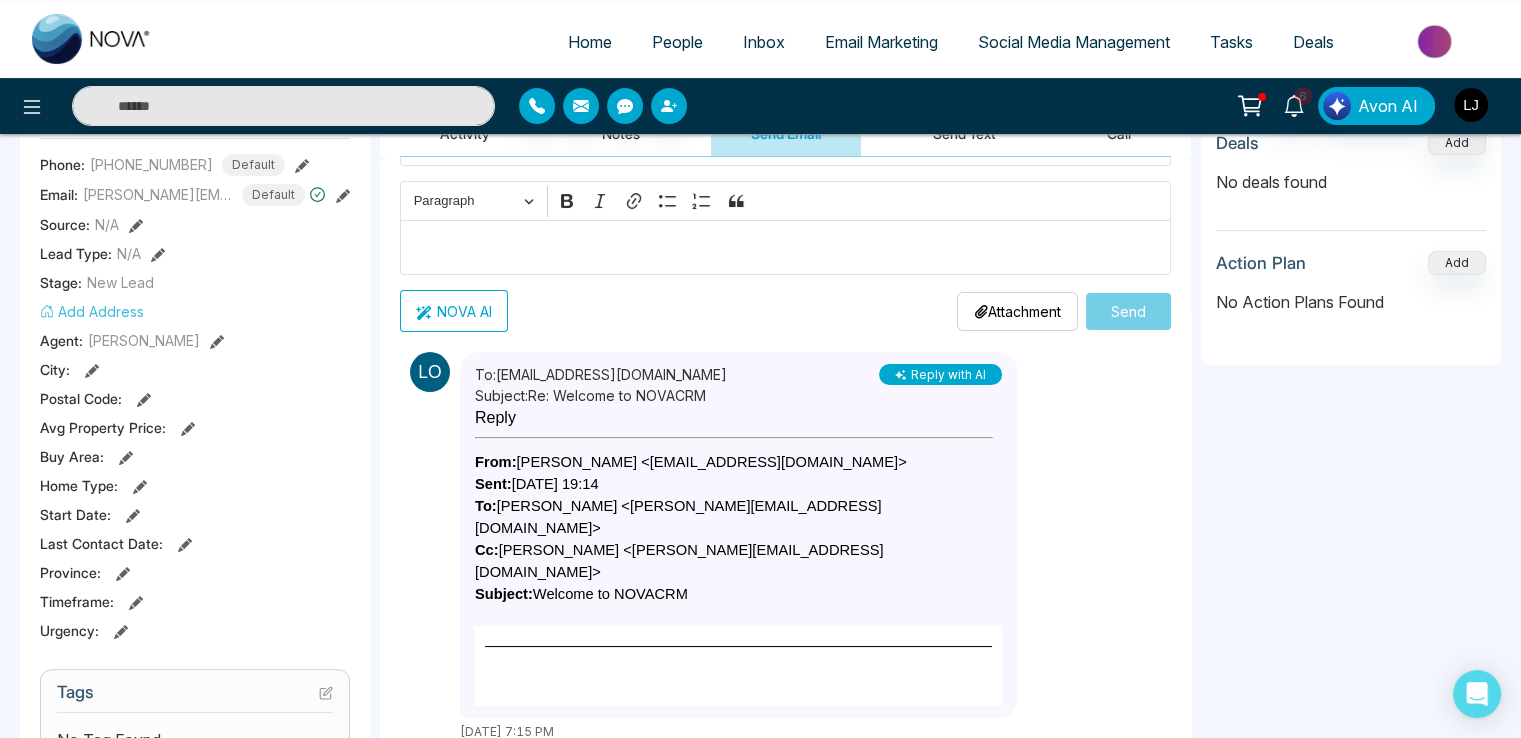 drag, startPoint x: 530, startPoint y: 455, endPoint x: 877, endPoint y: 457, distance: 347.00577 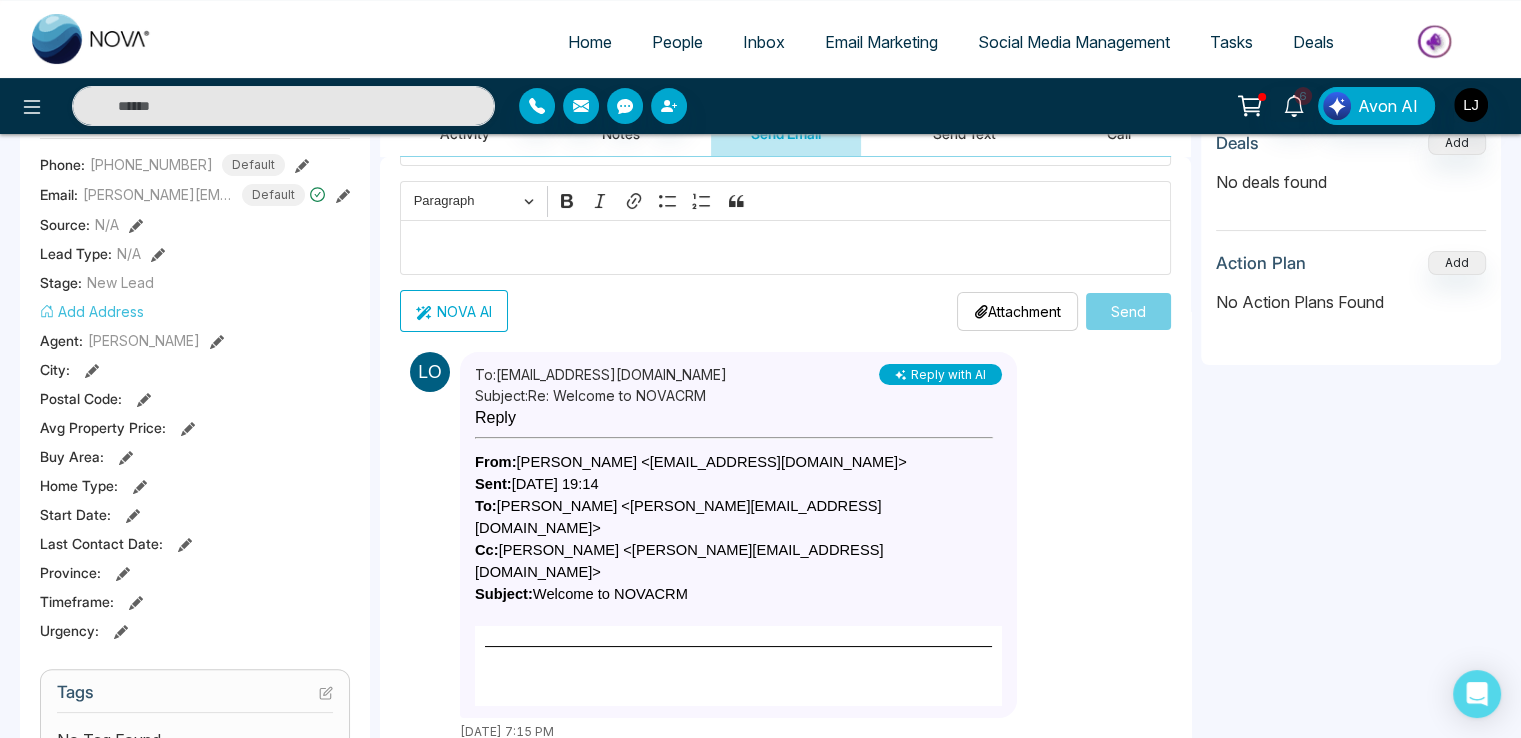 click on "From:  [PERSON_NAME] <[EMAIL_ADDRESS][DOMAIN_NAME]>
Sent:  [DATE] 19:14
To:  [PERSON_NAME] <[PERSON_NAME][EMAIL_ADDRESS][DOMAIN_NAME]>
Cc:  [PERSON_NAME] <[PERSON_NAME][EMAIL_ADDRESS][DOMAIN_NAME]>
Subject:  Welcome to NOVACRM" at bounding box center [691, 528] 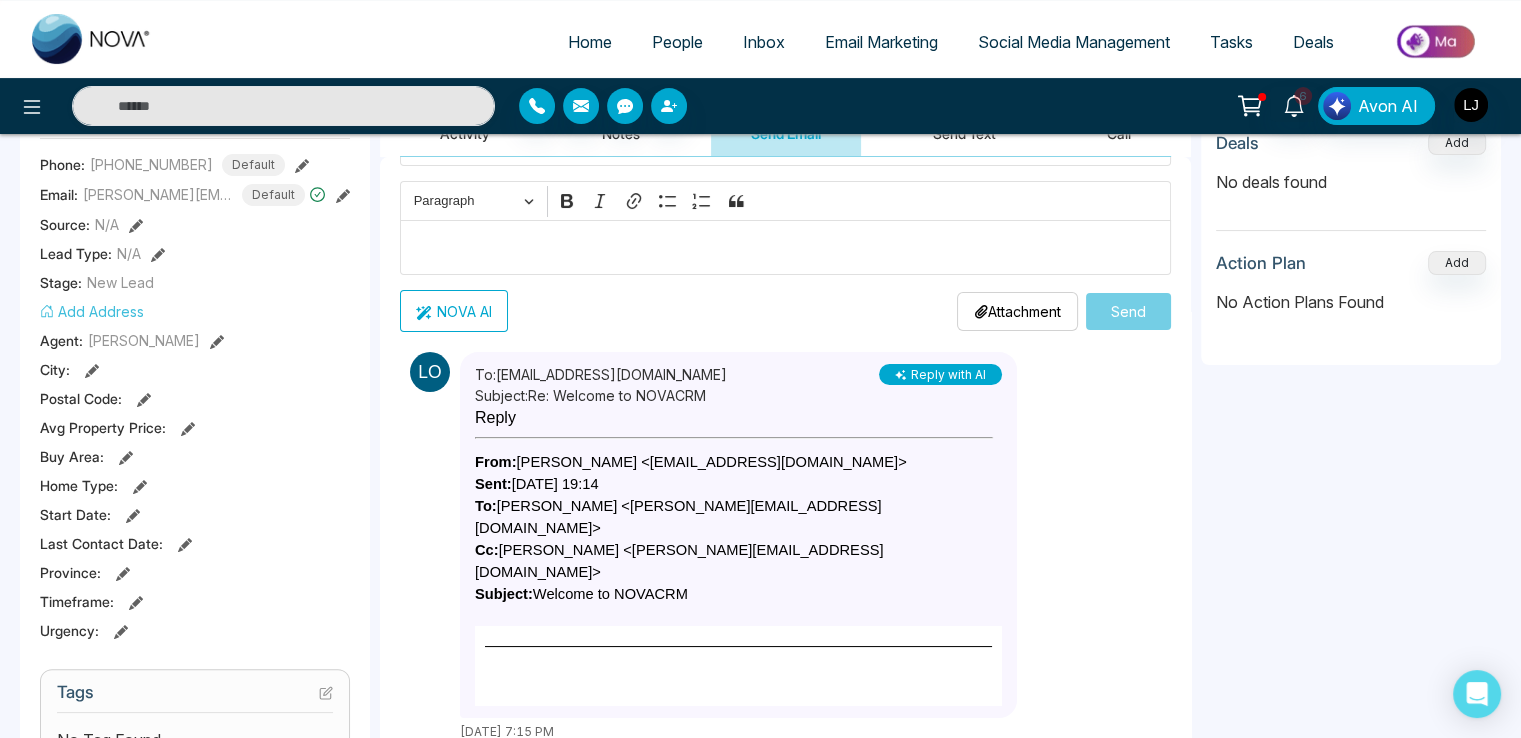 drag, startPoint x: 487, startPoint y: 478, endPoint x: 524, endPoint y: 478, distance: 37 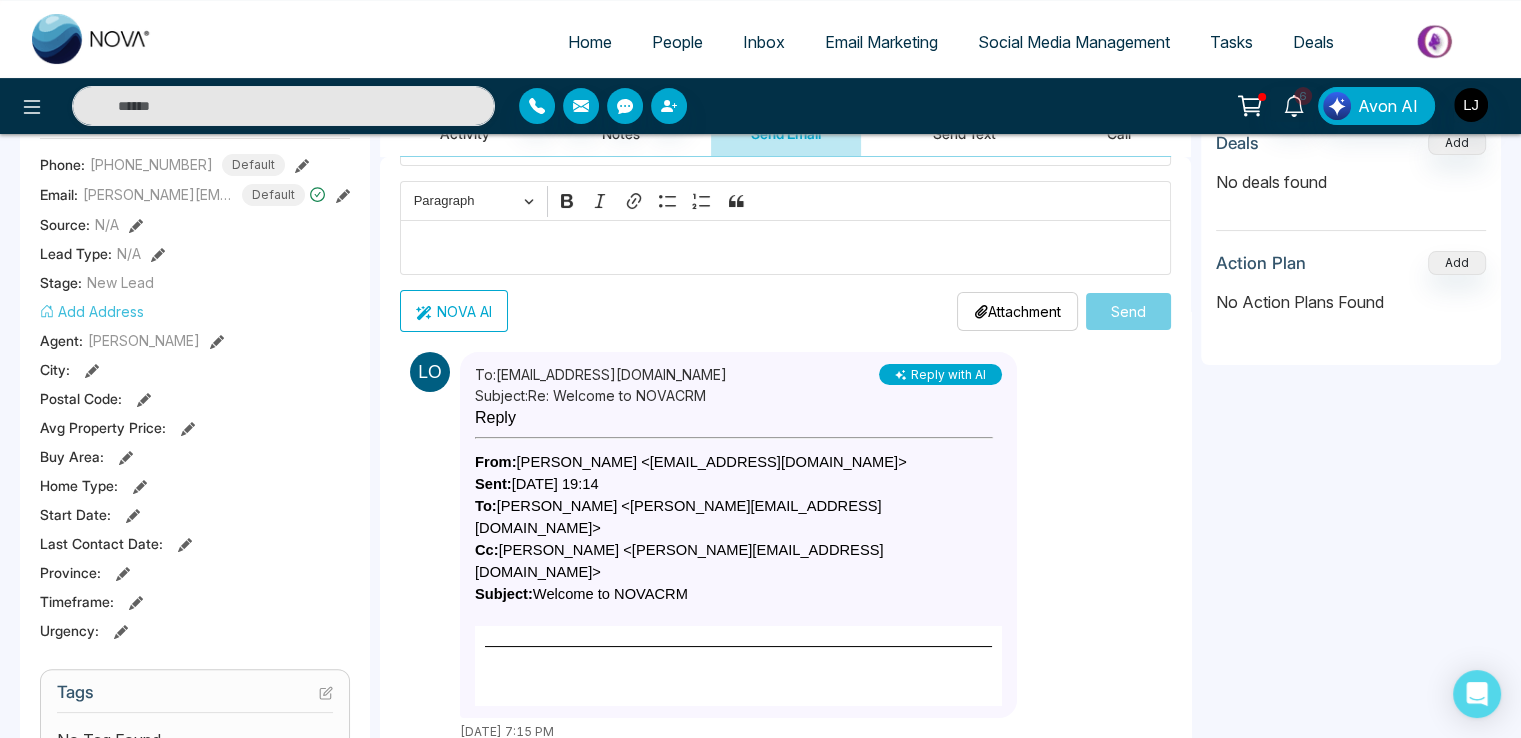 click on "From:  [PERSON_NAME] <[EMAIL_ADDRESS][DOMAIN_NAME]>
Sent:  [DATE] 19:14
To:  [PERSON_NAME] <[PERSON_NAME][EMAIL_ADDRESS][DOMAIN_NAME]>
Cc:  [PERSON_NAME] <[PERSON_NAME][EMAIL_ADDRESS][DOMAIN_NAME]>
Subject:  Welcome to NOVACRM" at bounding box center (691, 528) 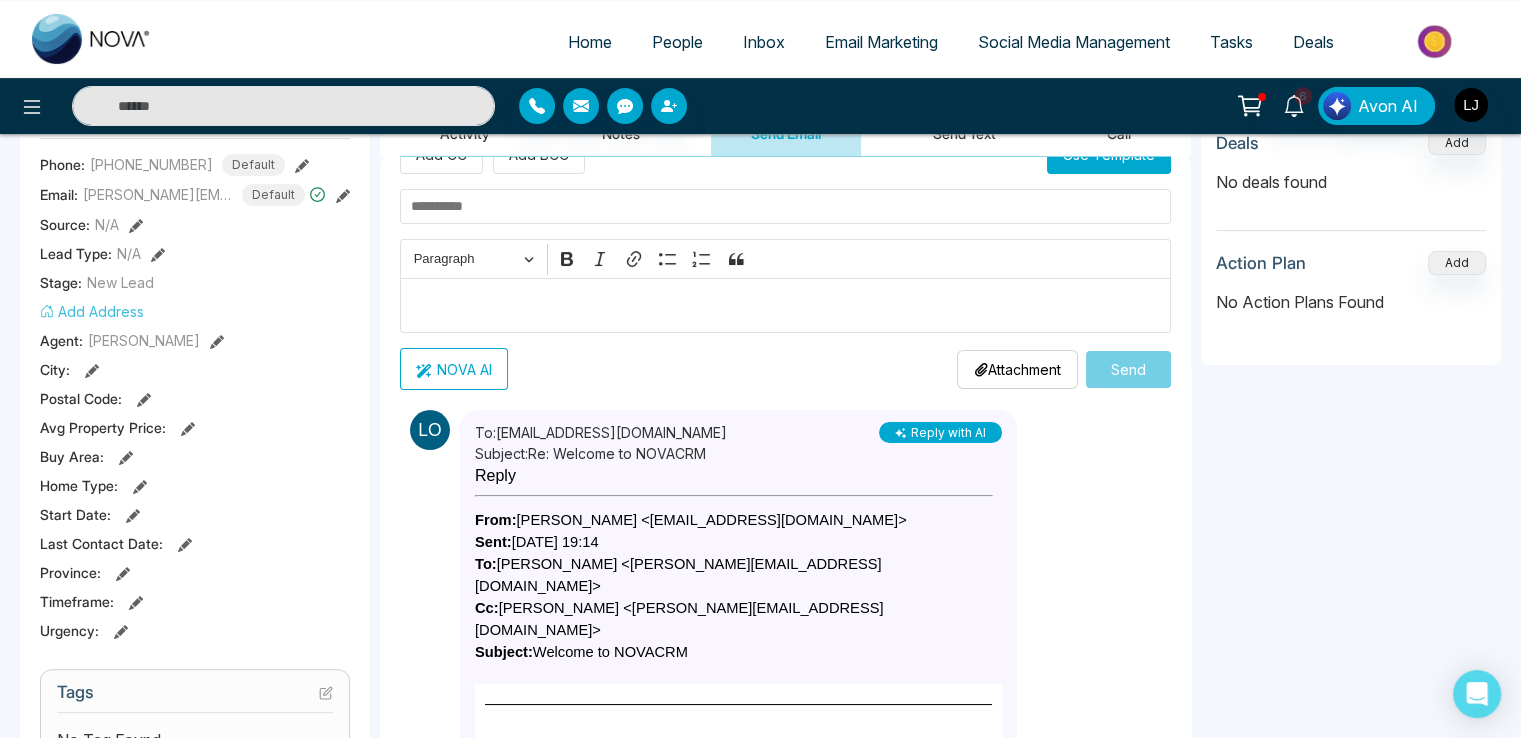 scroll, scrollTop: 0, scrollLeft: 0, axis: both 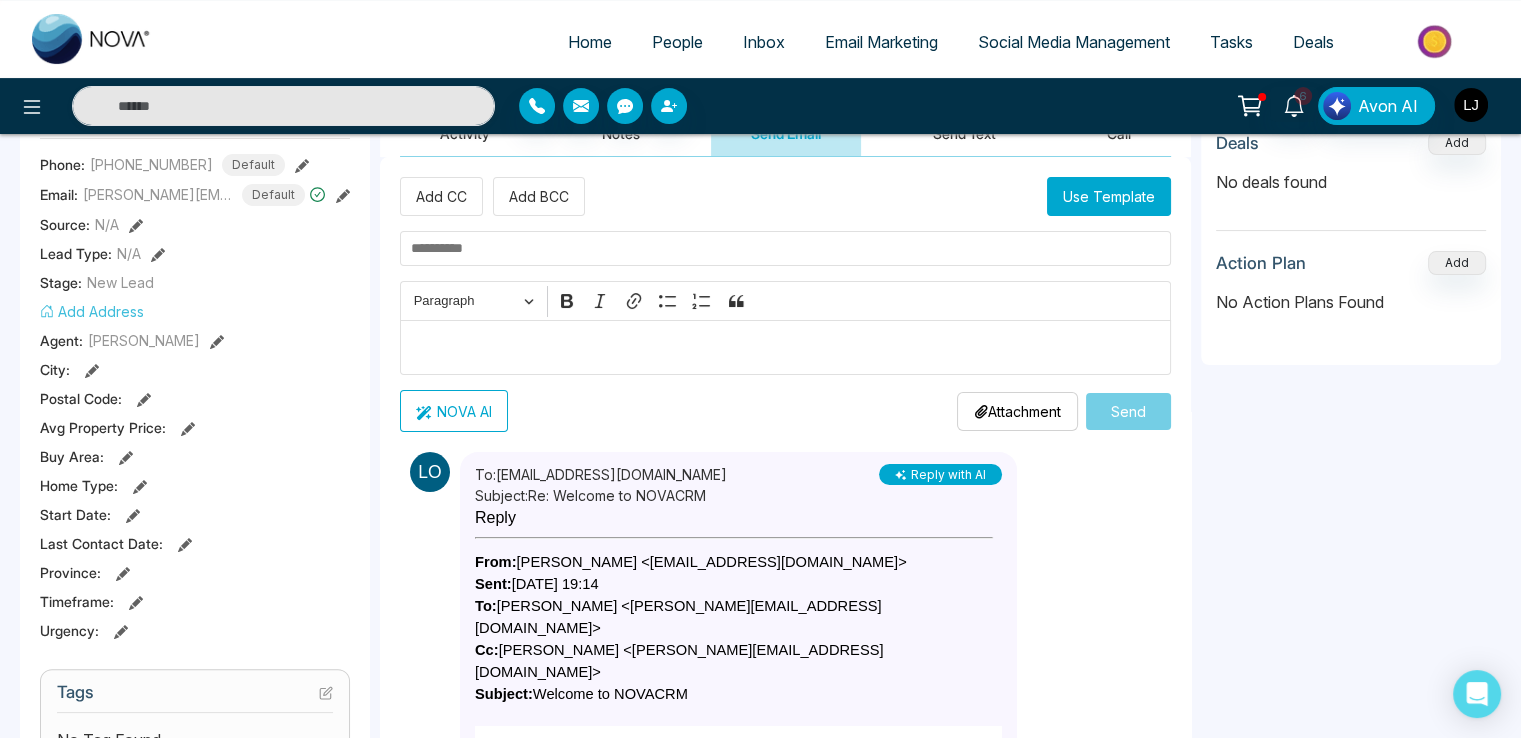 click at bounding box center [1471, 105] 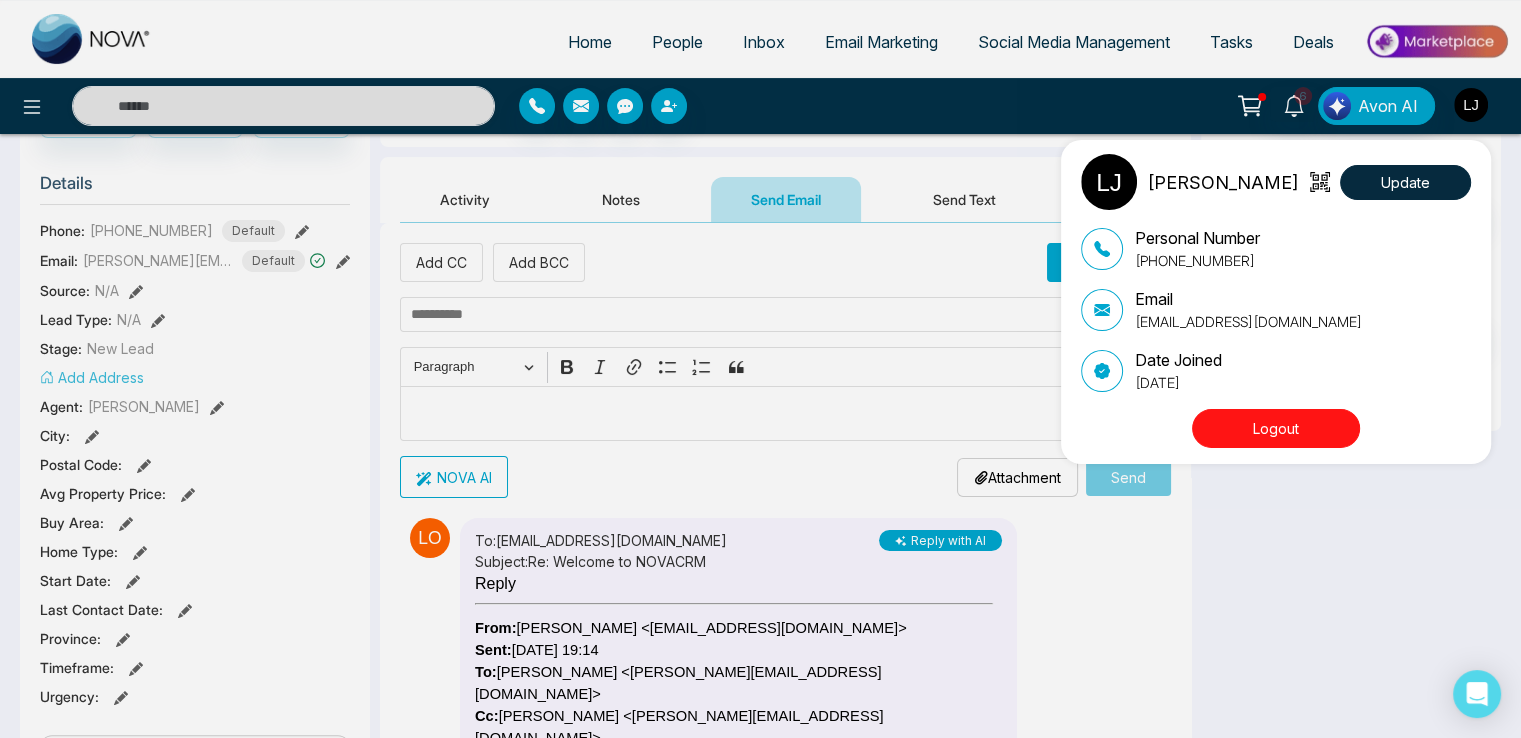 scroll, scrollTop: 200, scrollLeft: 0, axis: vertical 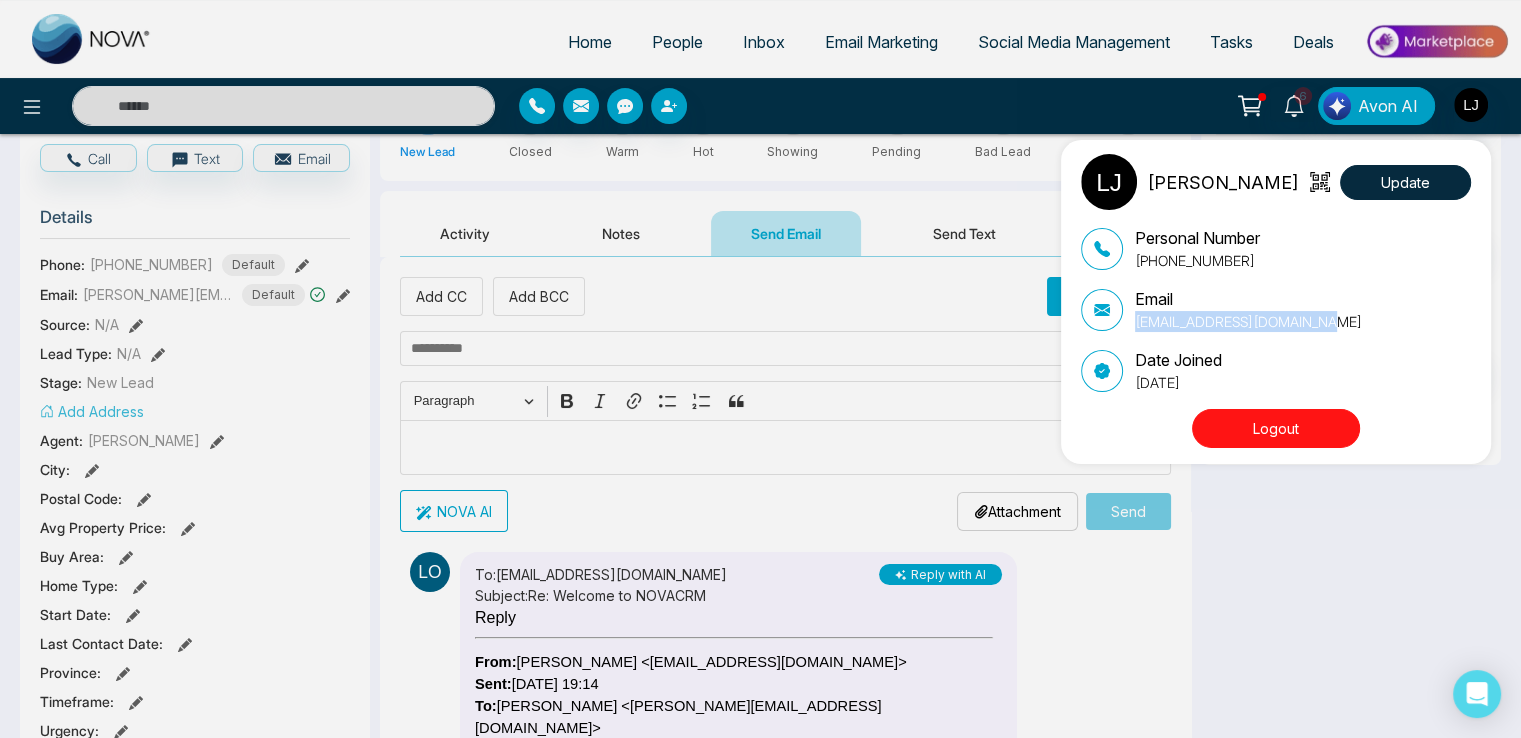 drag, startPoint x: 1324, startPoint y: 313, endPoint x: 1132, endPoint y: 321, distance: 192.1666 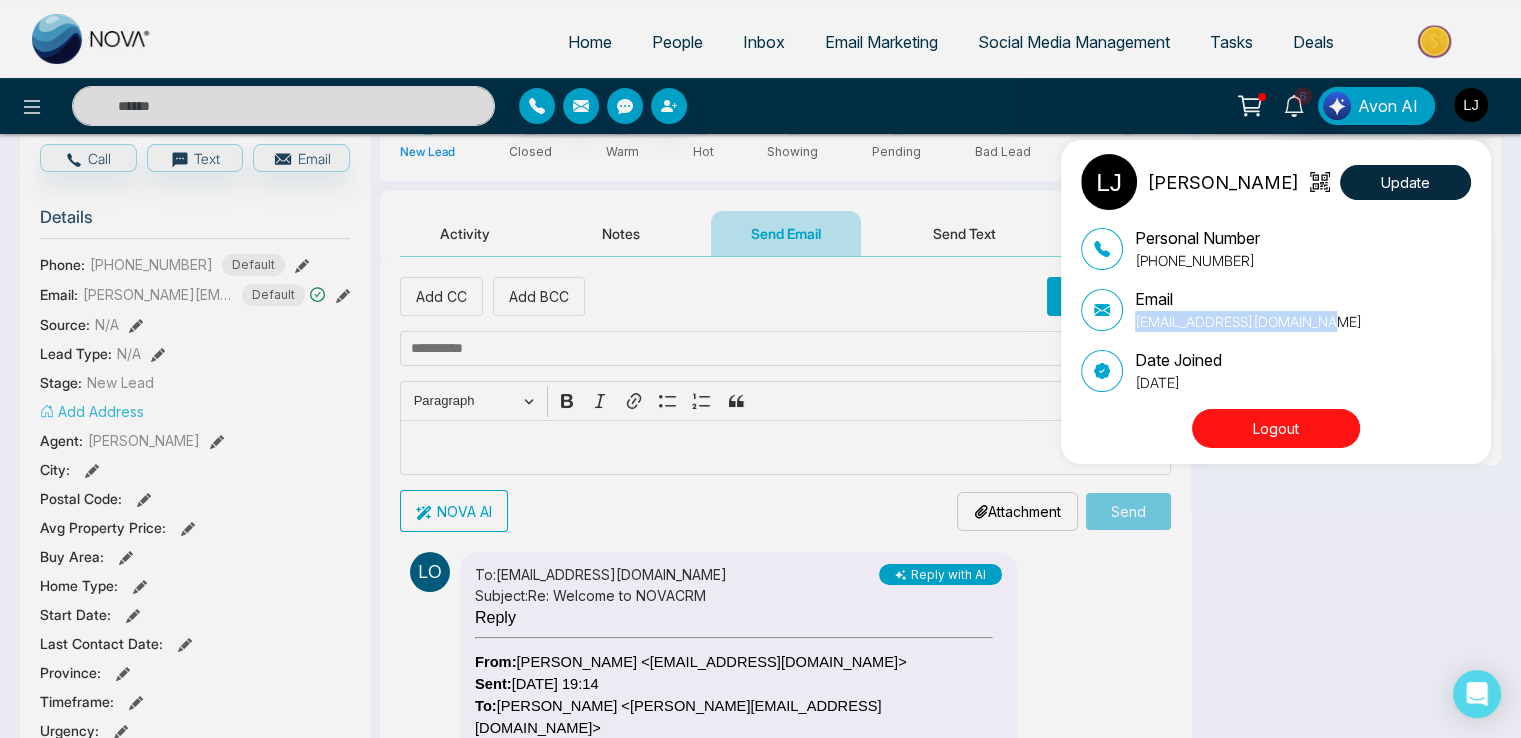 click on "Email [EMAIL_ADDRESS][DOMAIN_NAME]" at bounding box center [1276, 309] 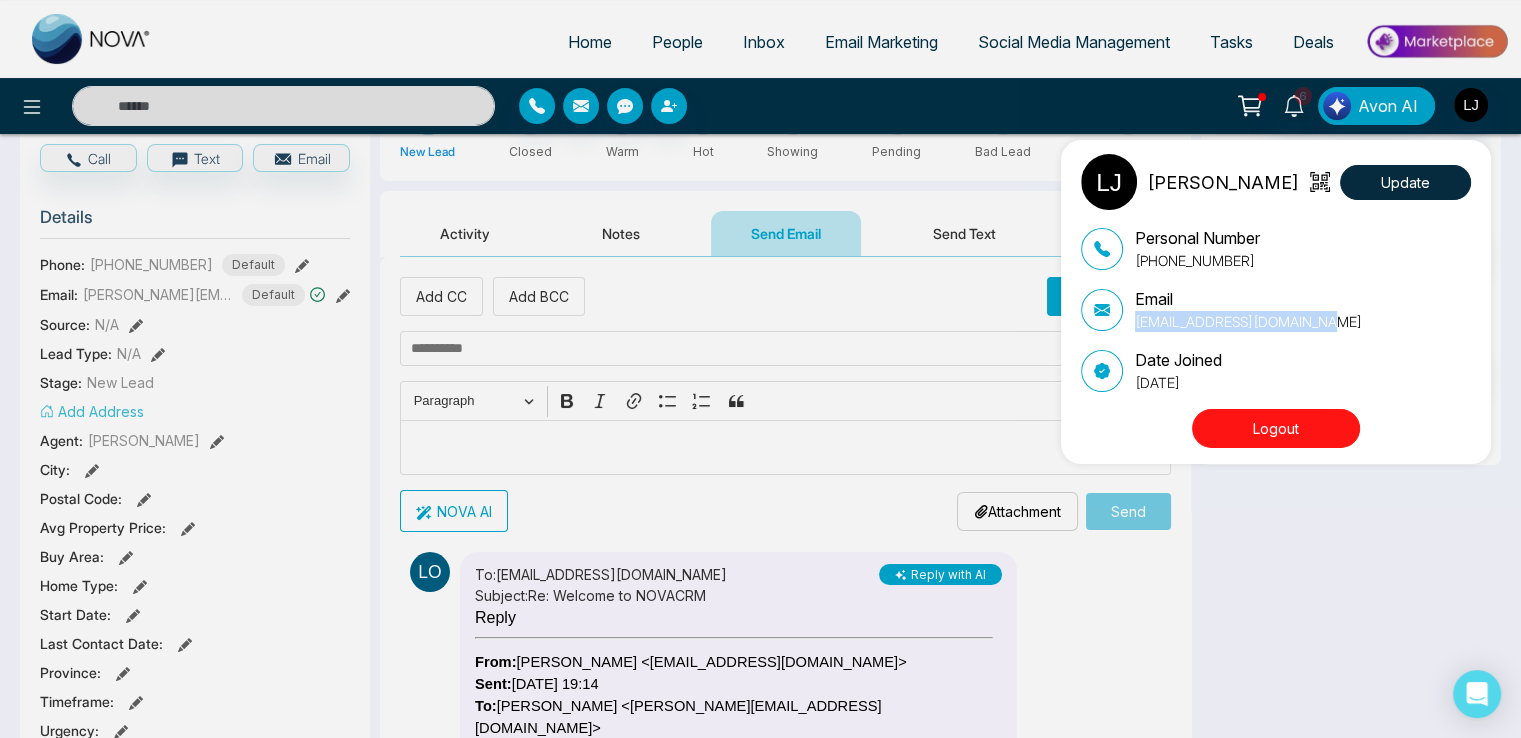 copy on "[EMAIL_ADDRESS][DOMAIN_NAME]" 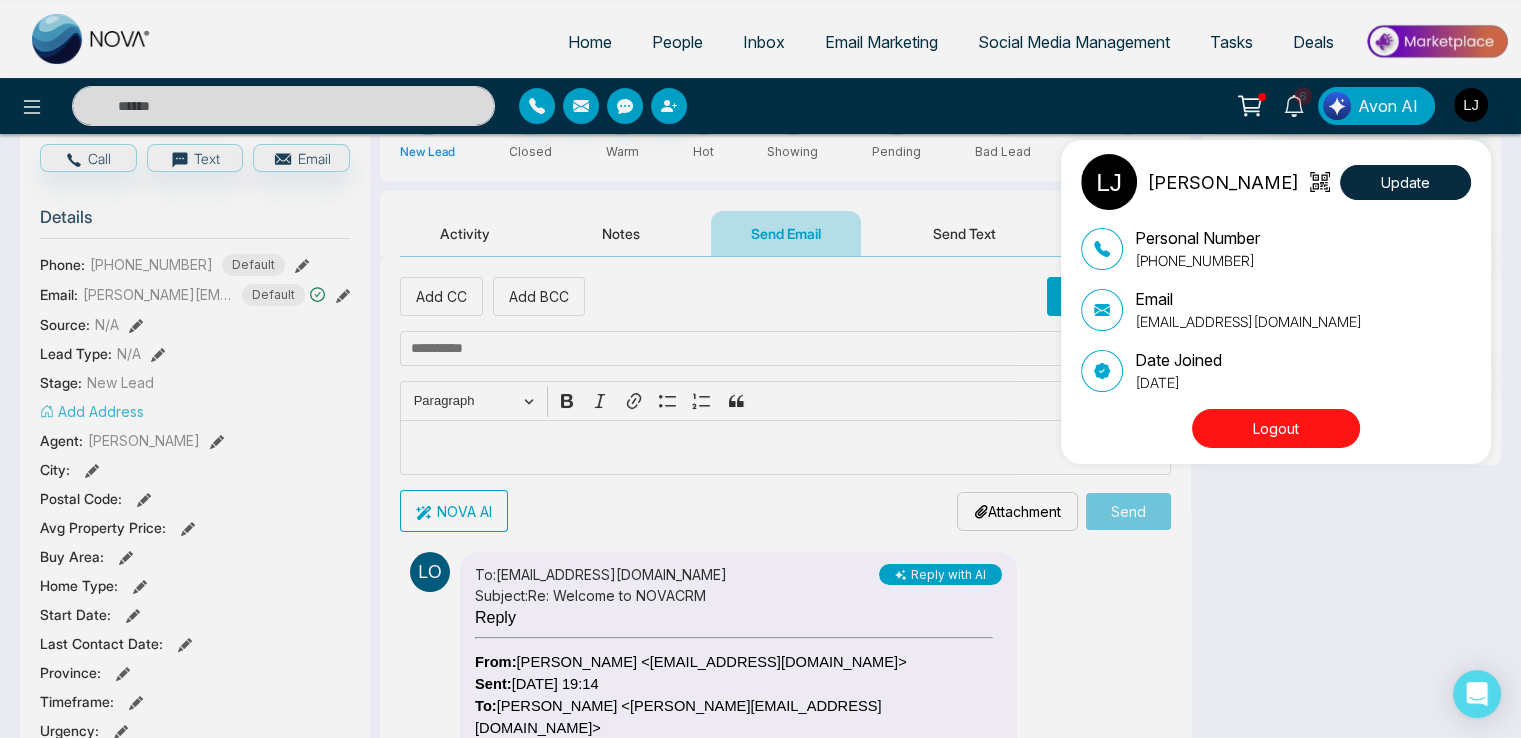 click on "[PERSON_NAME] Update Personal Number [PHONE_NUMBER] Email [EMAIL_ADDRESS][DOMAIN_NAME] Date Joined [DATE] Logout" at bounding box center [760, 369] 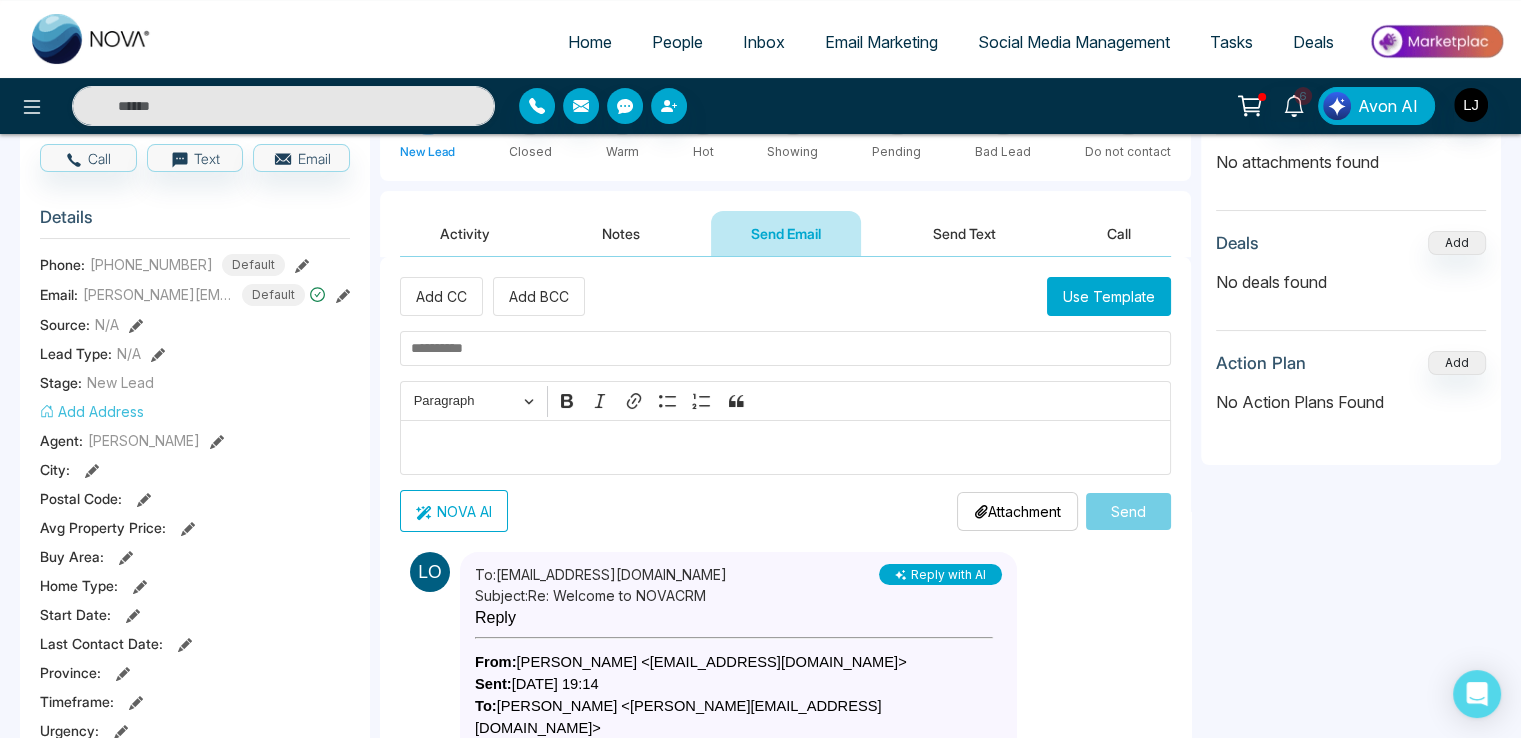 click on "People" at bounding box center (677, 42) 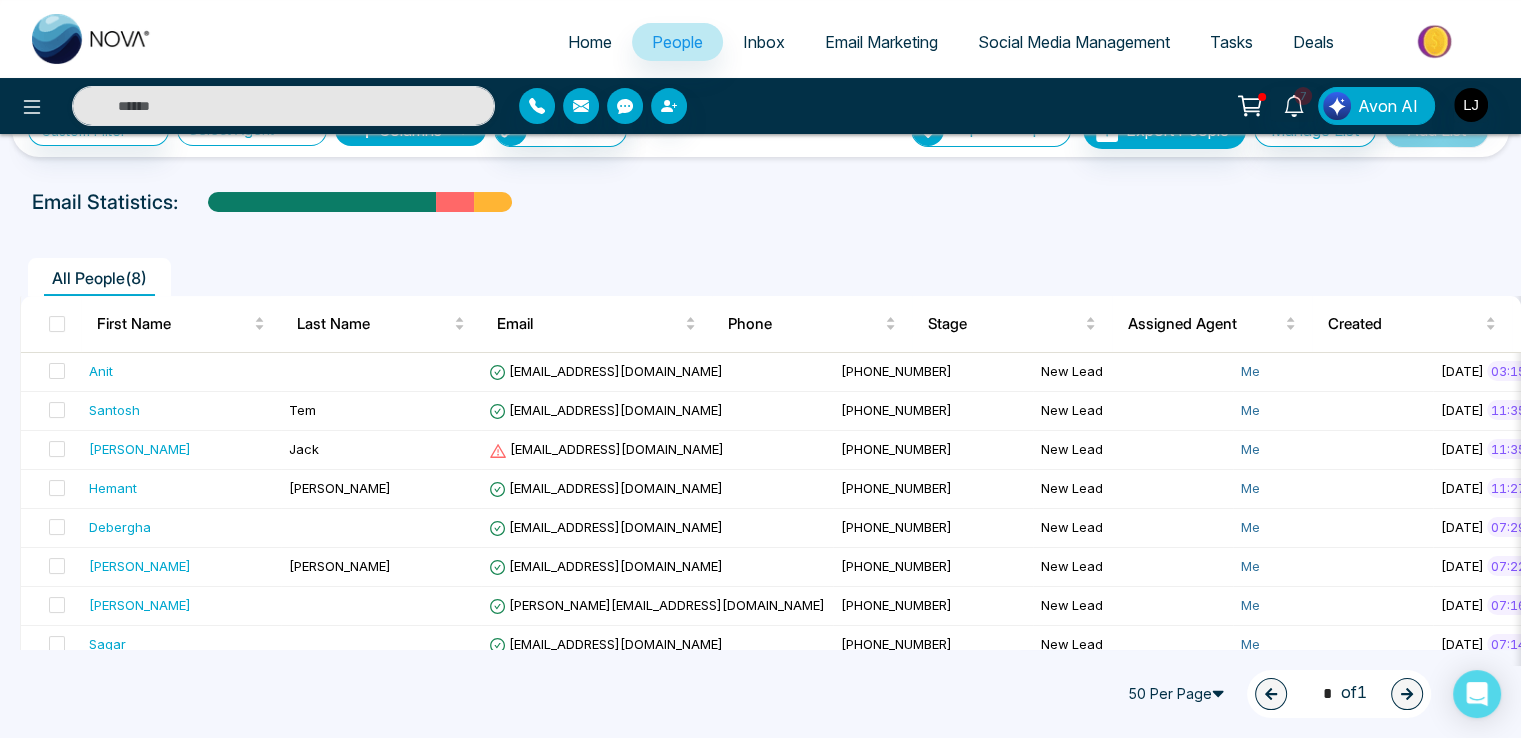 scroll, scrollTop: 79, scrollLeft: 0, axis: vertical 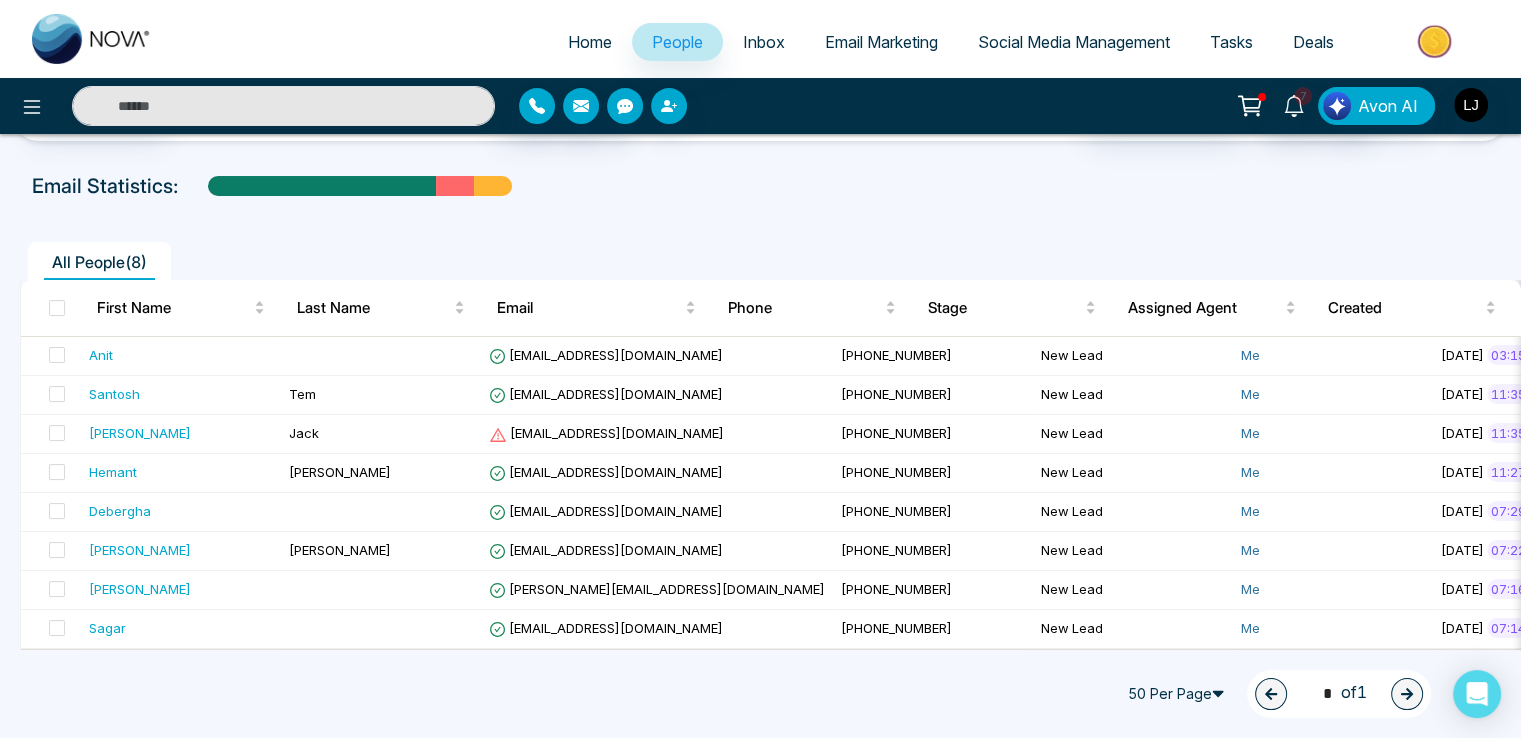 click on "Social Media Management" at bounding box center (1074, 42) 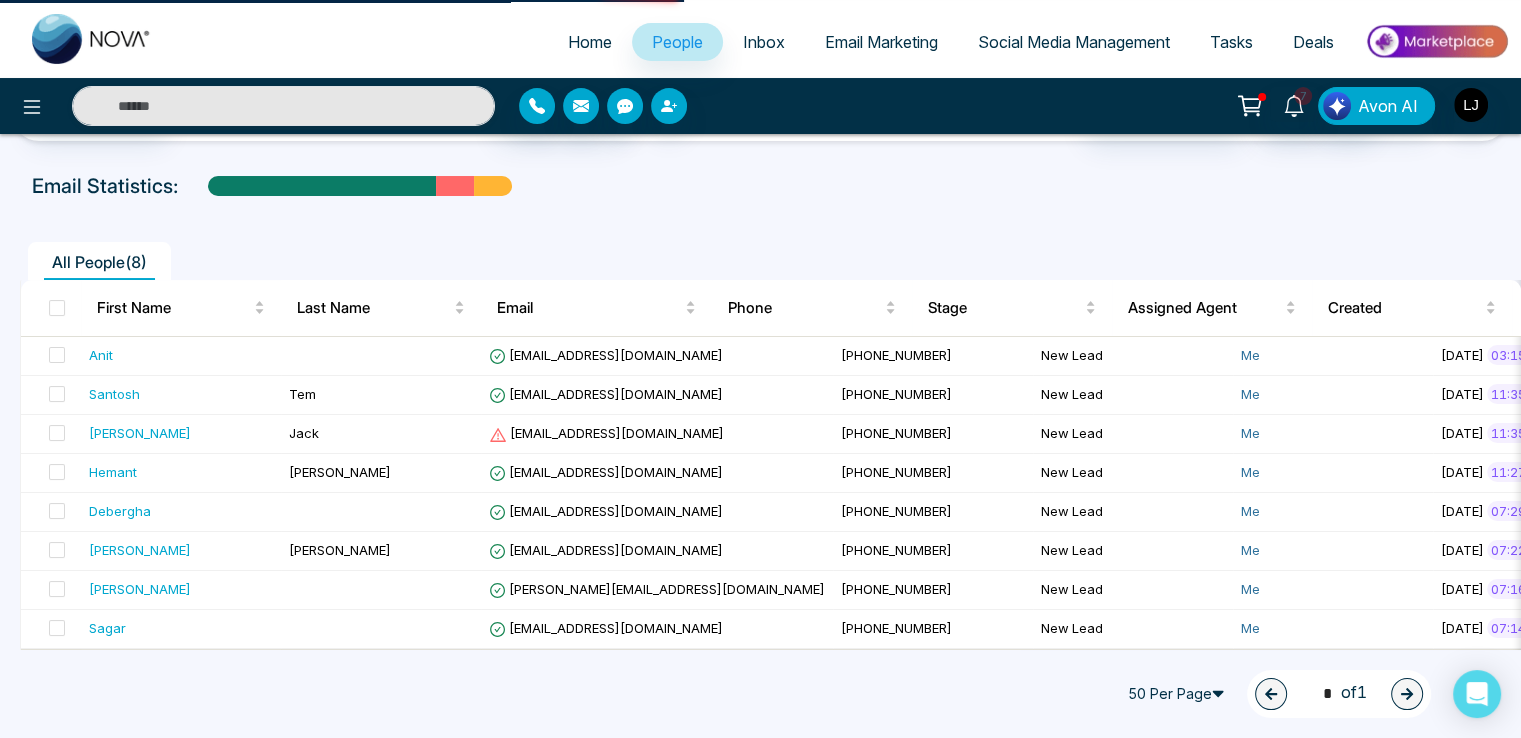 scroll, scrollTop: 0, scrollLeft: 0, axis: both 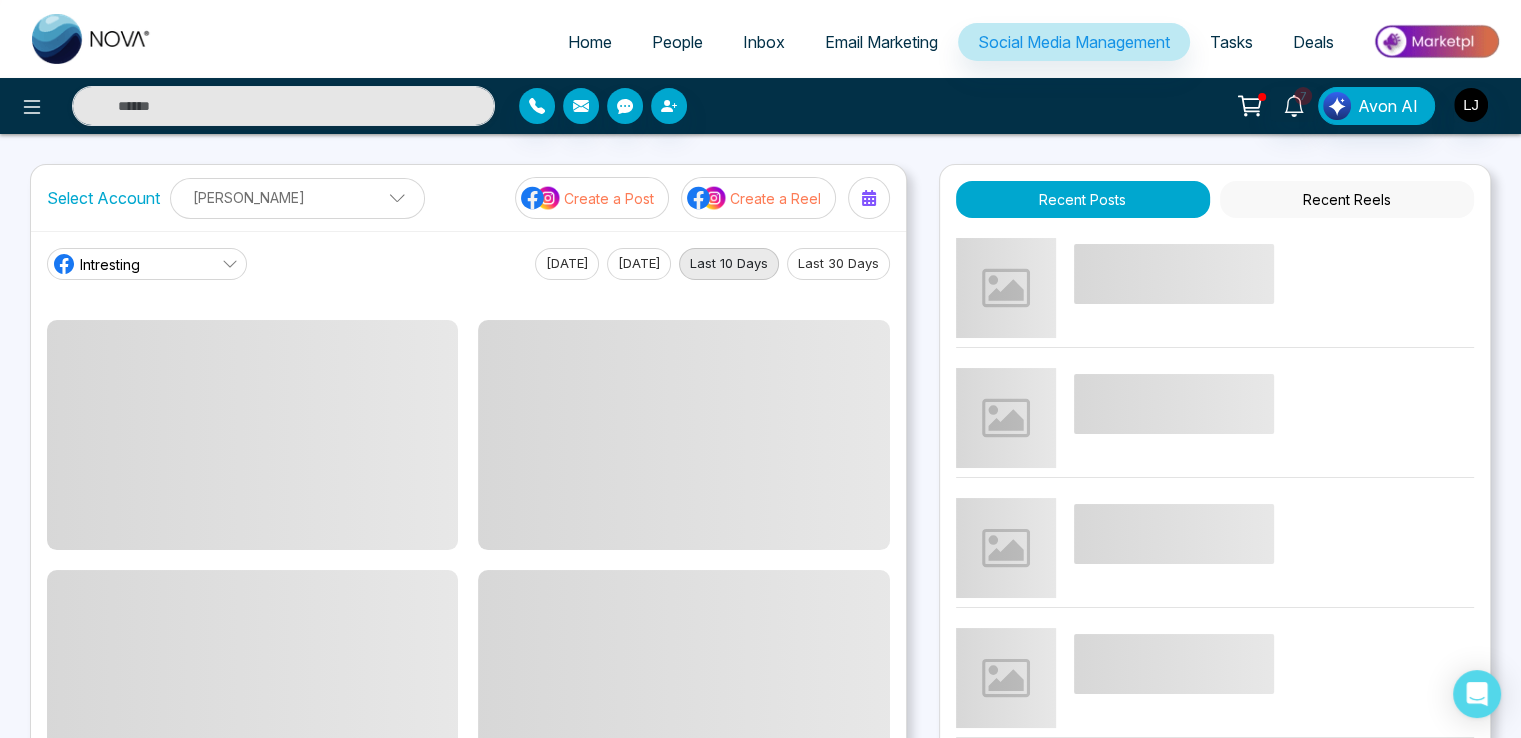 click on "Create a Post" at bounding box center [609, 198] 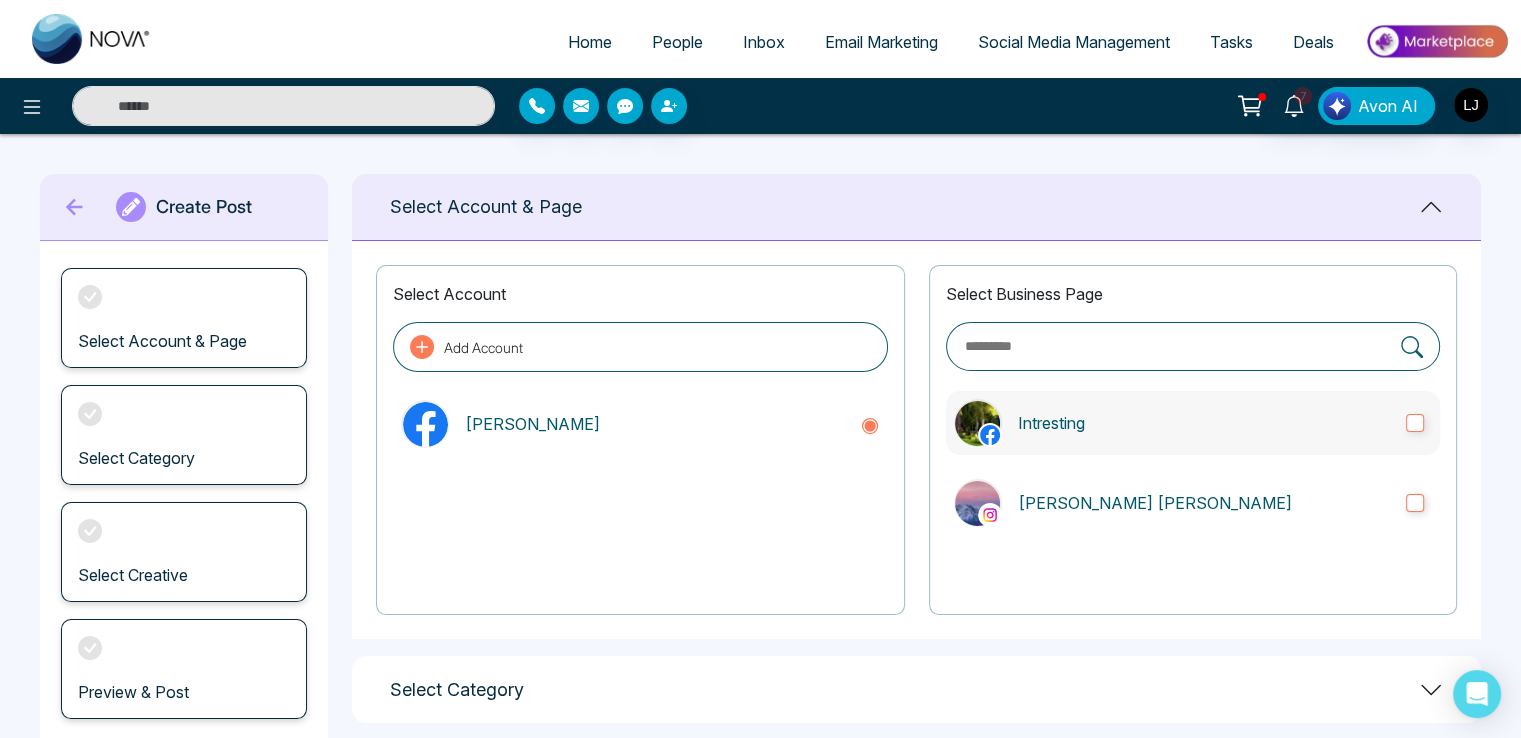 click on "Intresting" at bounding box center (1204, 423) 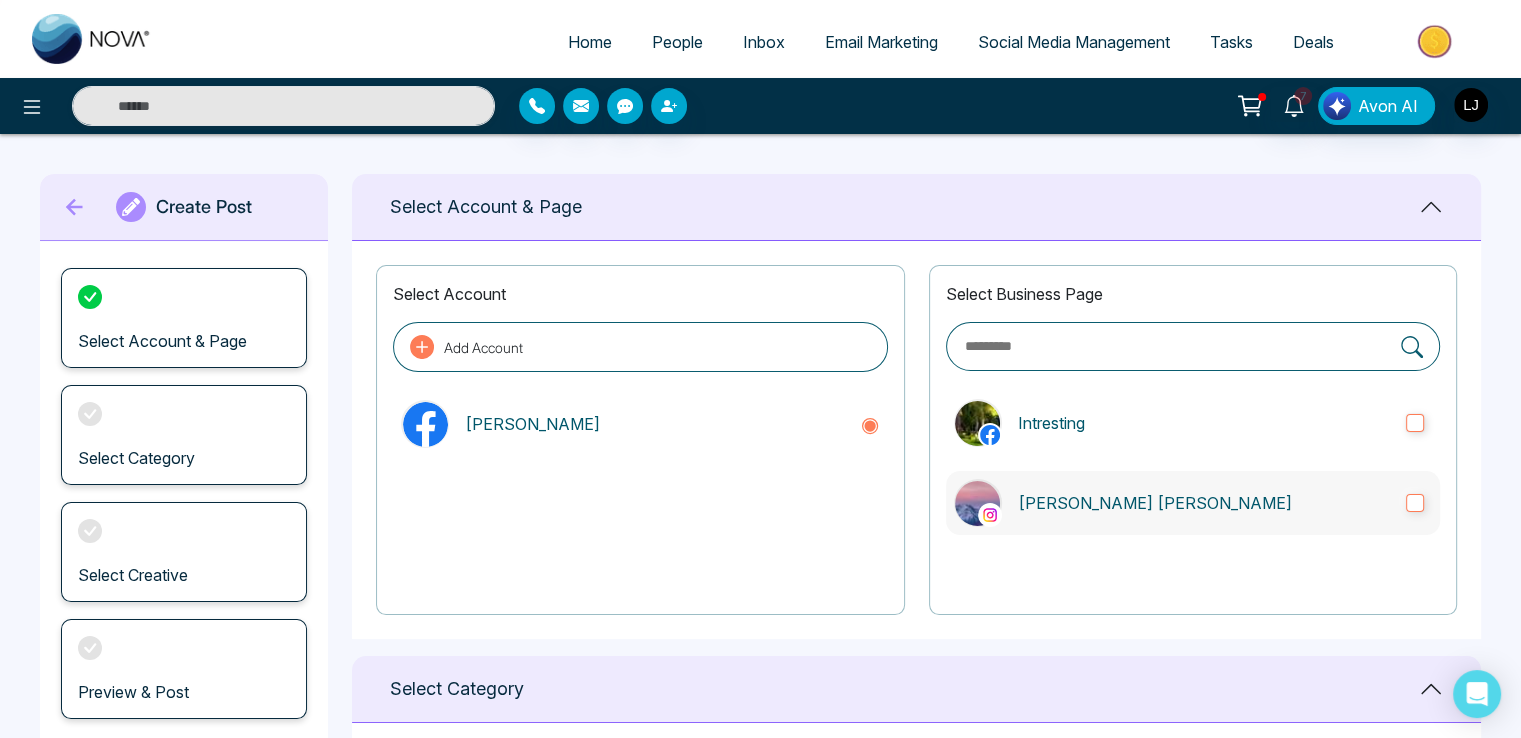 click on "[PERSON_NAME] [PERSON_NAME]" at bounding box center (1204, 503) 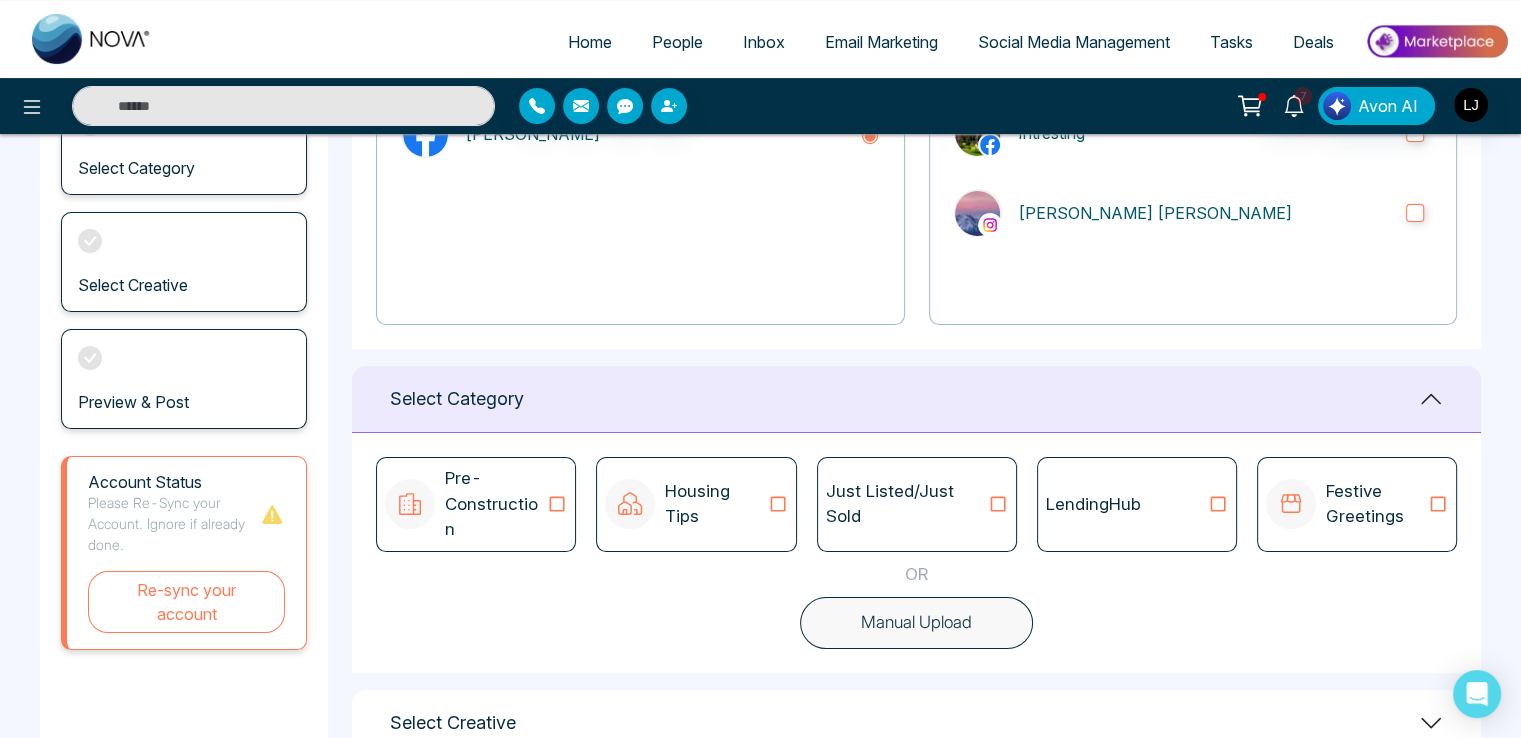 scroll, scrollTop: 300, scrollLeft: 0, axis: vertical 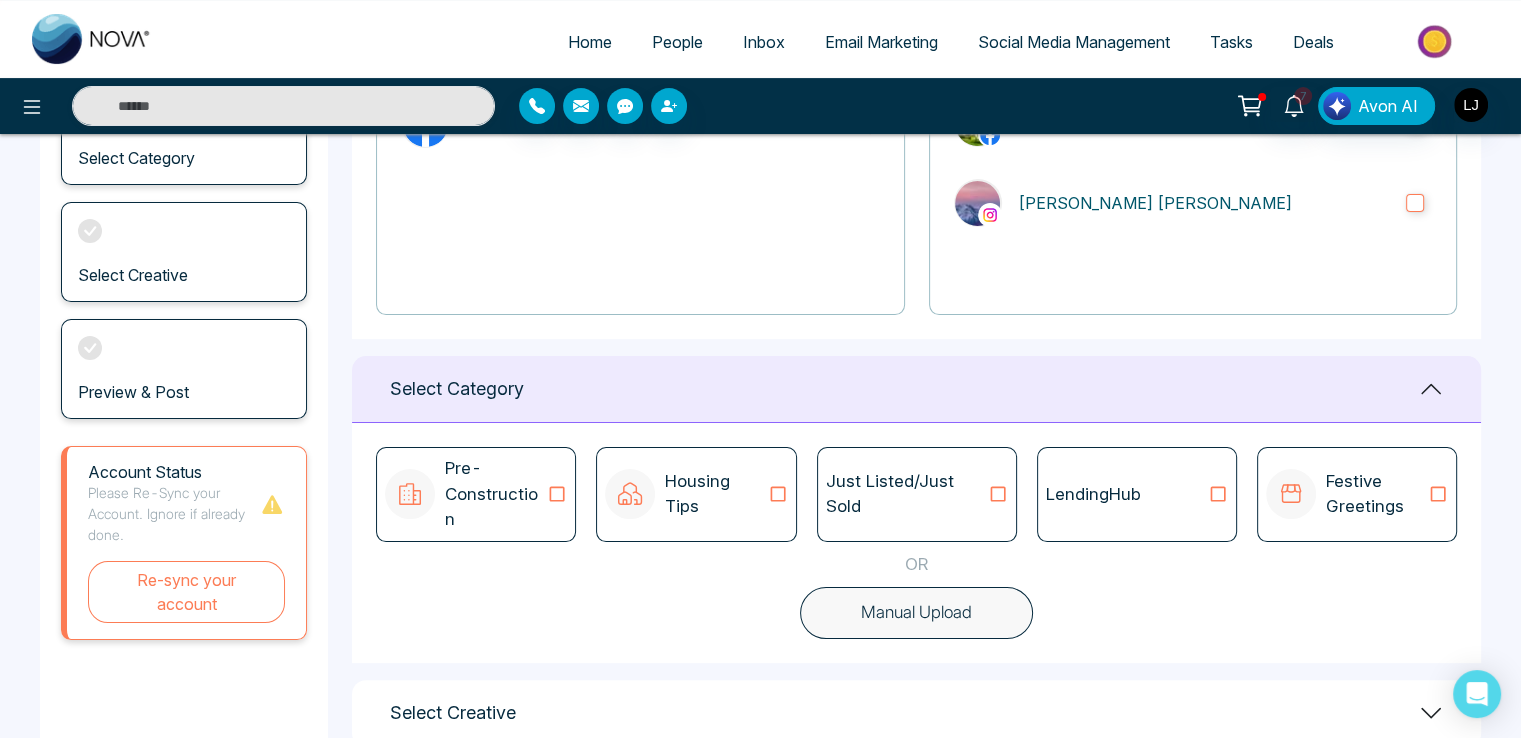 click 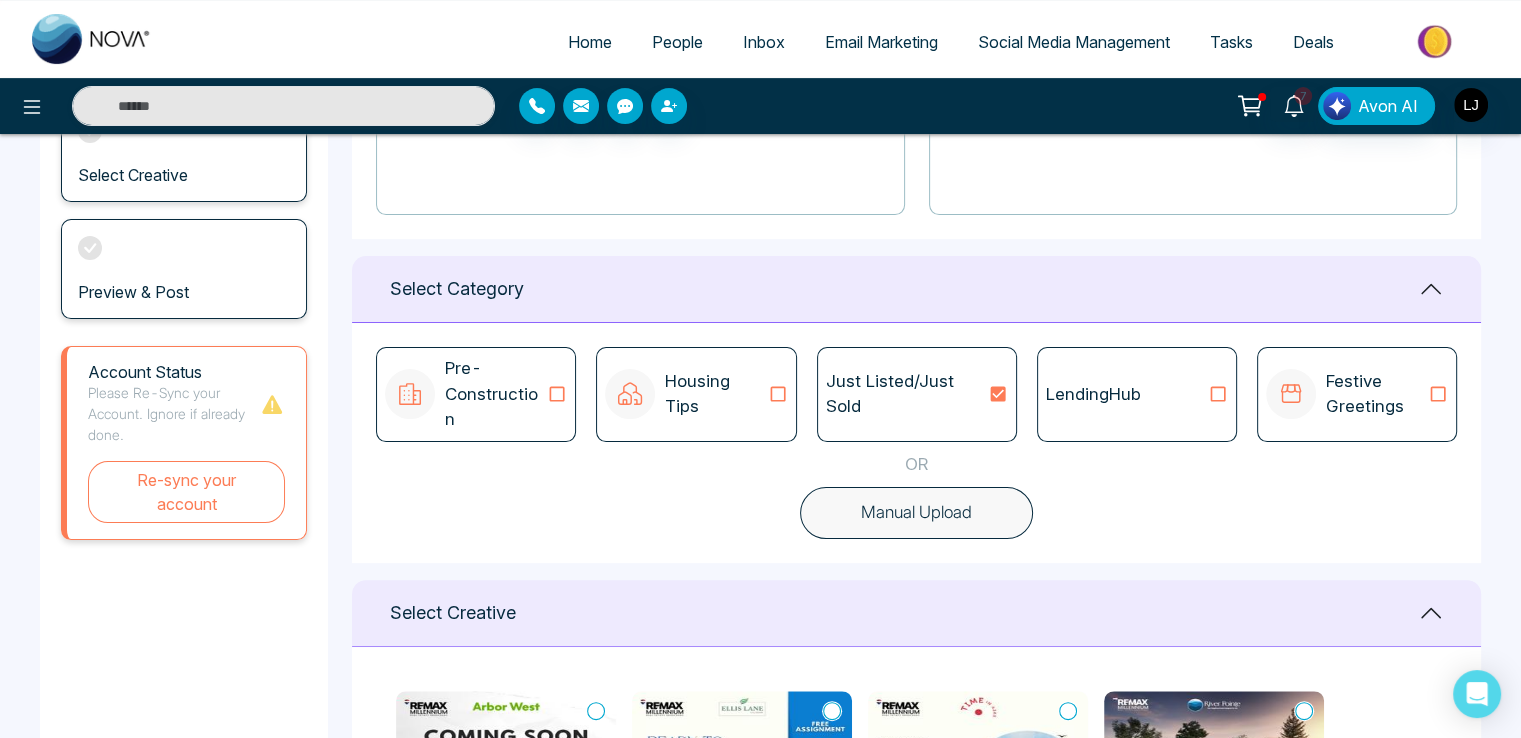 scroll, scrollTop: 0, scrollLeft: 0, axis: both 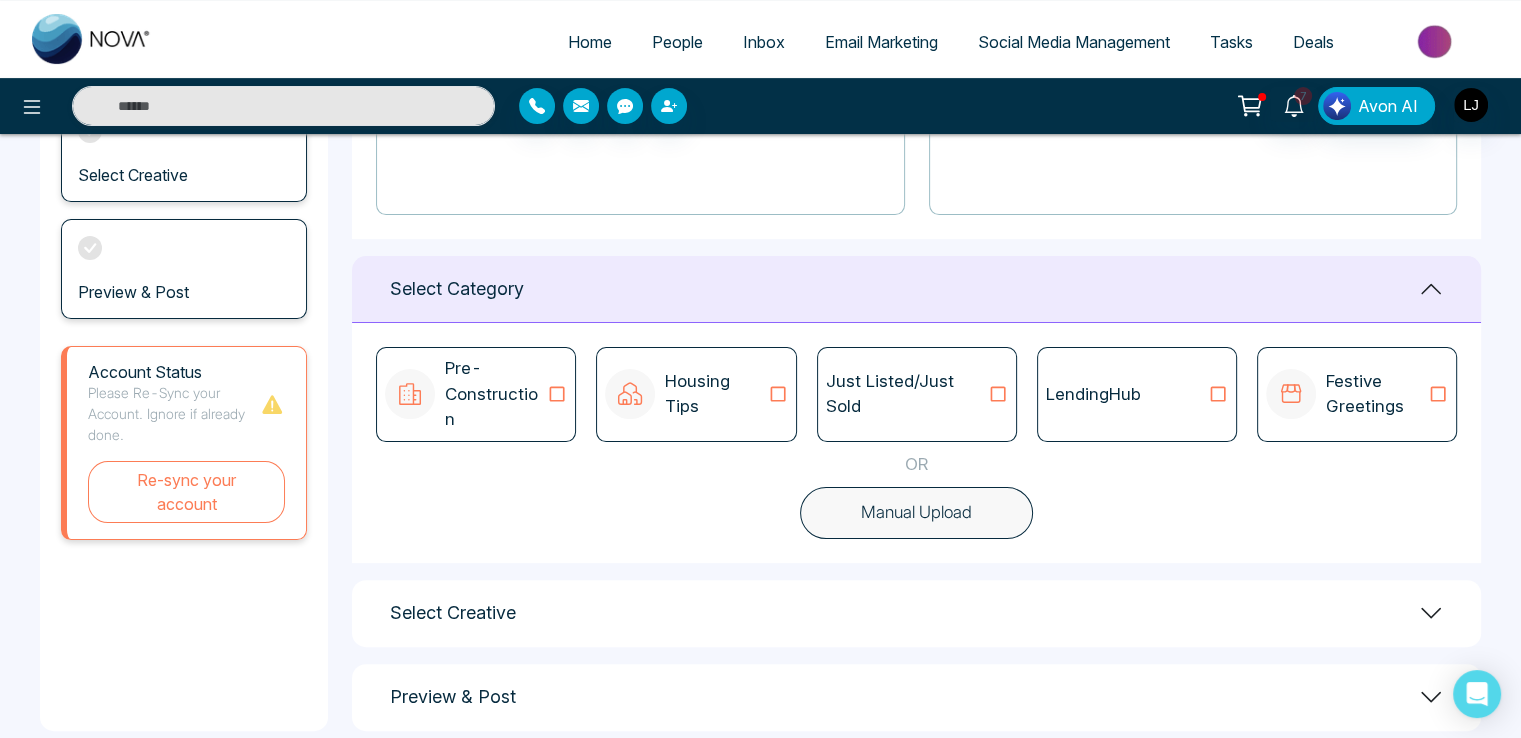 click 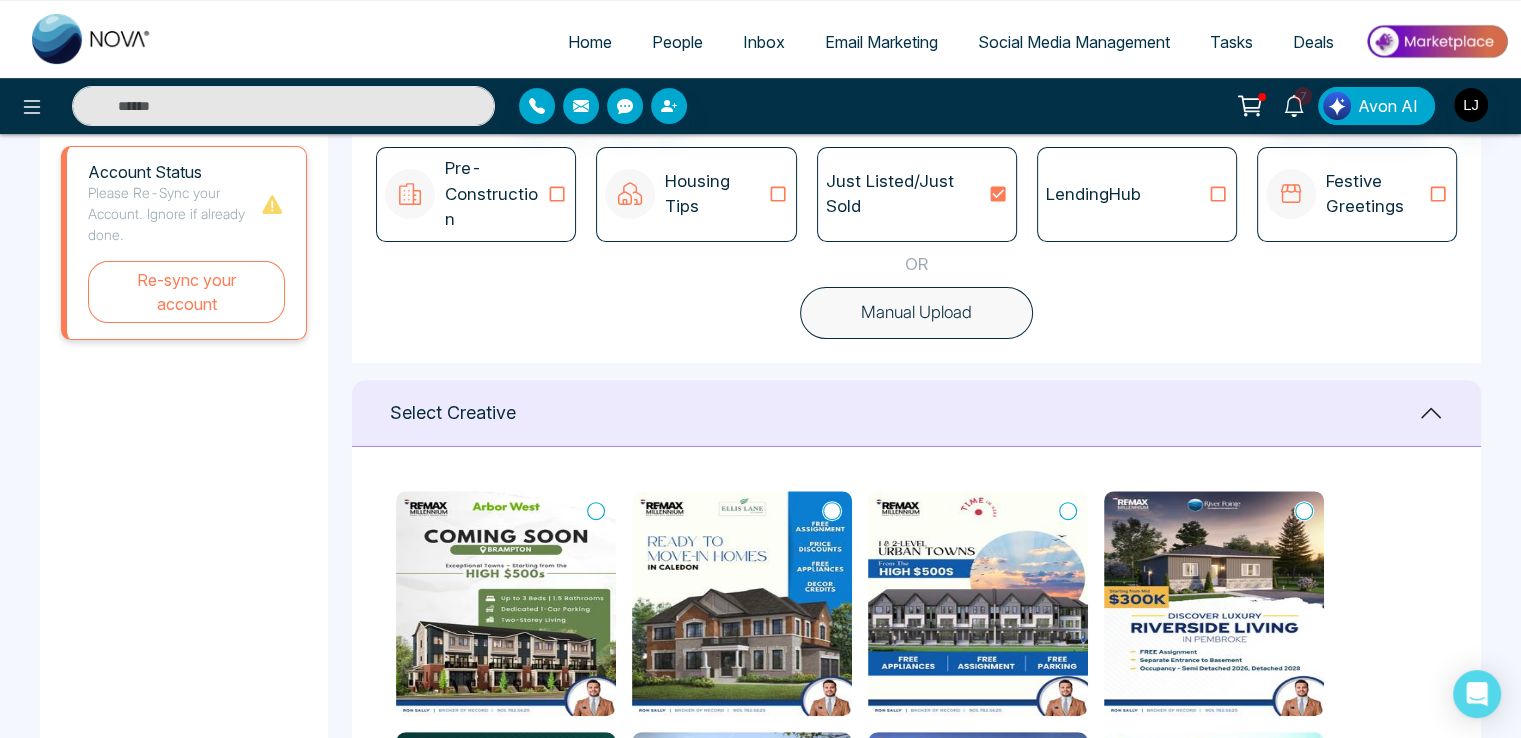 scroll, scrollTop: 800, scrollLeft: 0, axis: vertical 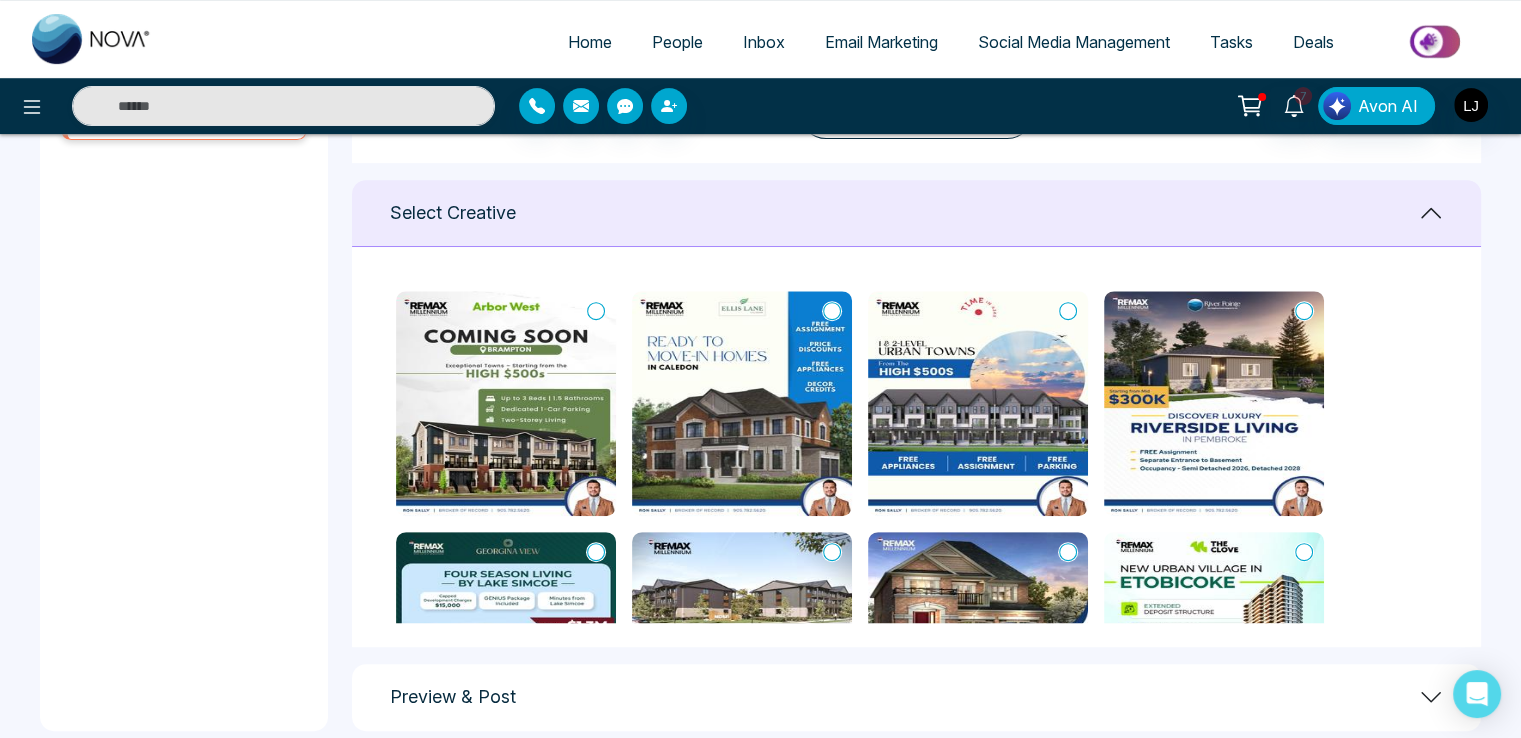 click 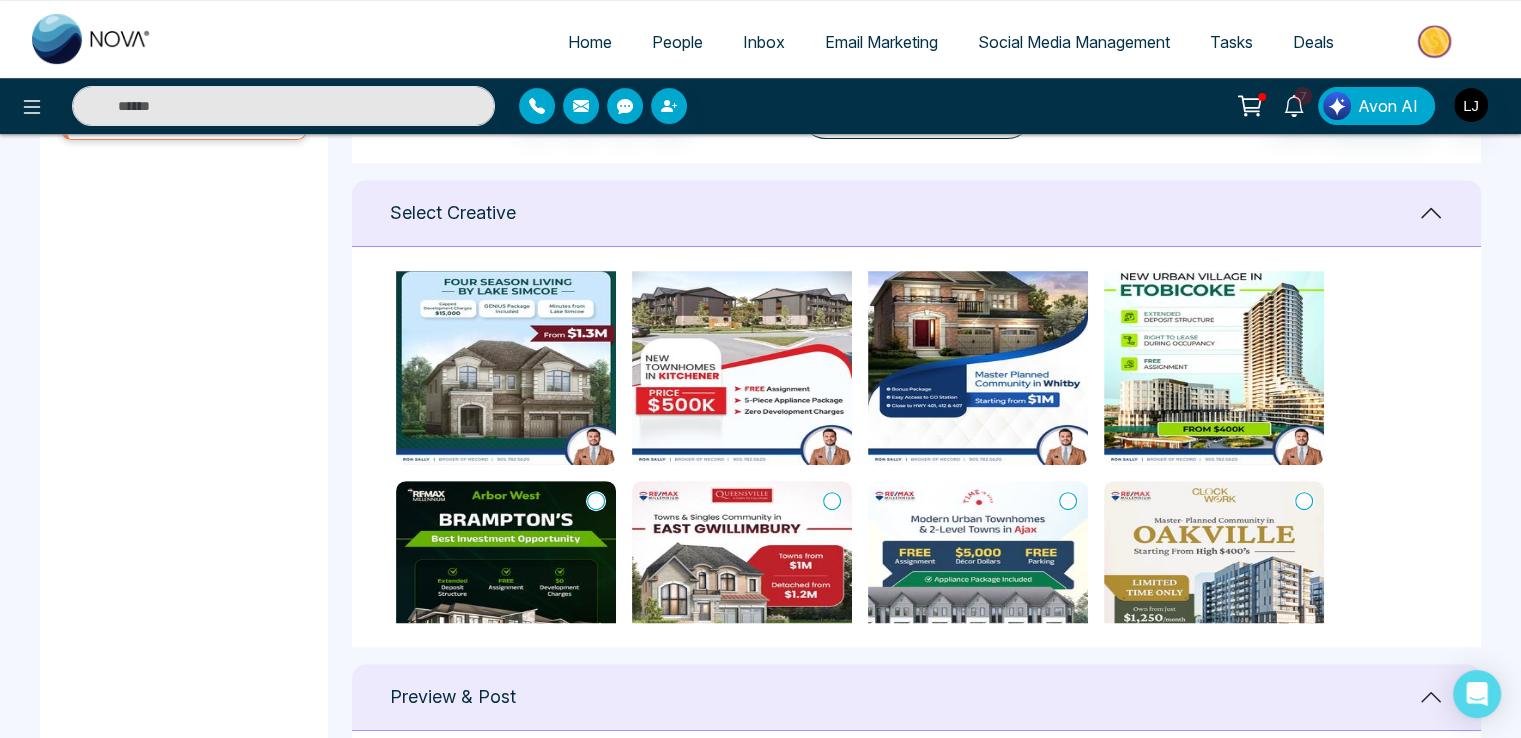 scroll, scrollTop: 195, scrollLeft: 0, axis: vertical 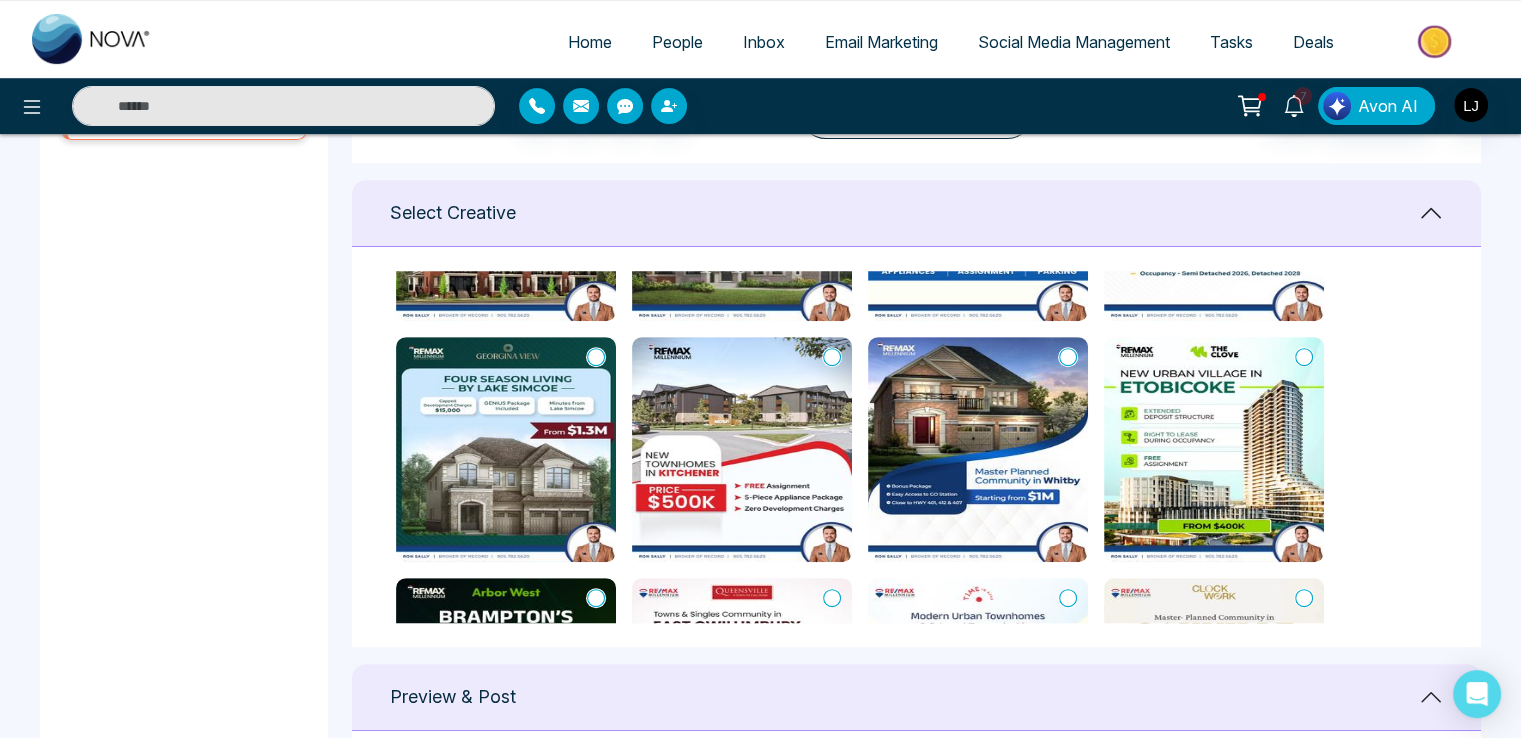 click 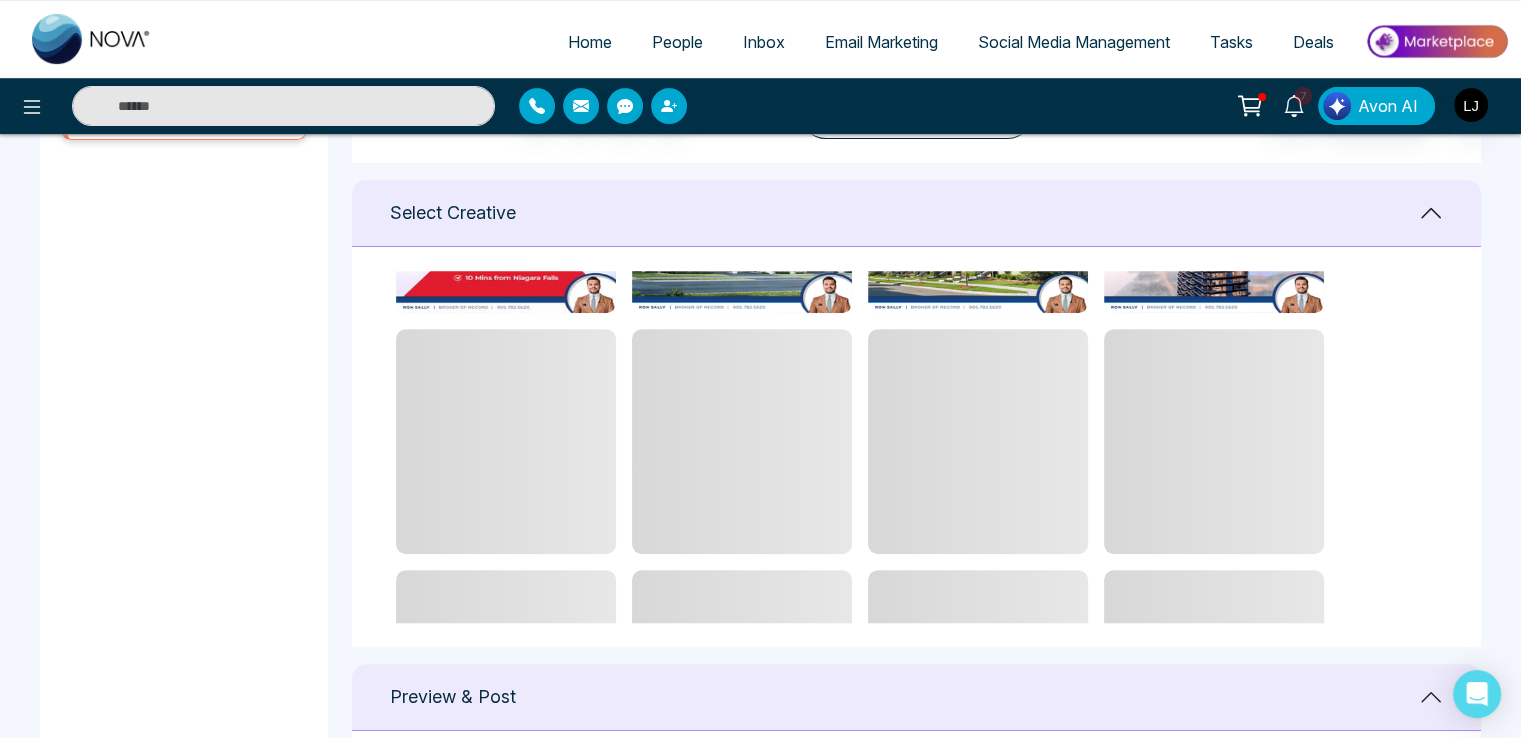 scroll, scrollTop: 1600, scrollLeft: 0, axis: vertical 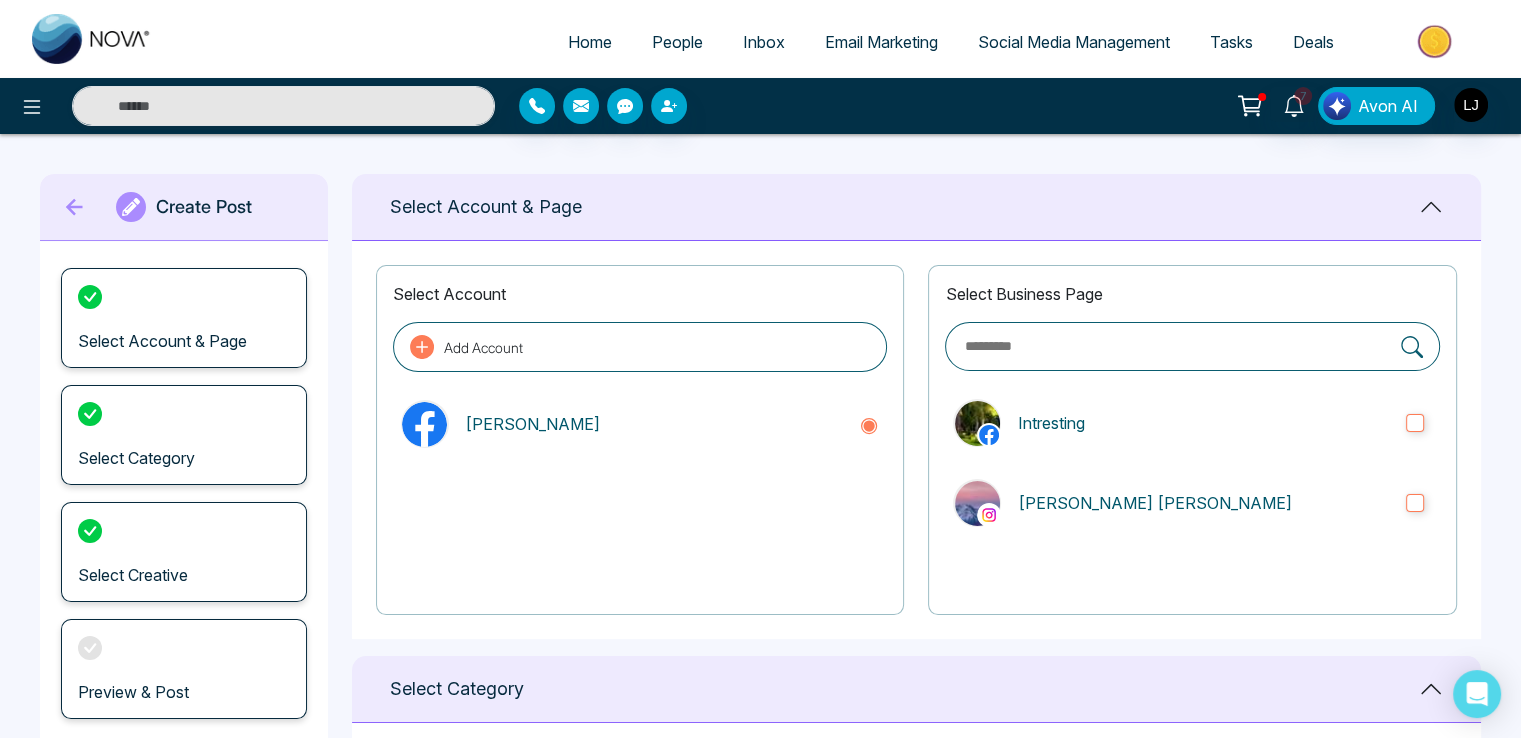 click at bounding box center [92, 39] 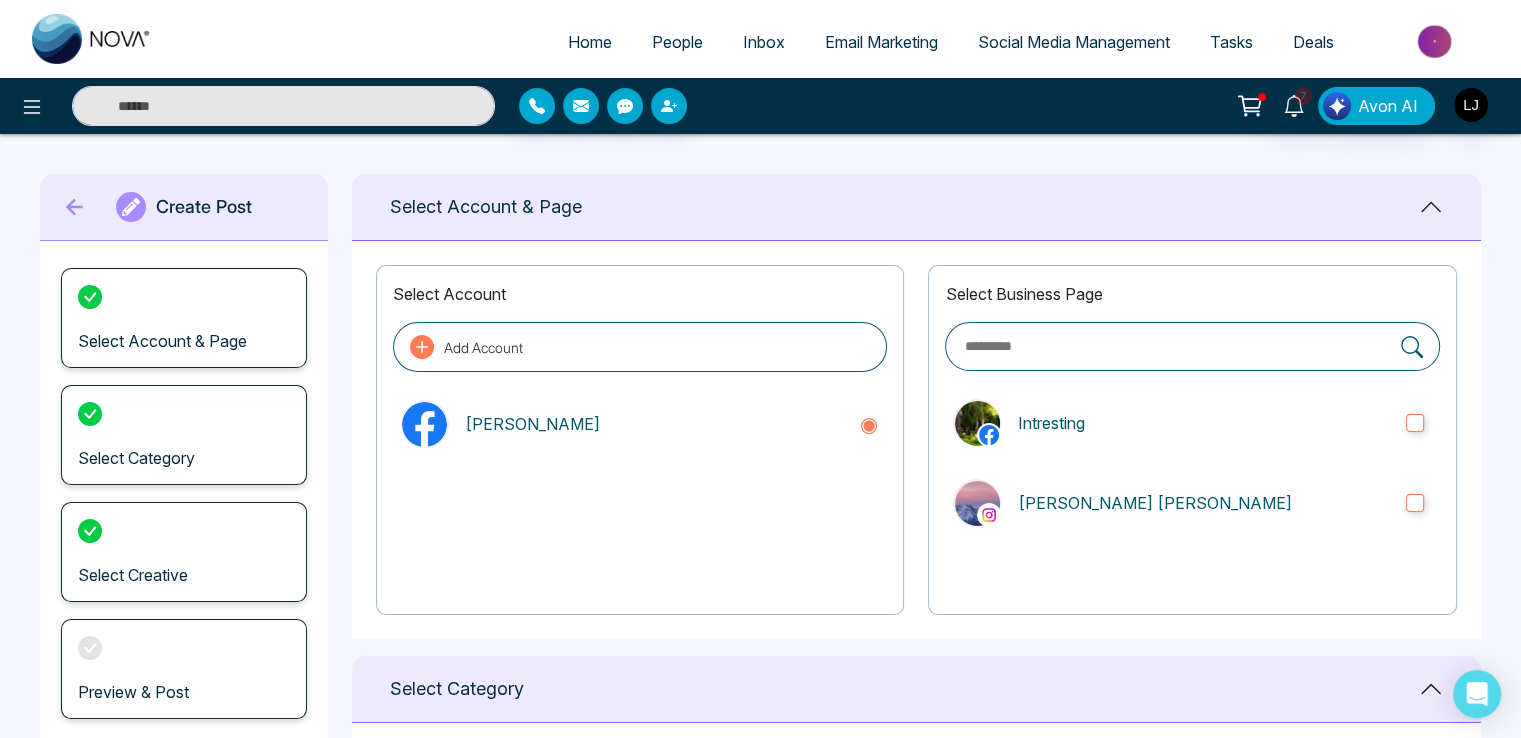 type on "**********" 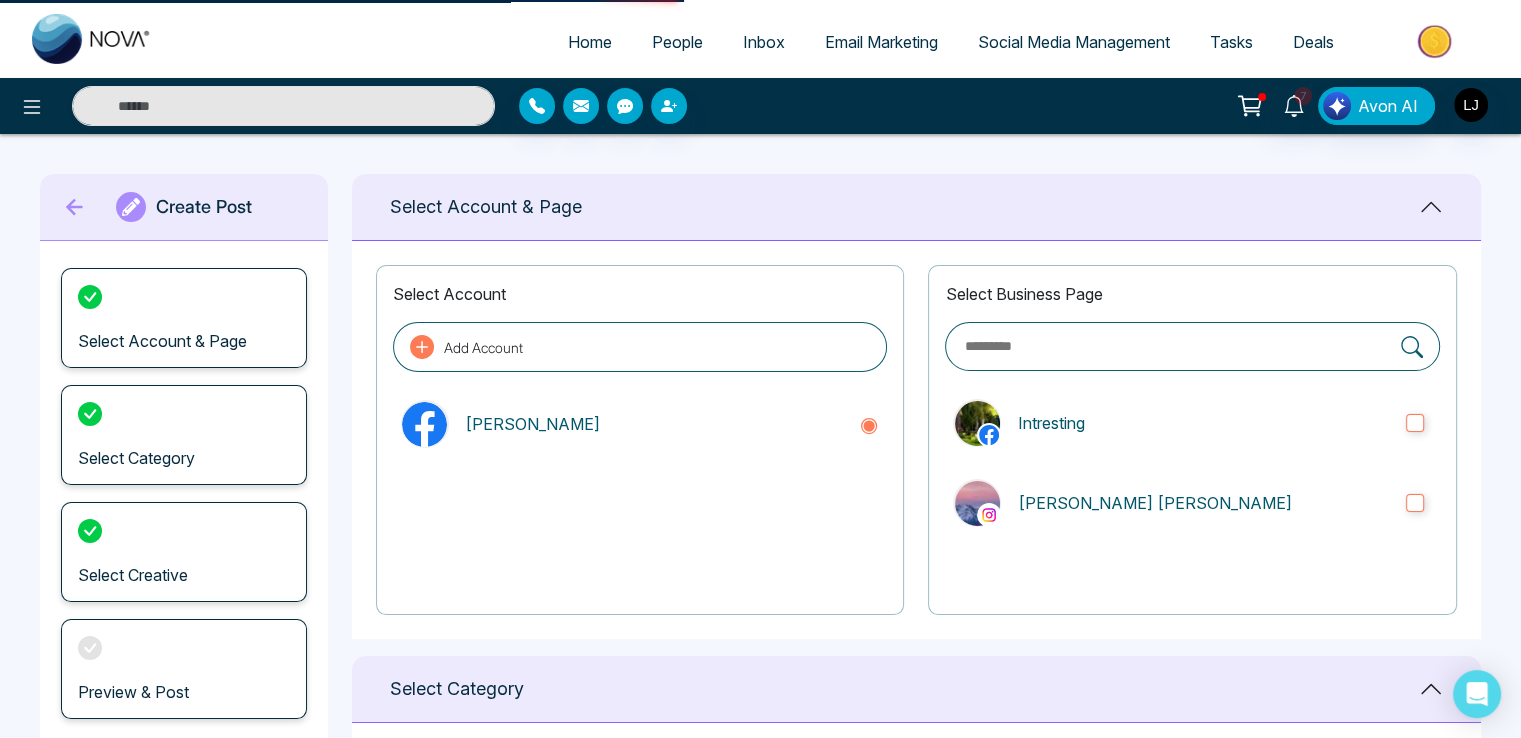 select on "*" 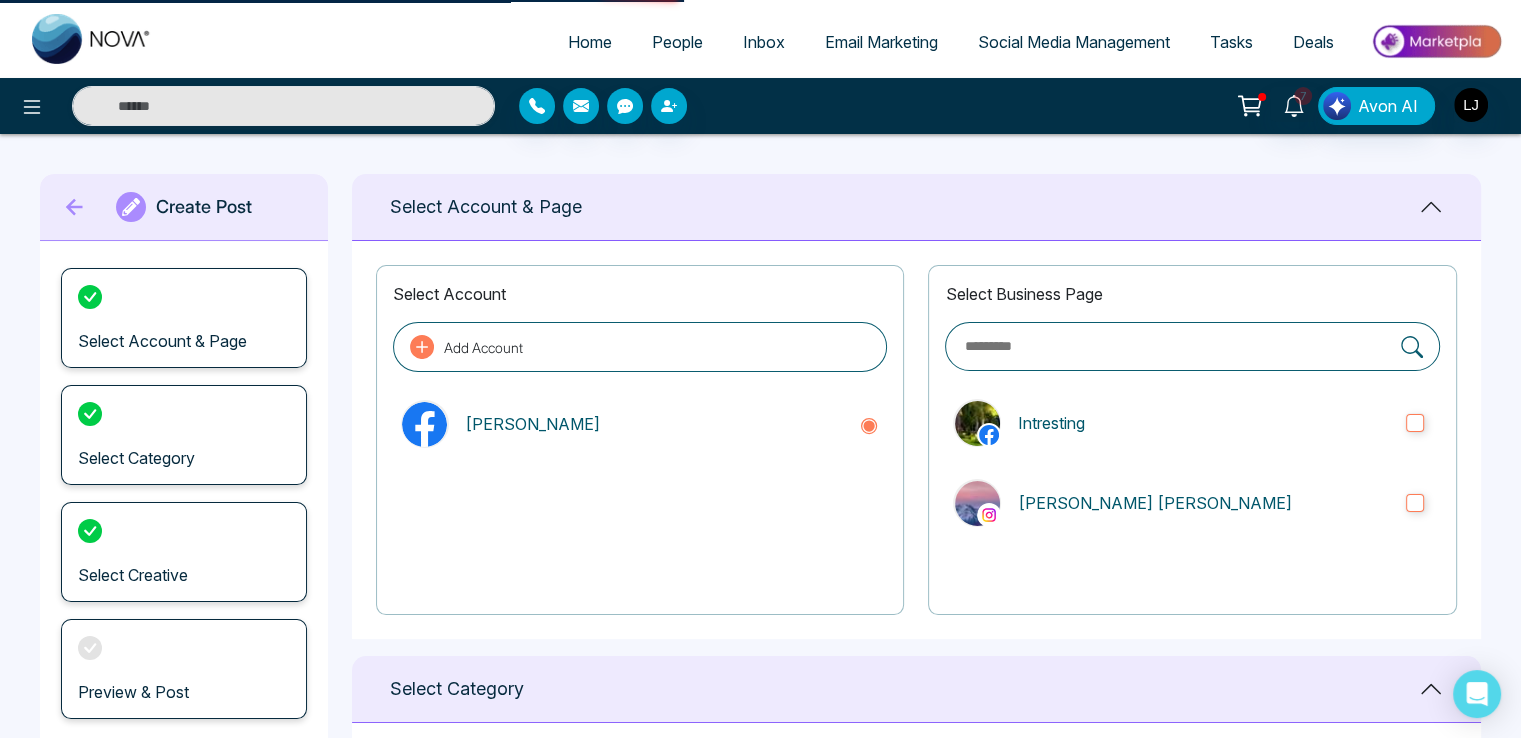 select on "*" 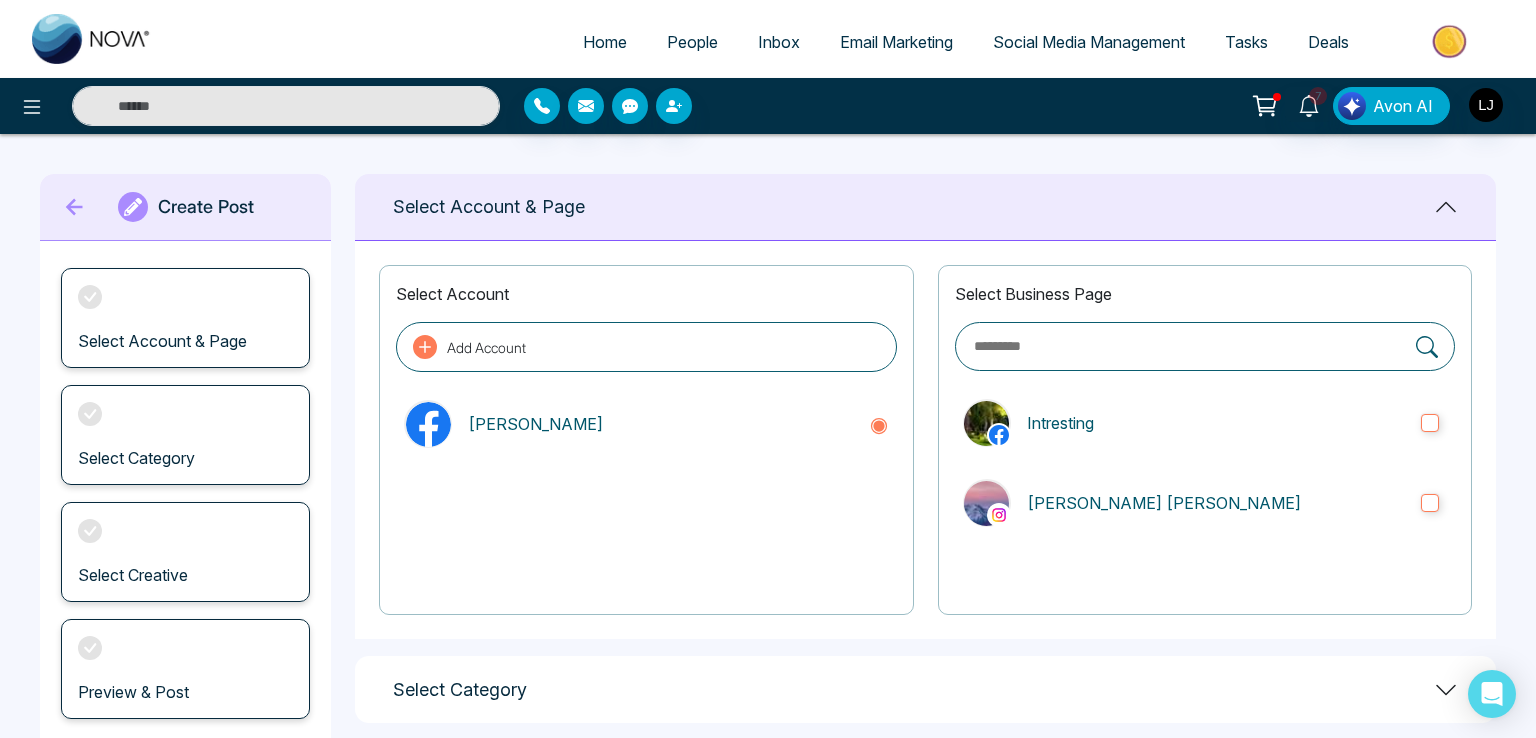 scroll, scrollTop: 0, scrollLeft: 0, axis: both 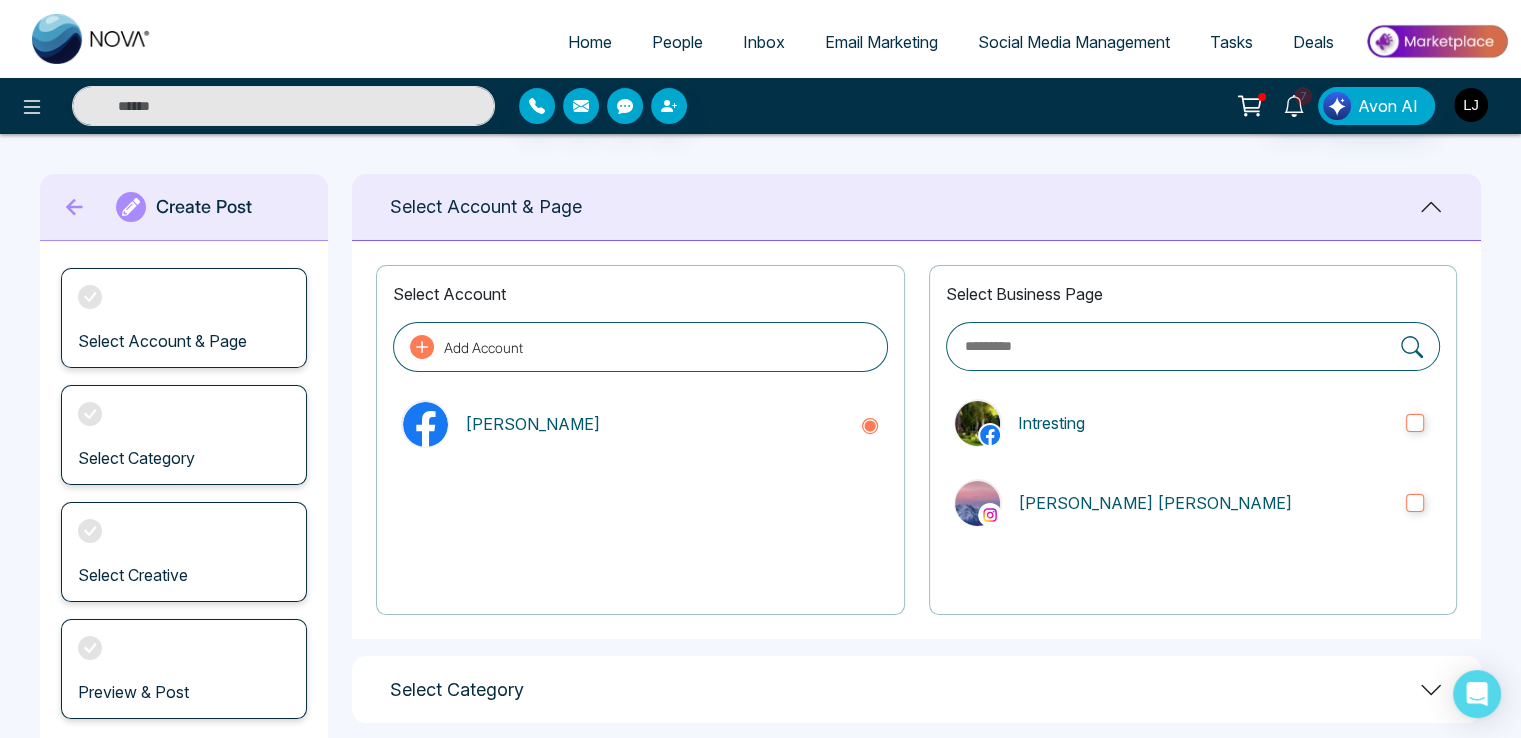 click at bounding box center (1471, 105) 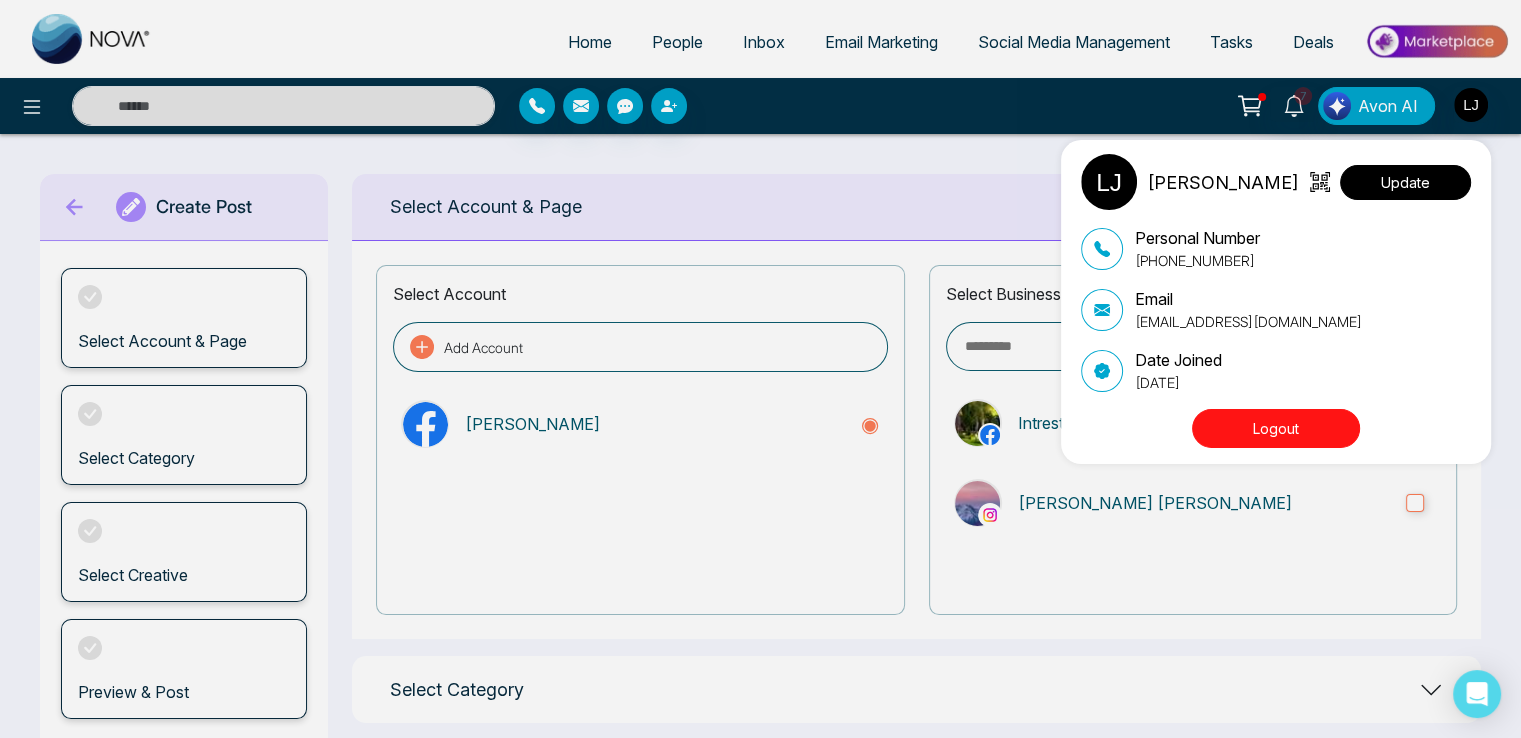 click on "Update" at bounding box center [1405, 182] 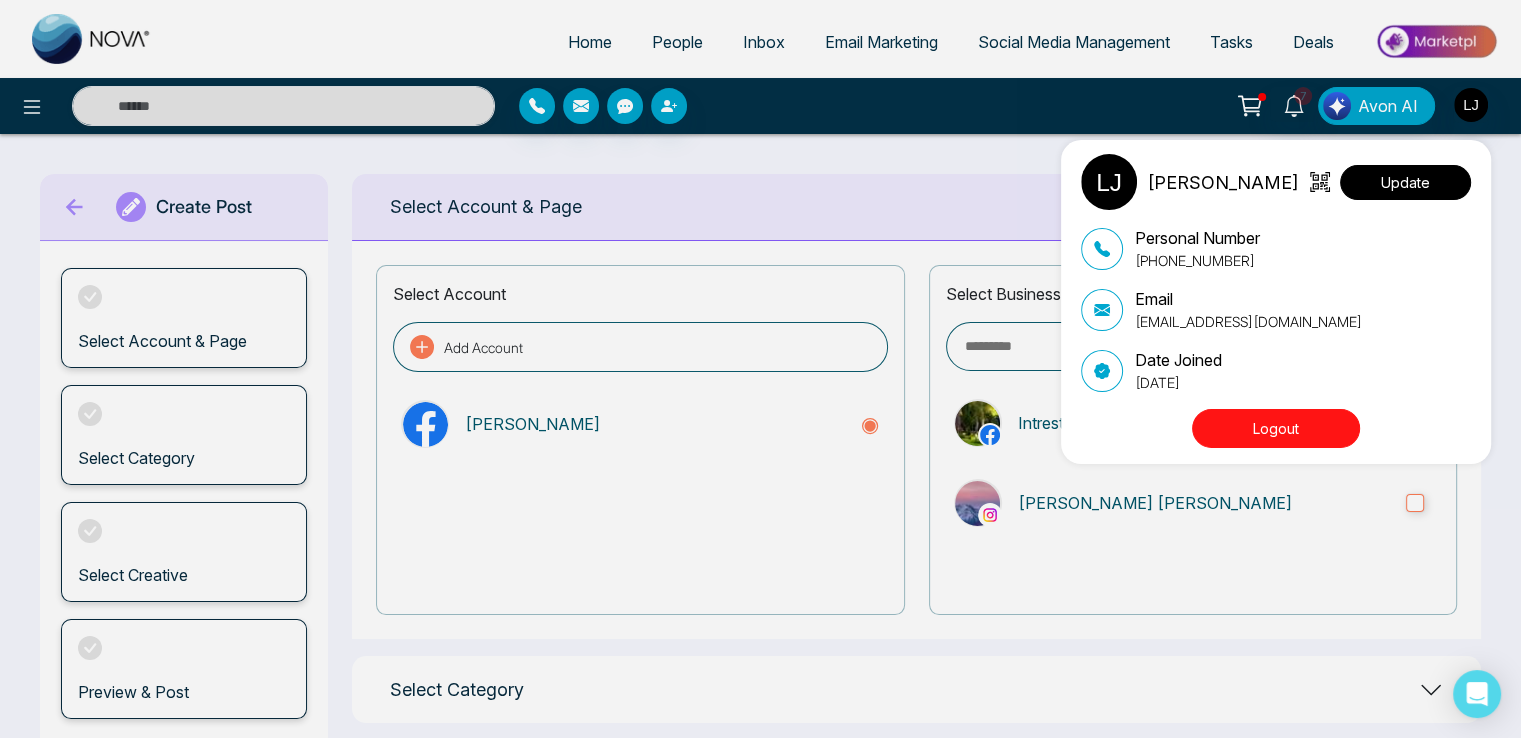 select 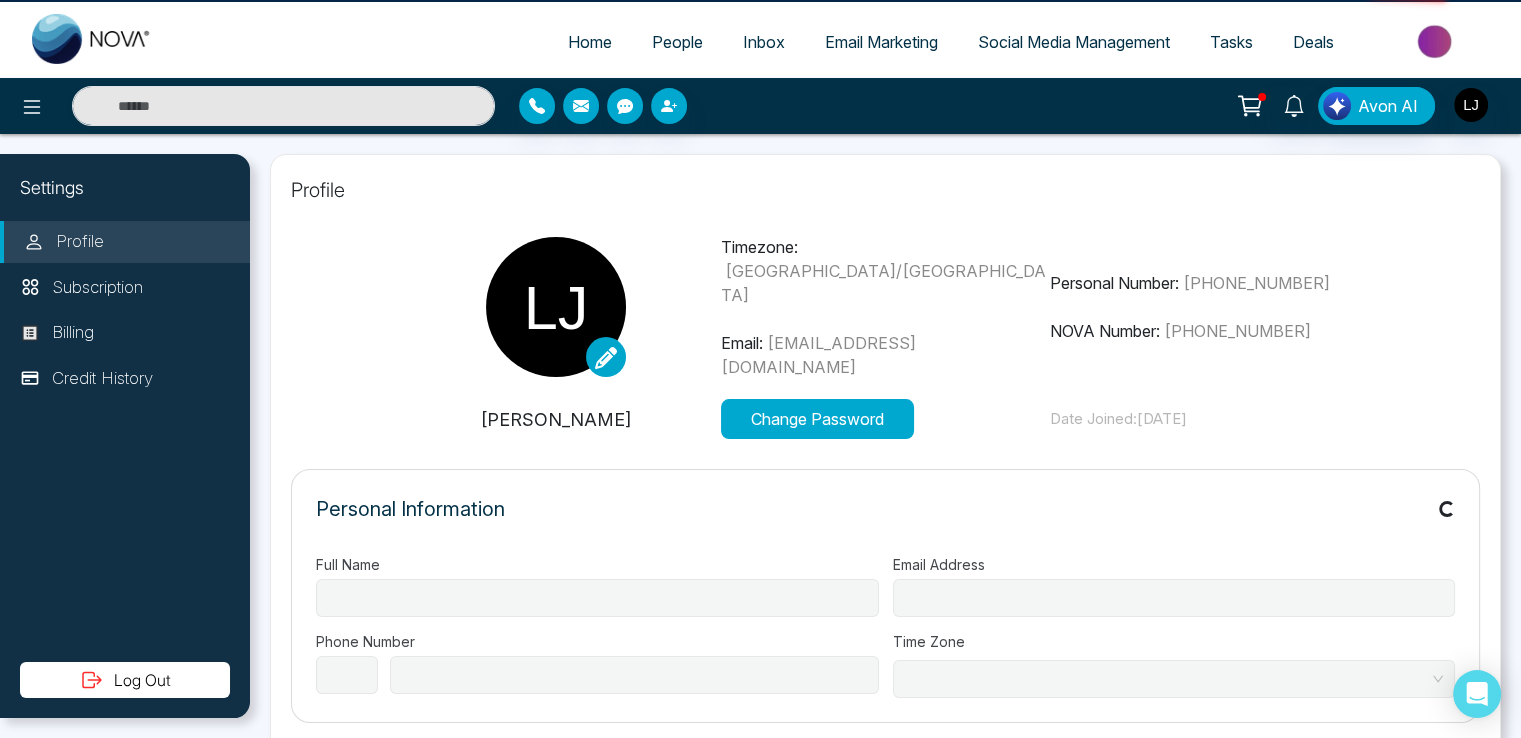 type on "**********" 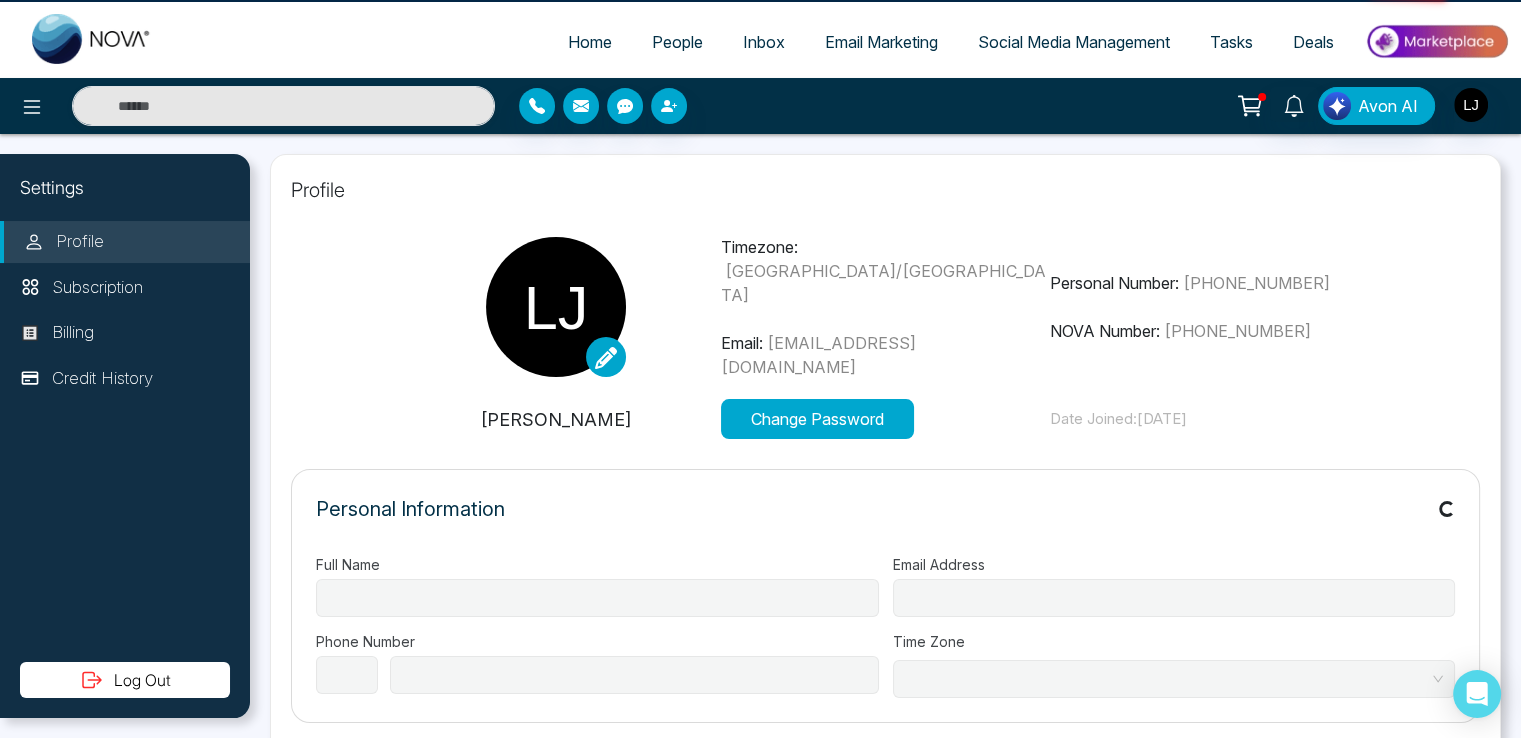 type on "**********" 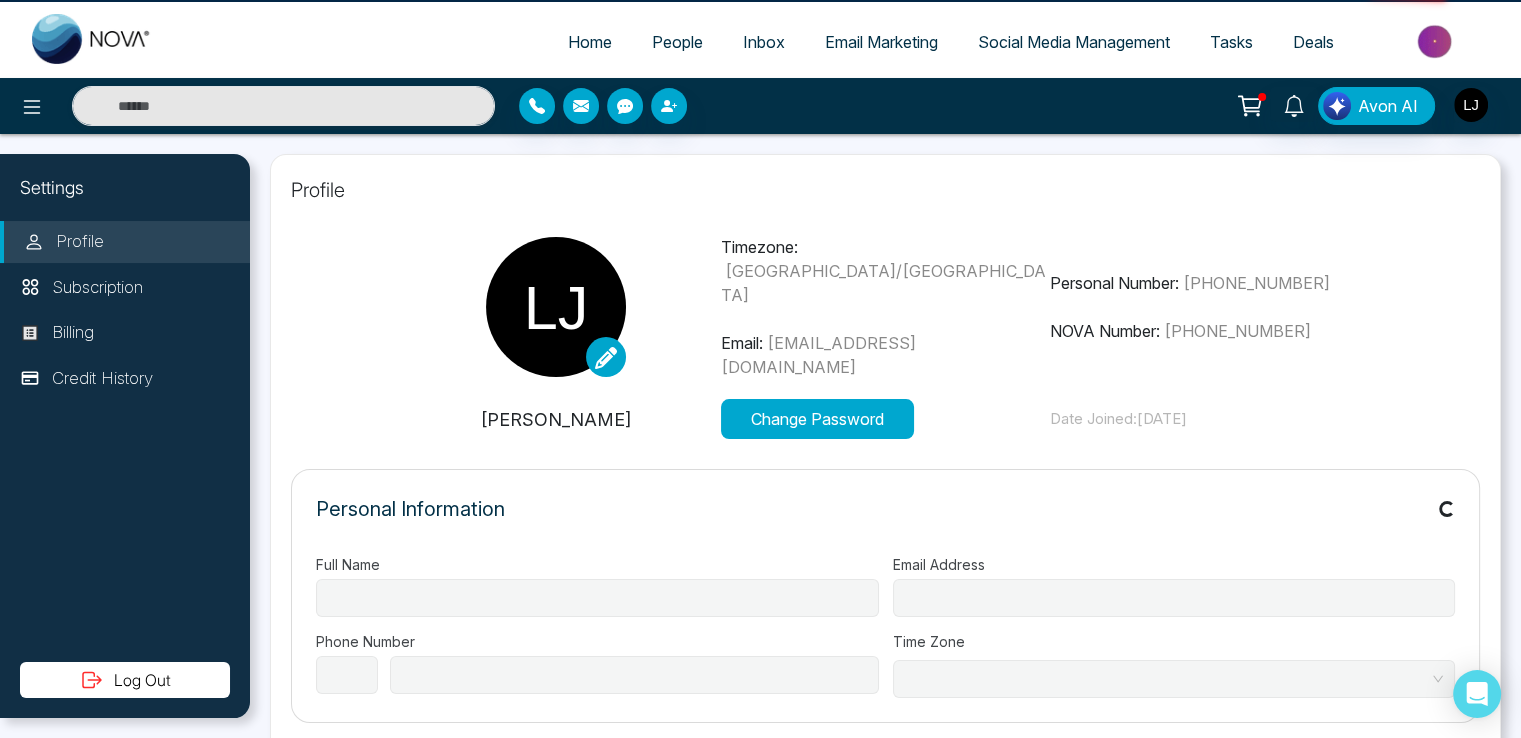 select on "***" 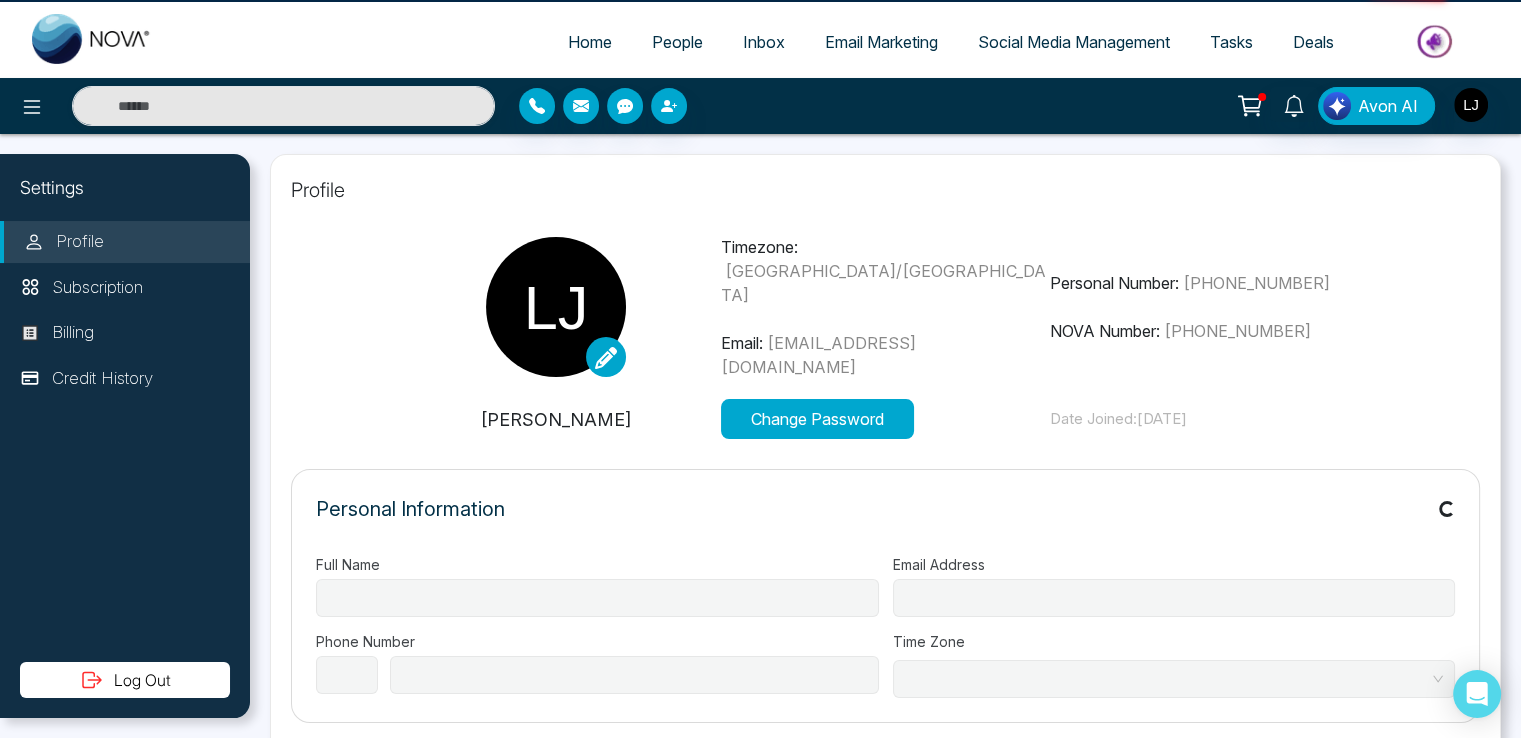 type on "**********" 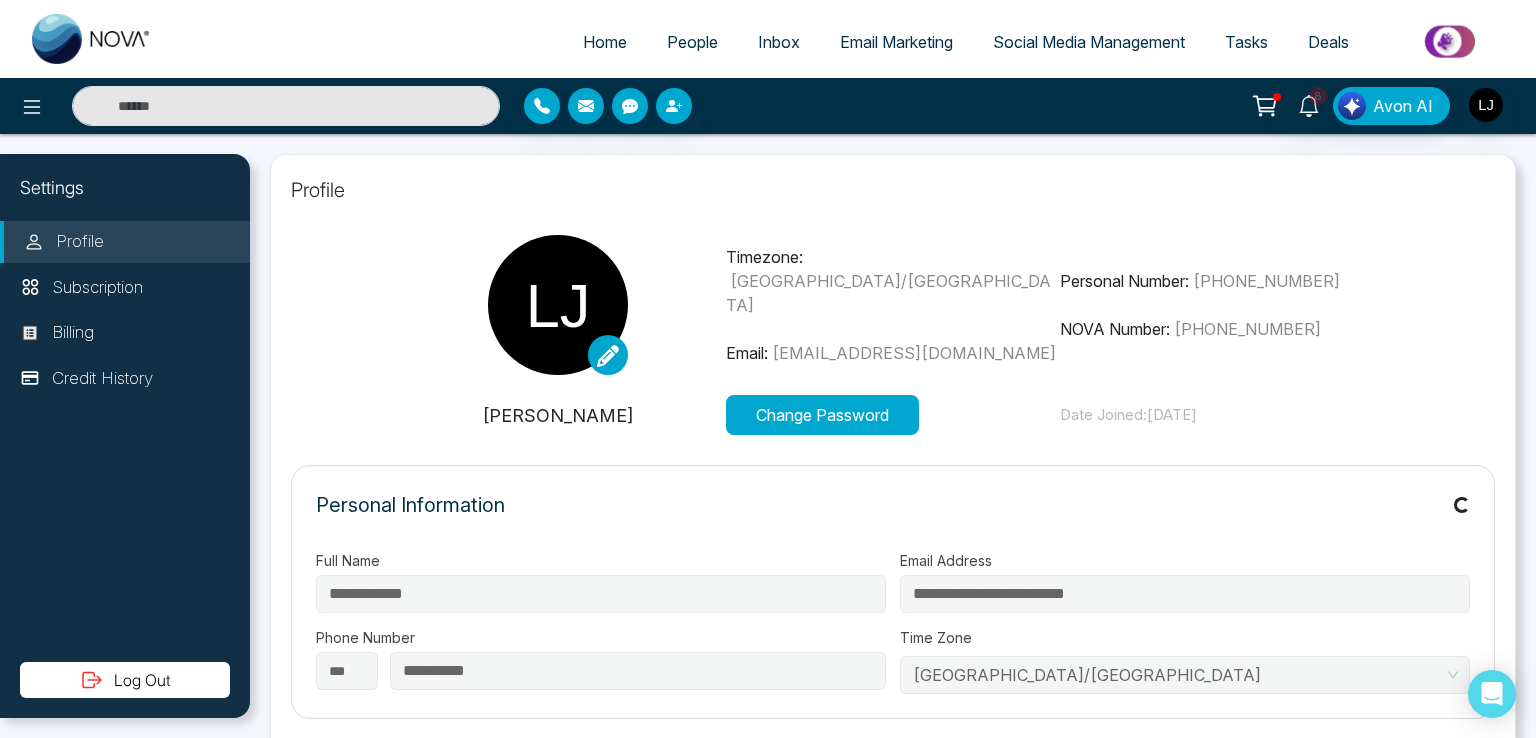 type on "**********" 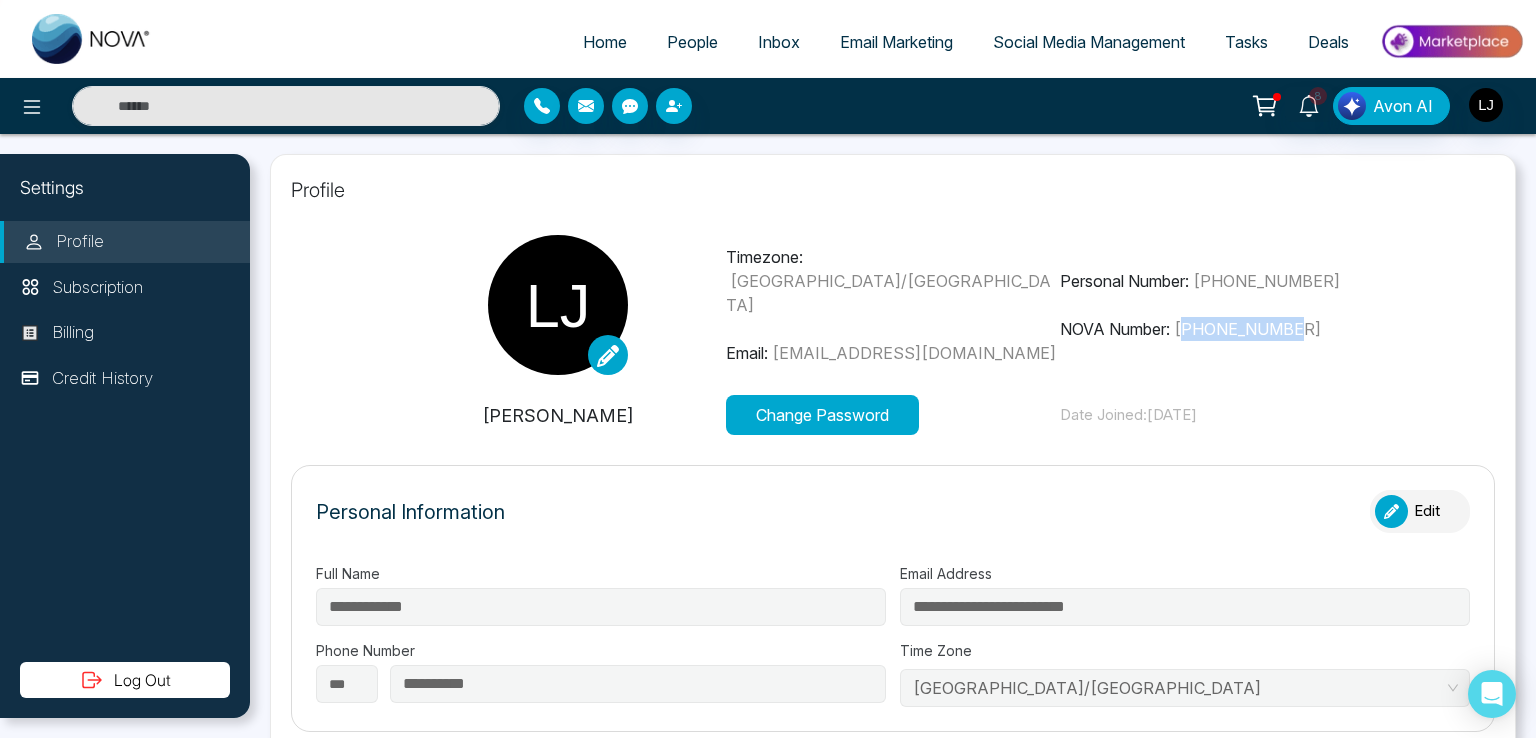 drag, startPoint x: 1184, startPoint y: 325, endPoint x: 1317, endPoint y: 333, distance: 133.24039 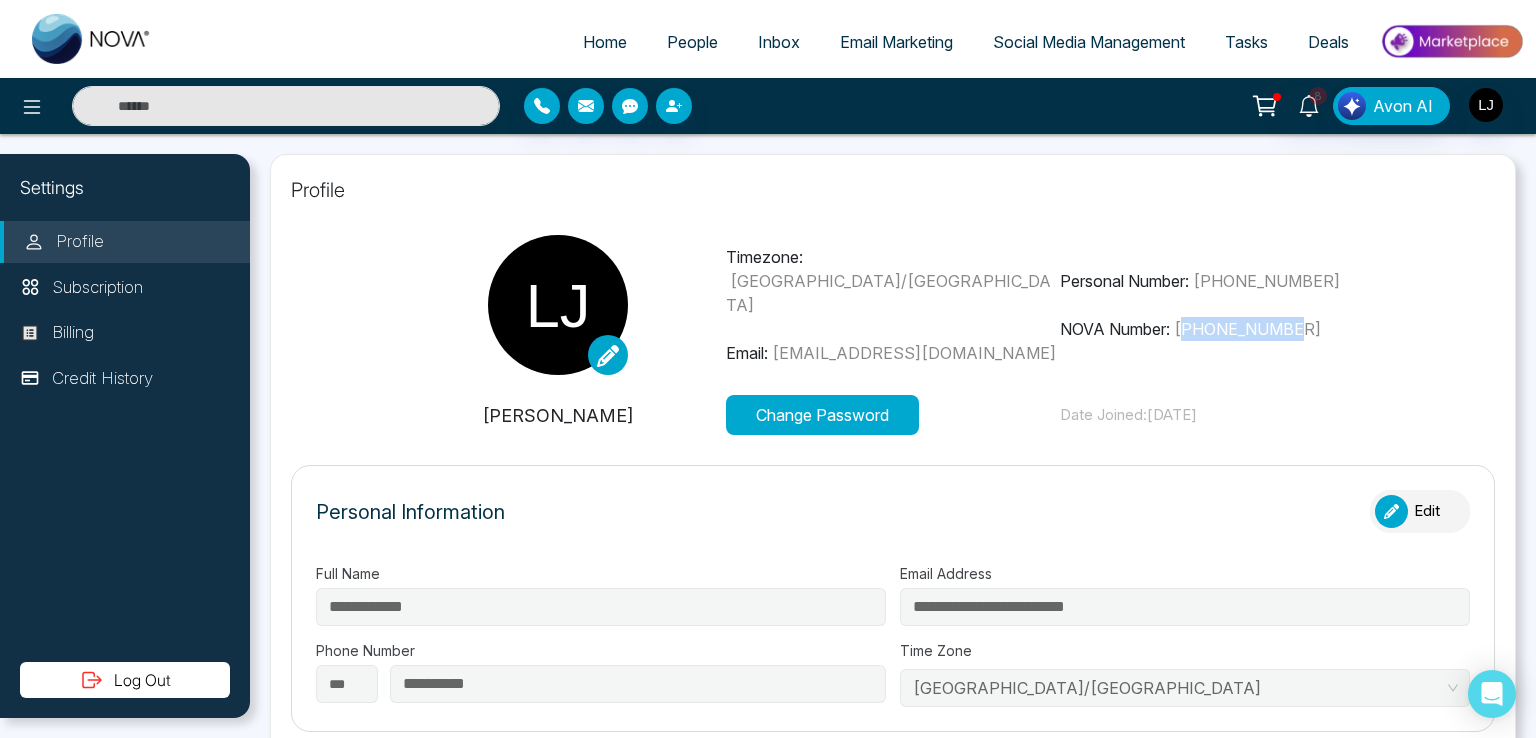 click on "NOVA Number:  +12368370229" at bounding box center (1227, 329) 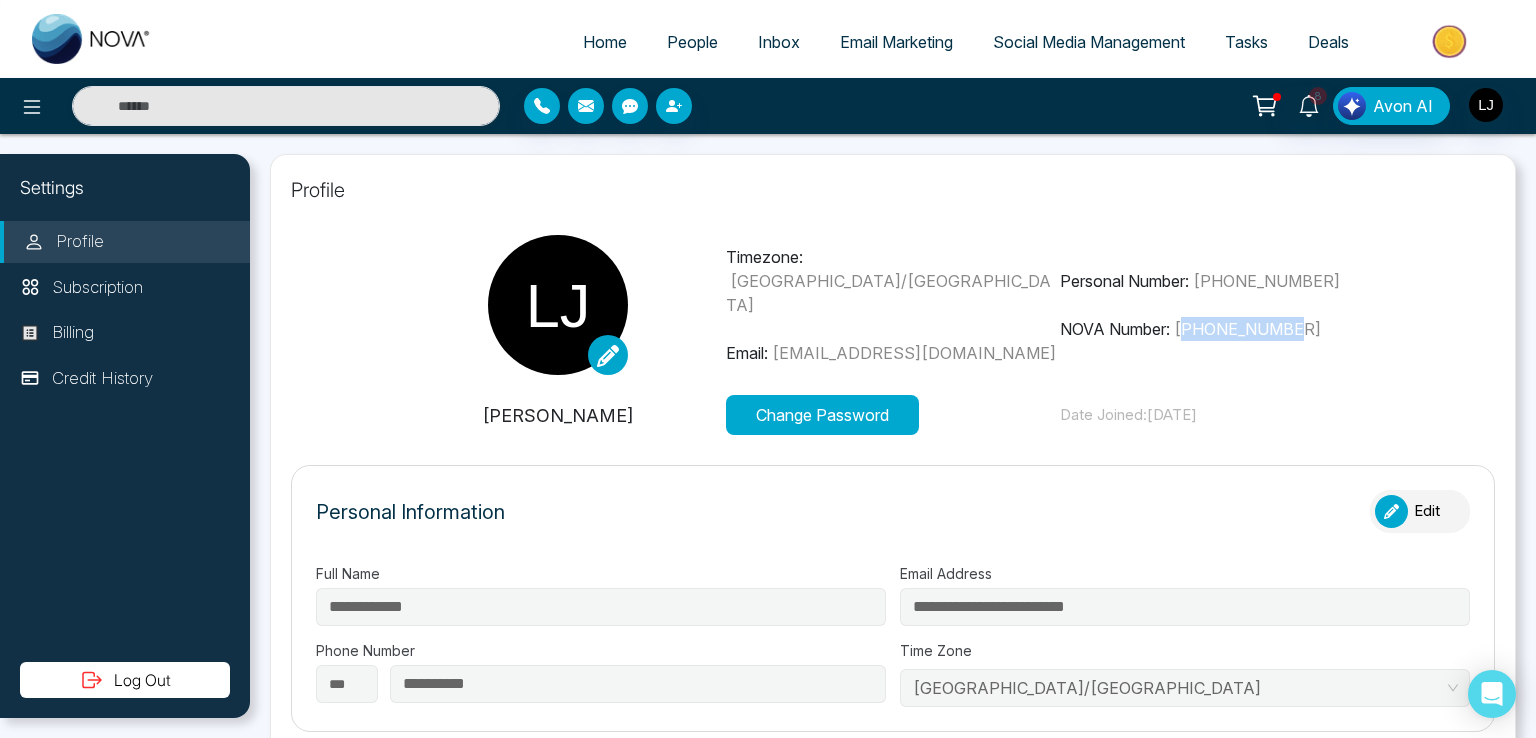 copy on "12368370229" 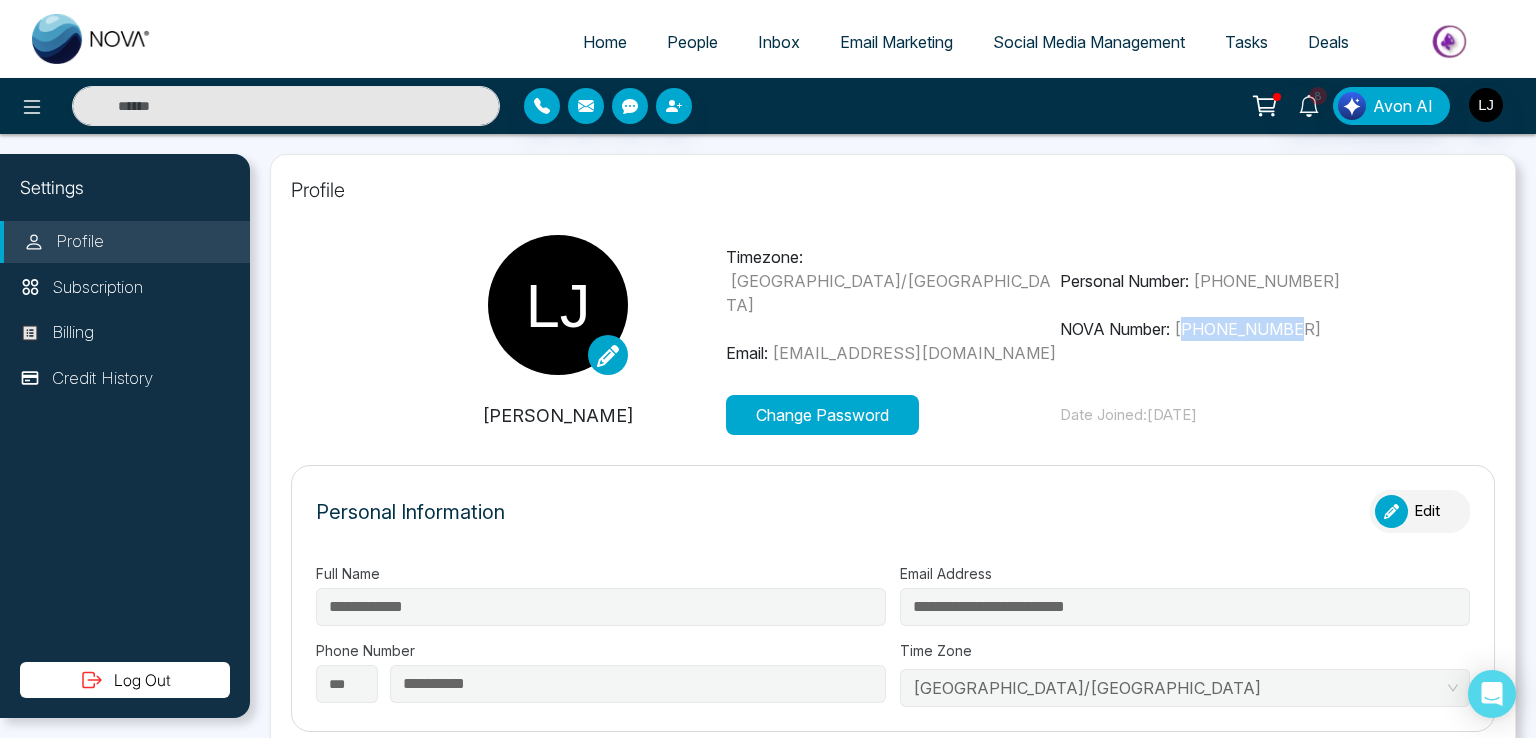 click on "People" at bounding box center (692, 42) 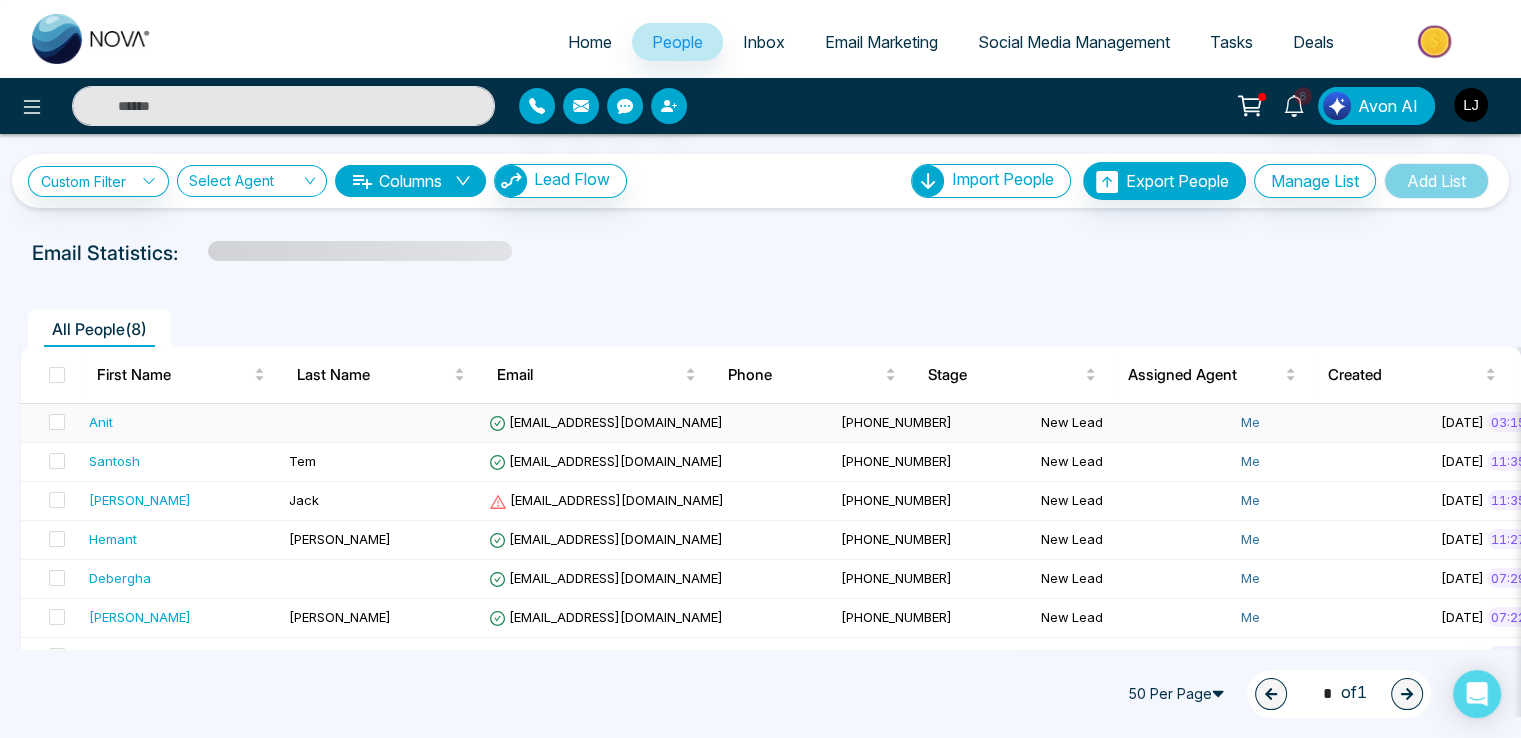 click on "[EMAIL_ADDRESS][DOMAIN_NAME]" at bounding box center (657, 423) 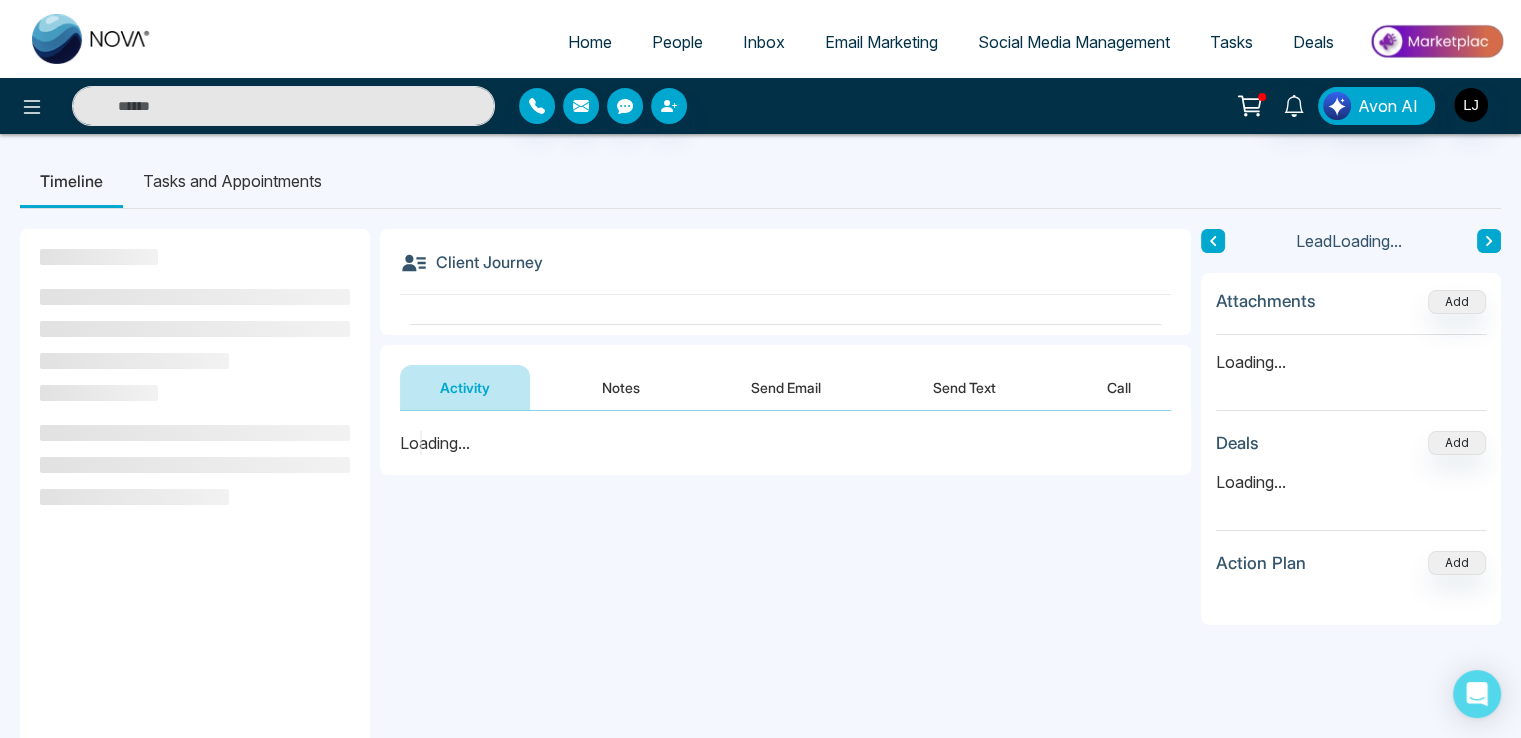 click on "Send Email" at bounding box center (786, 387) 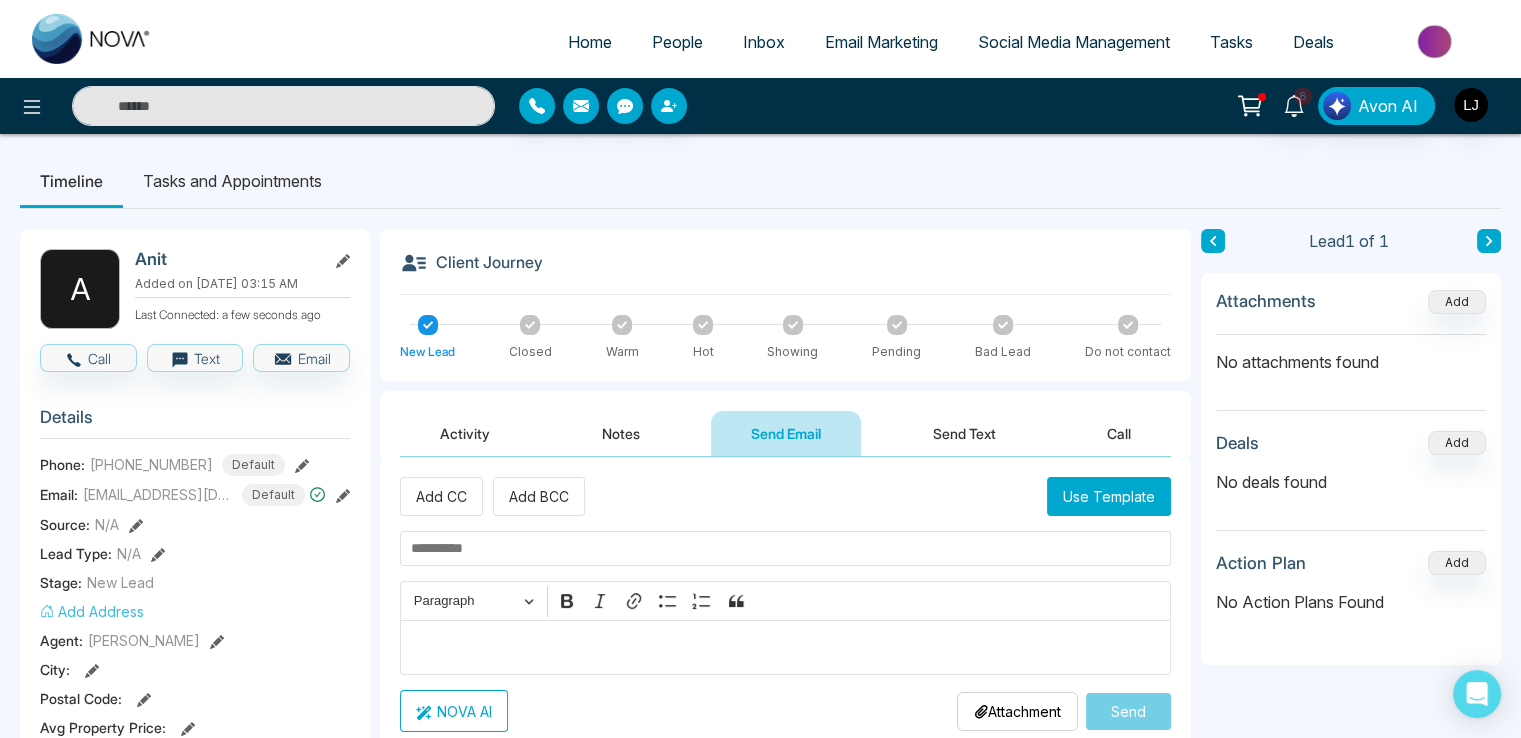 click at bounding box center [785, 548] 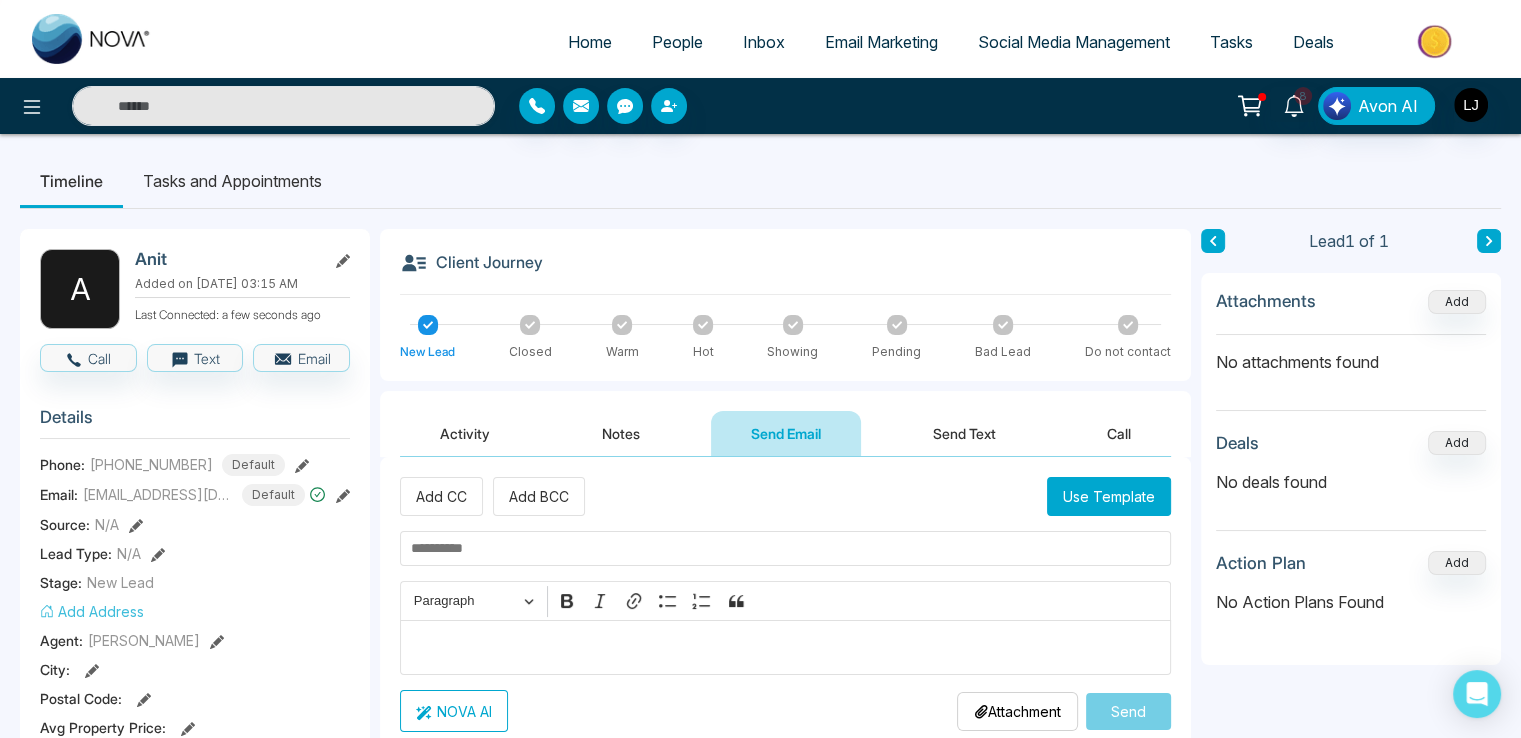 click at bounding box center [786, 648] 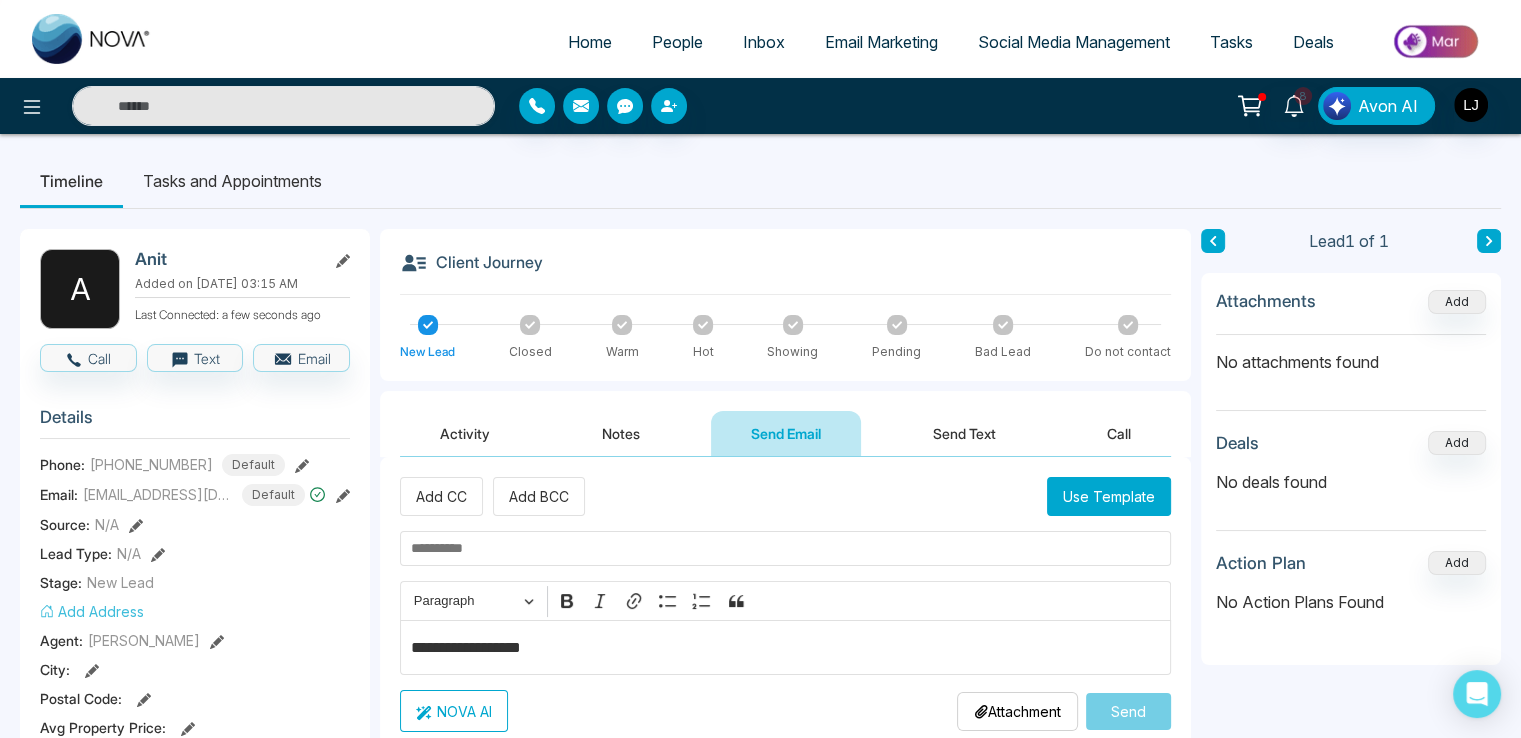 click at bounding box center [785, 548] 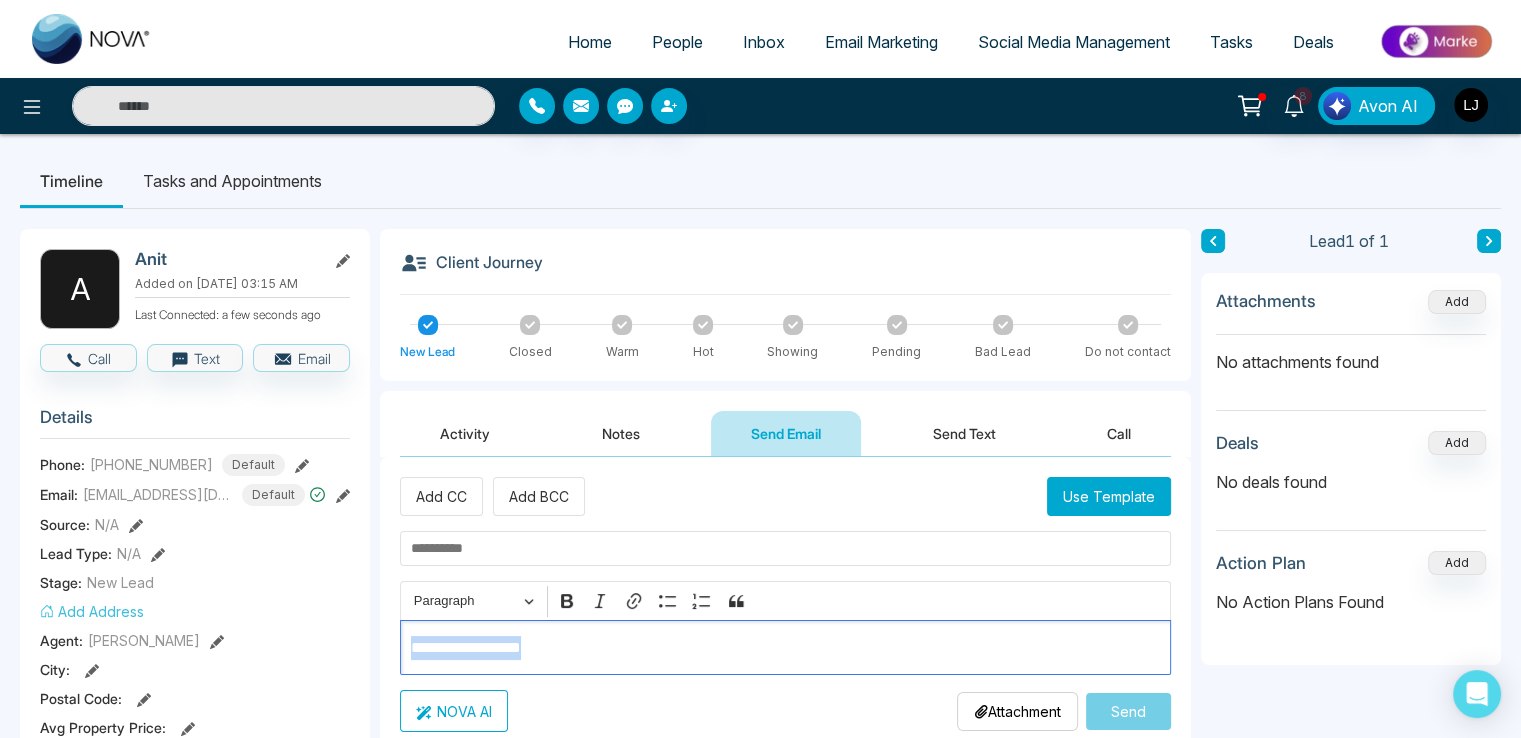 drag, startPoint x: 595, startPoint y: 646, endPoint x: 356, endPoint y: 633, distance: 239.3533 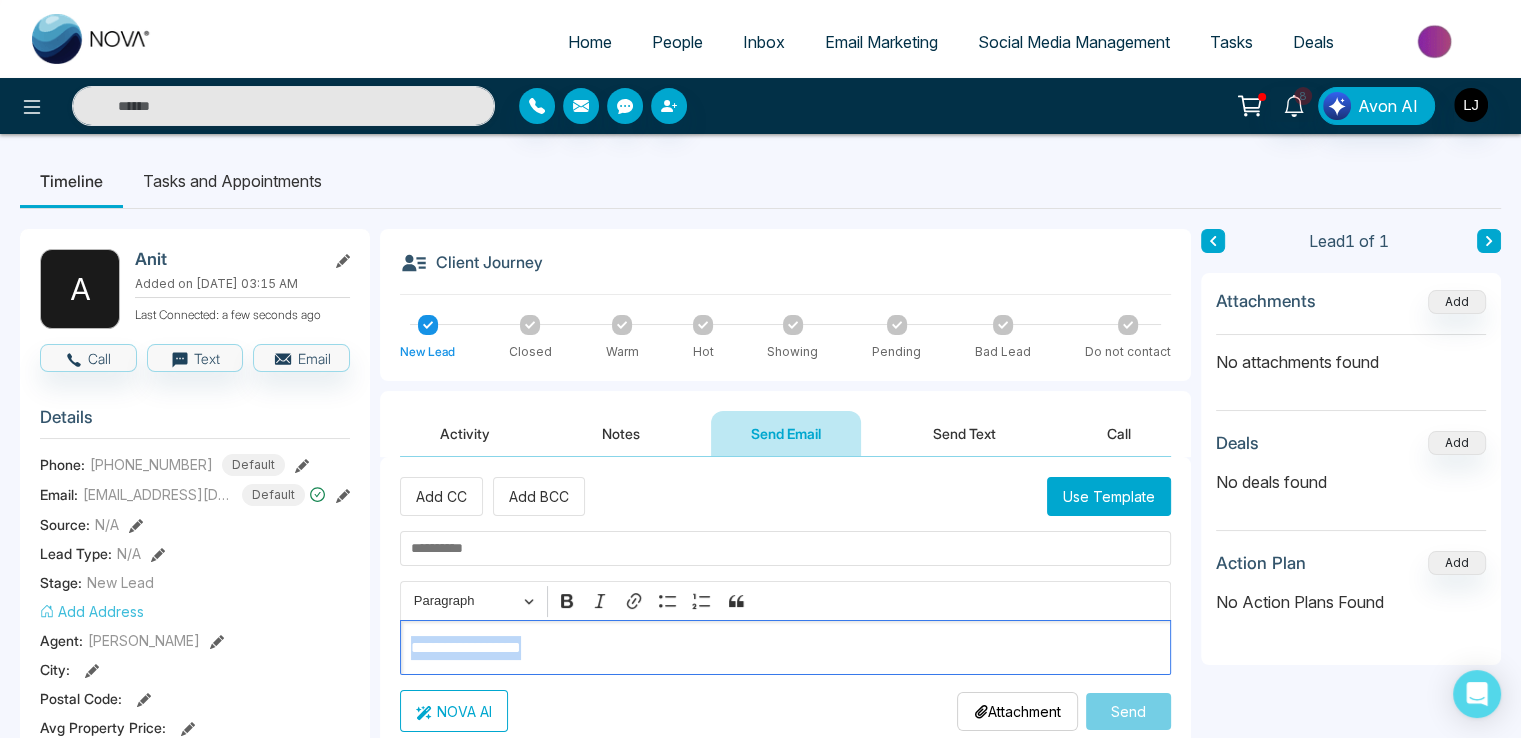click on "**********" at bounding box center [760, 924] 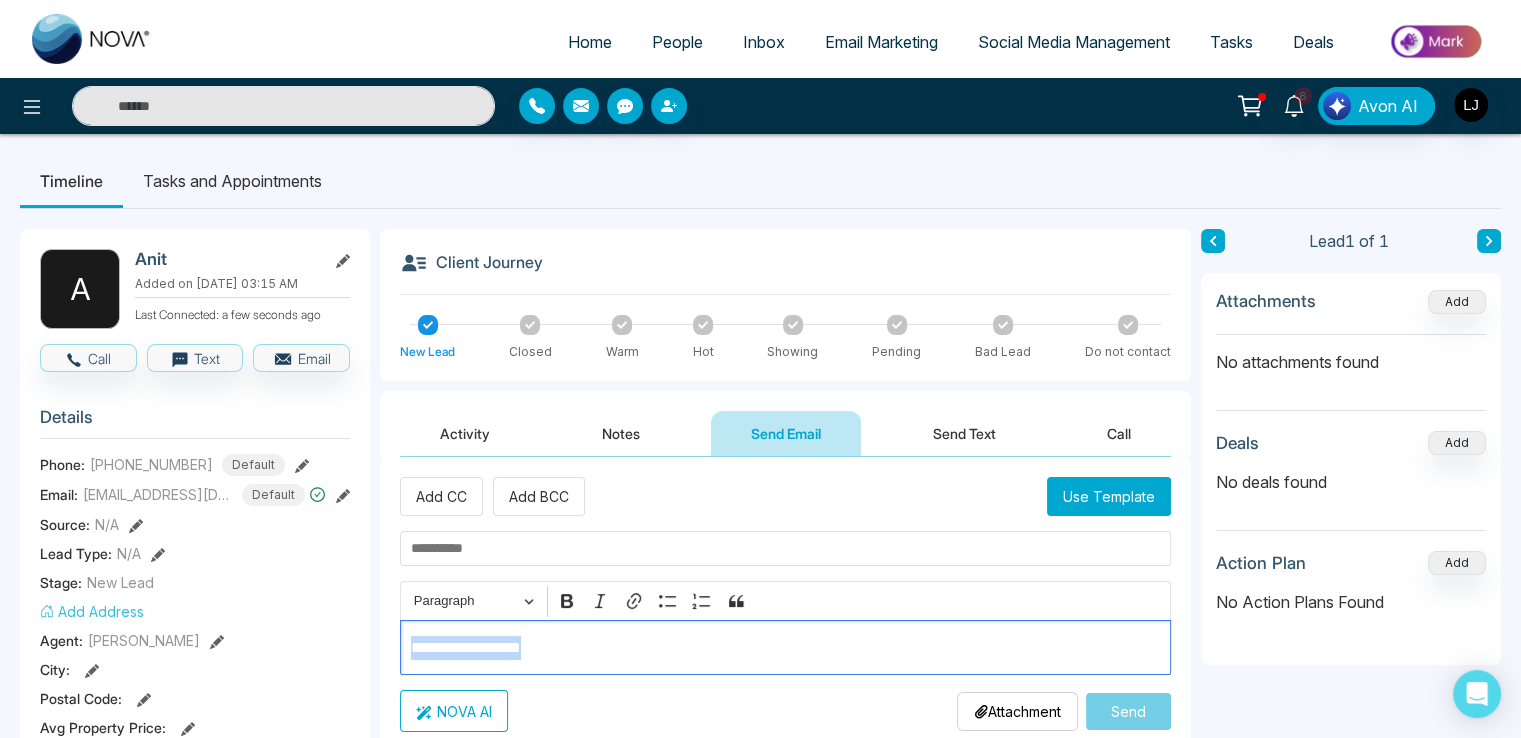 copy on "**********" 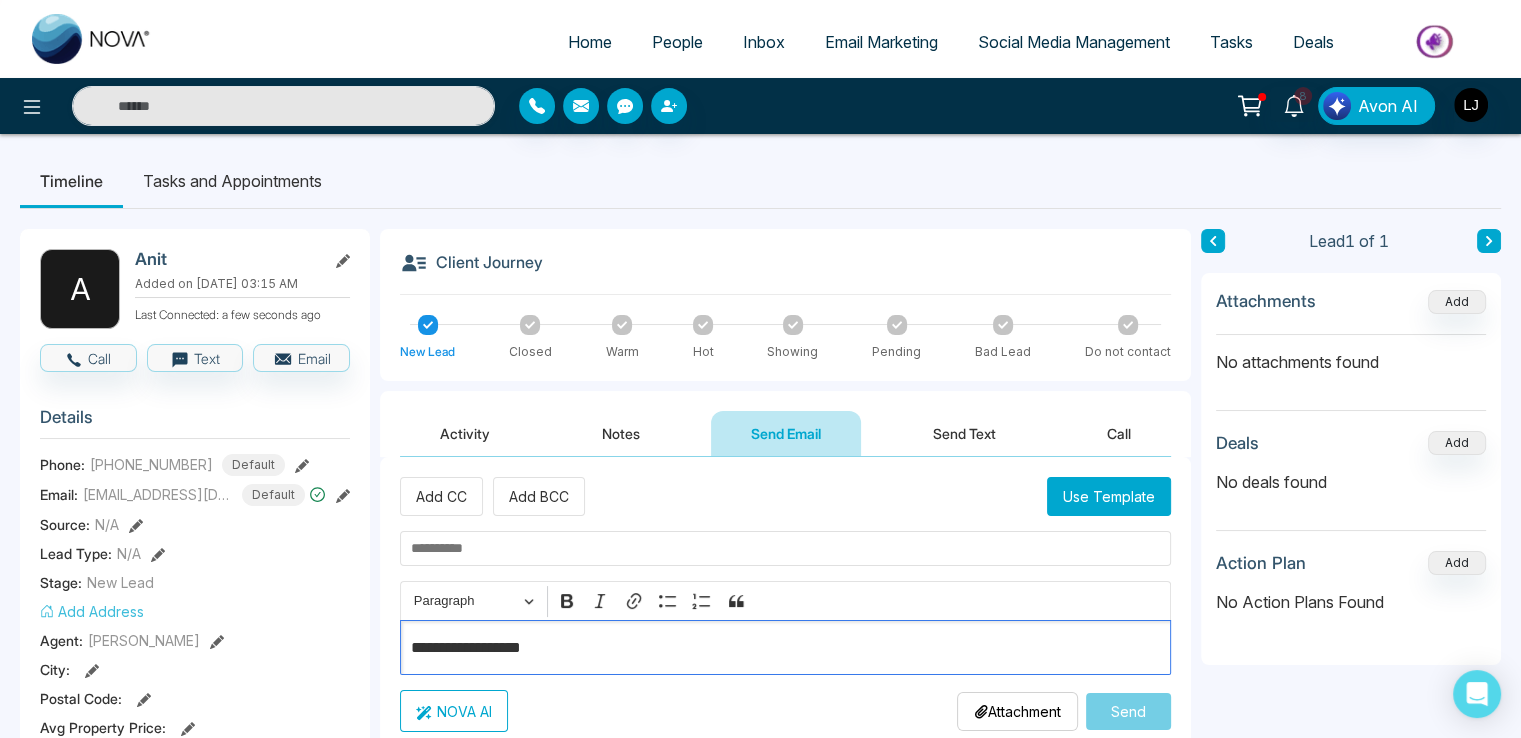 click at bounding box center (785, 548) 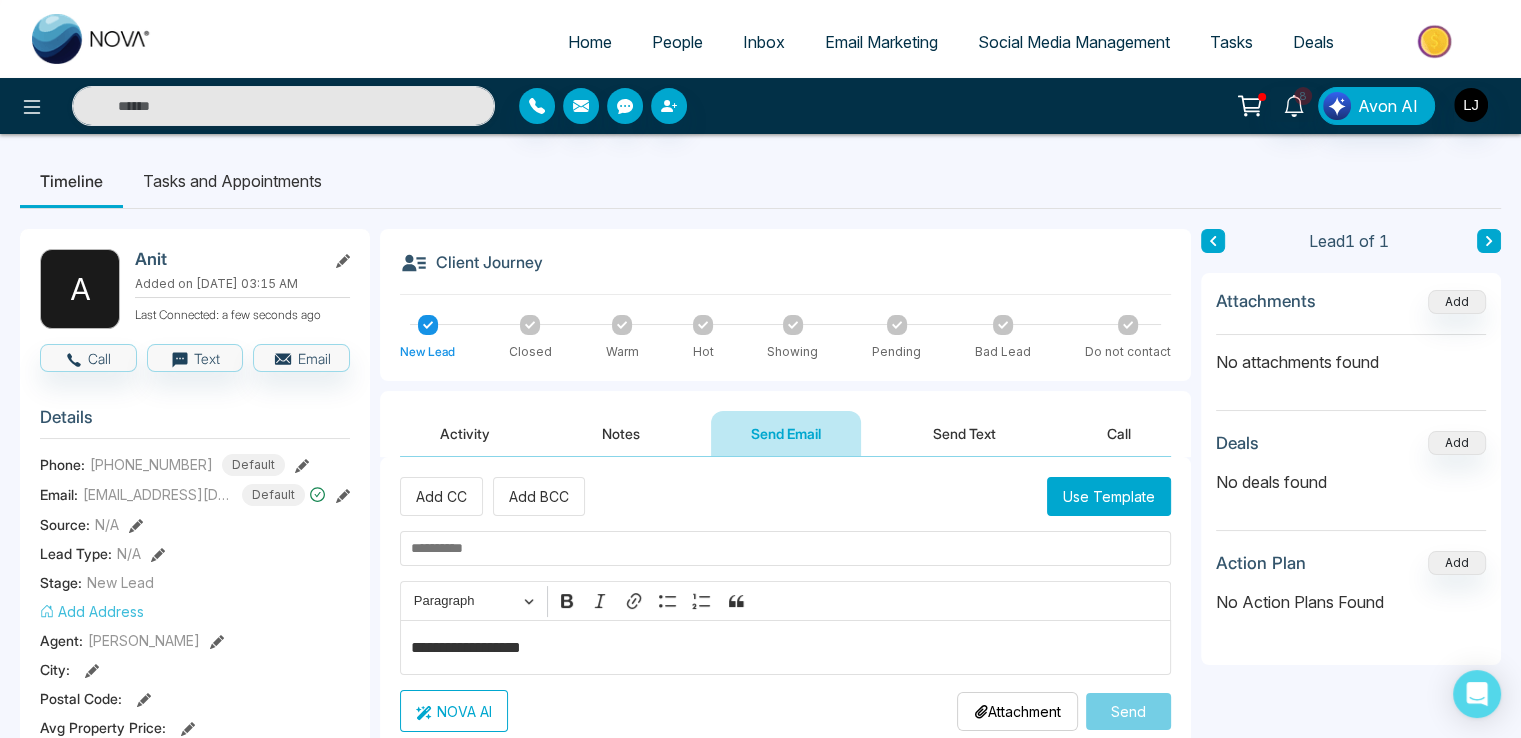 paste on "**********" 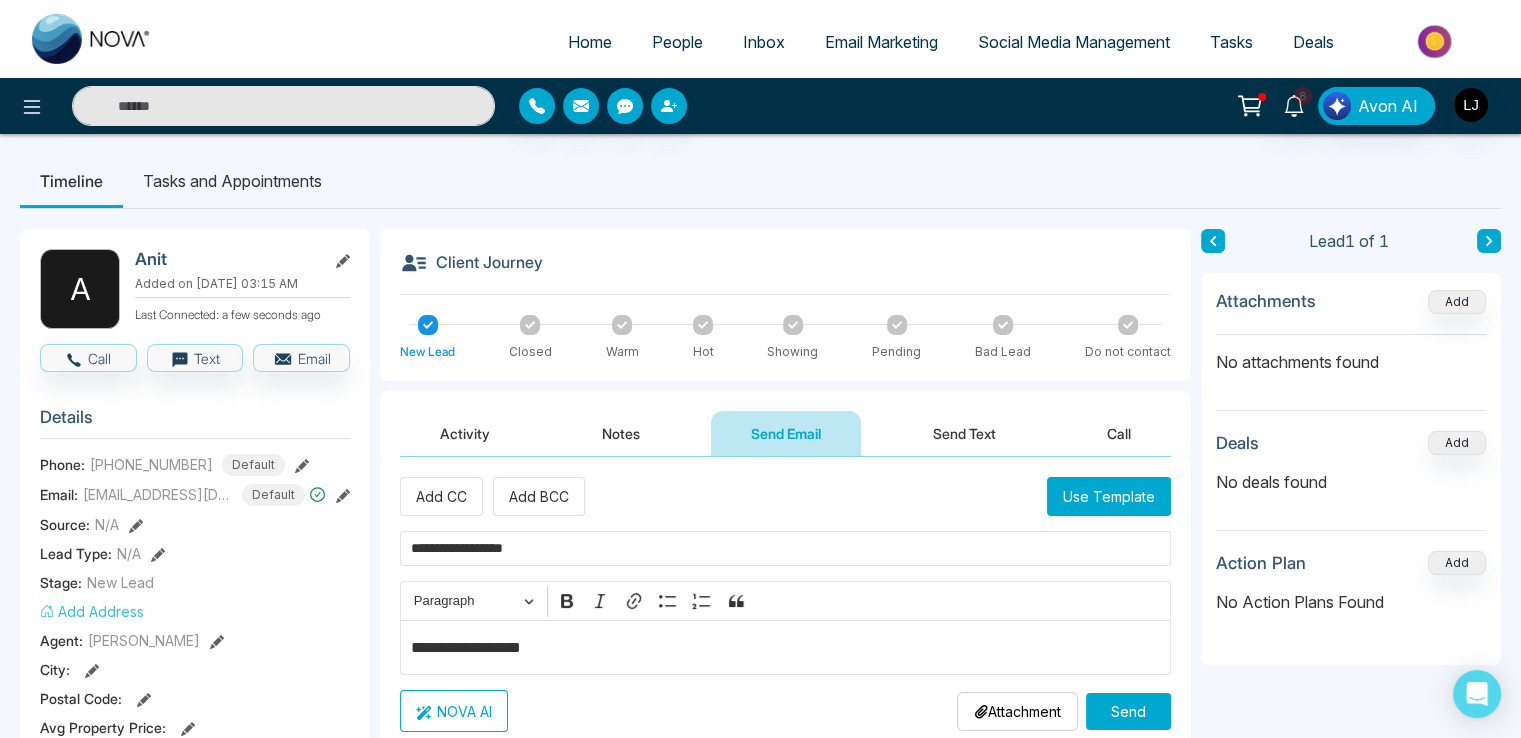 type on "**********" 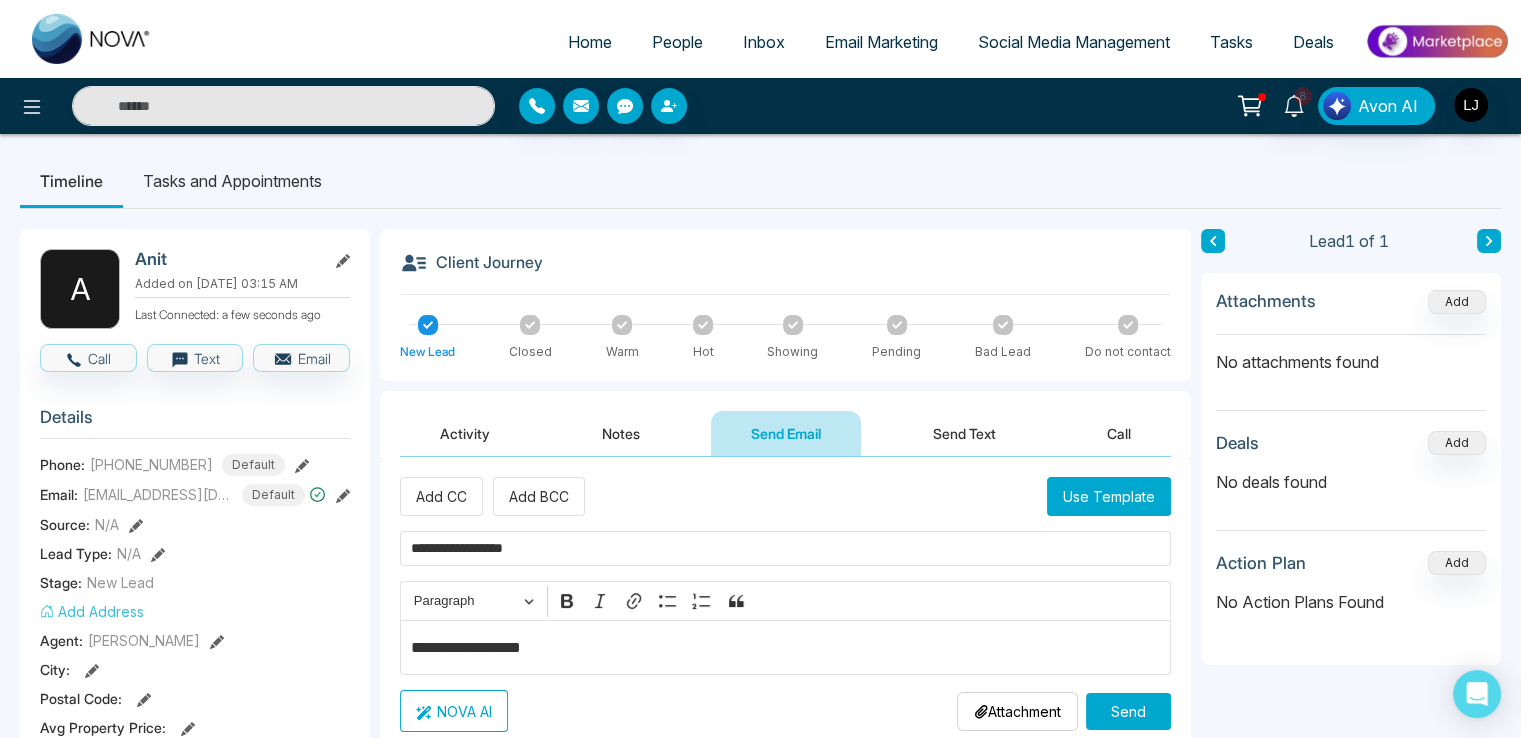 click on "NOVA AI" at bounding box center [454, 711] 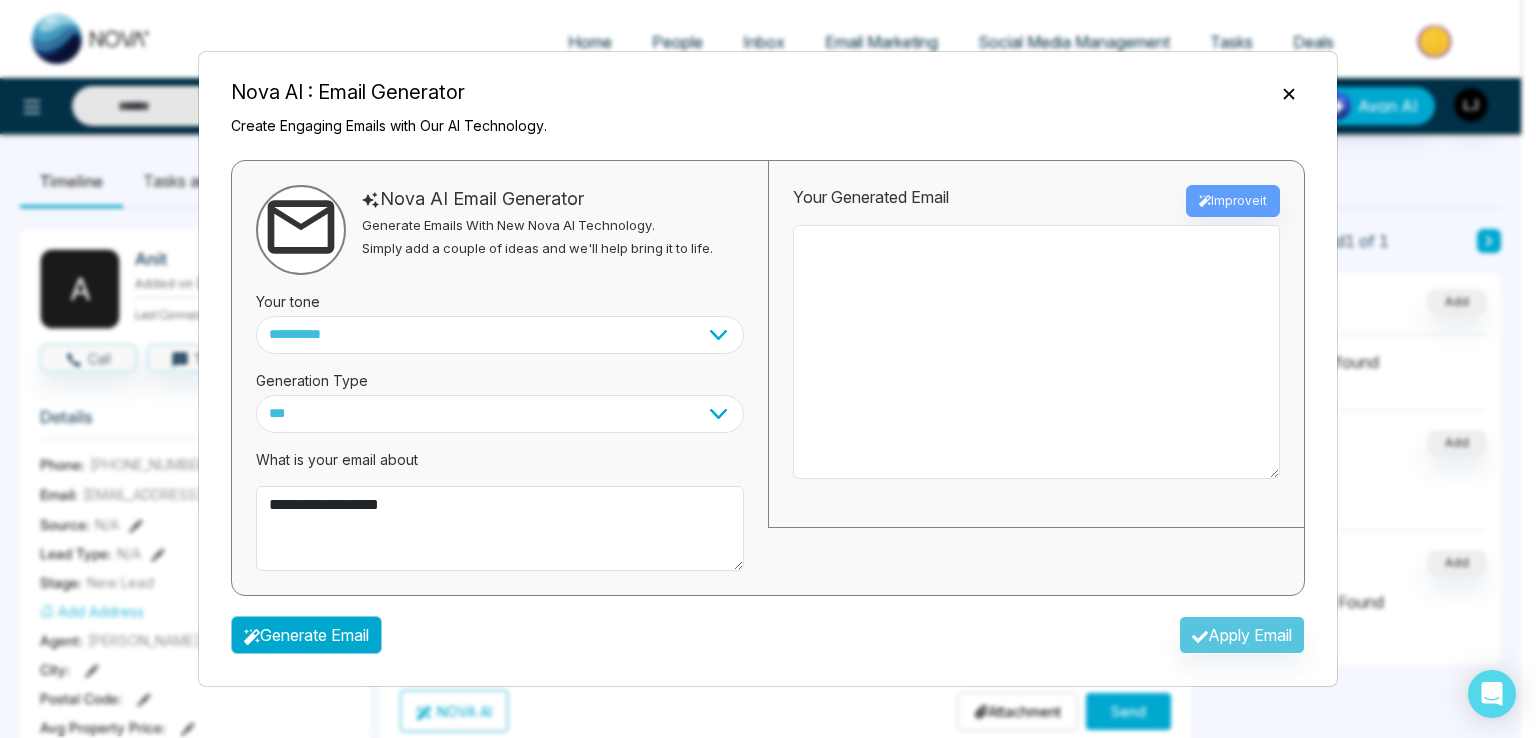 click on "Generate Email" at bounding box center [306, 635] 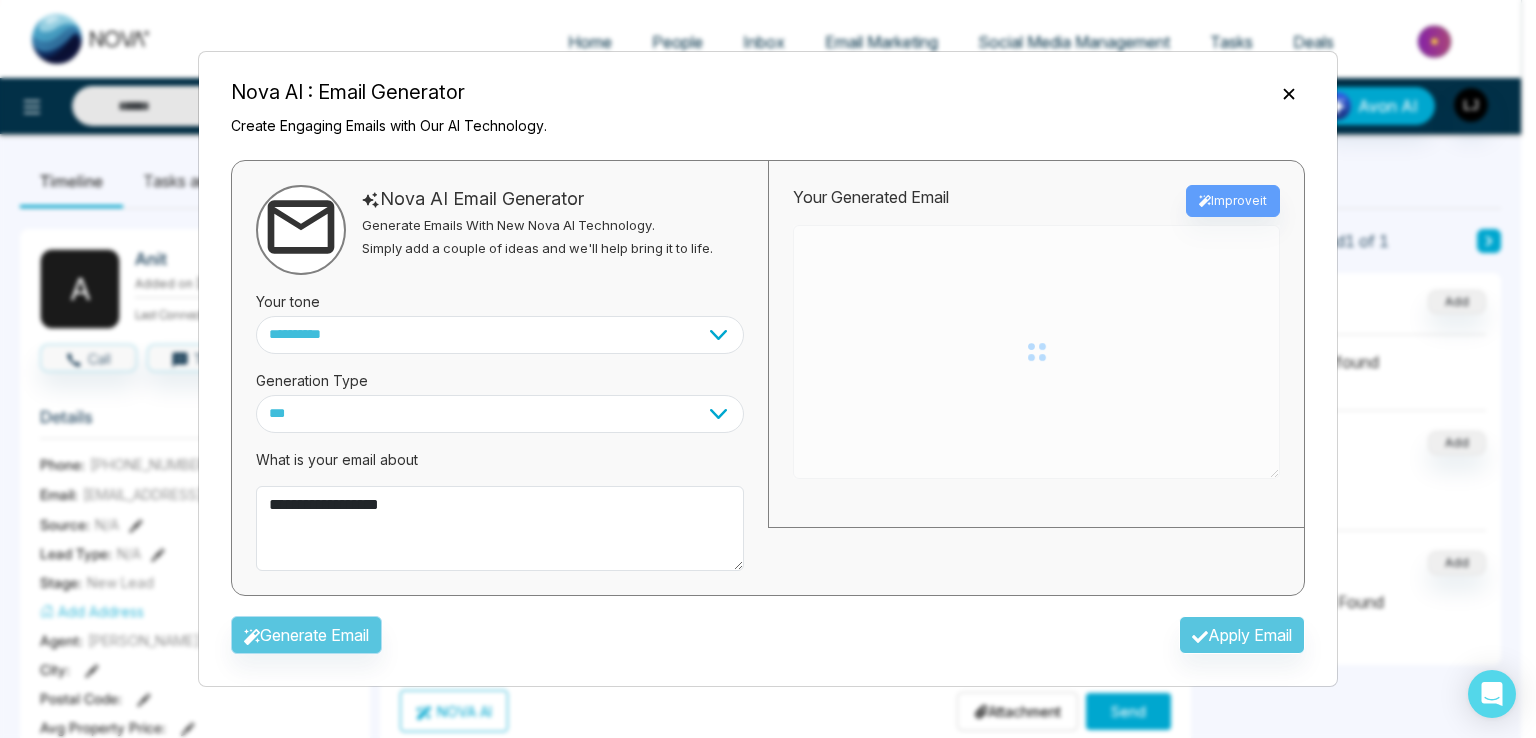 type on "**********" 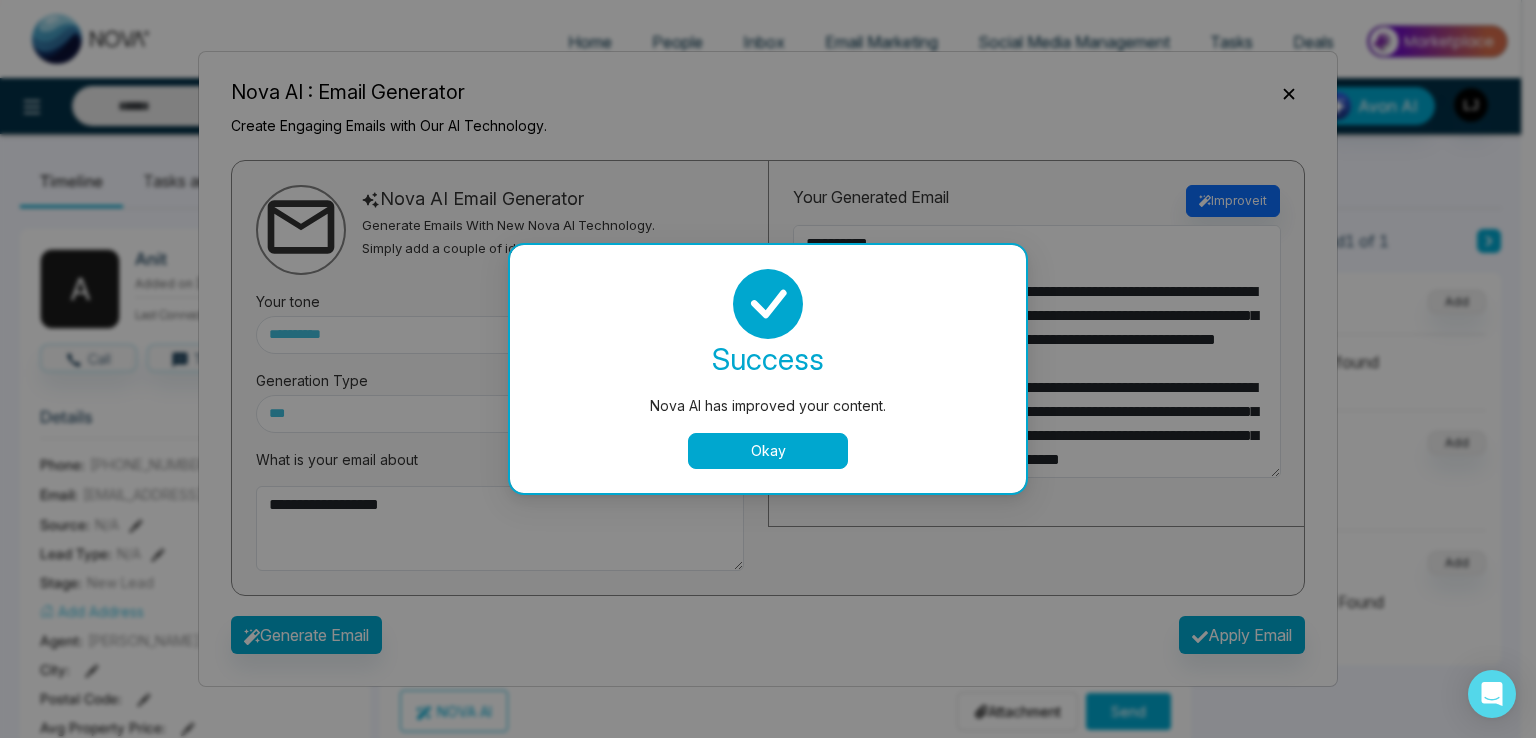 click on "Okay" at bounding box center (768, 451) 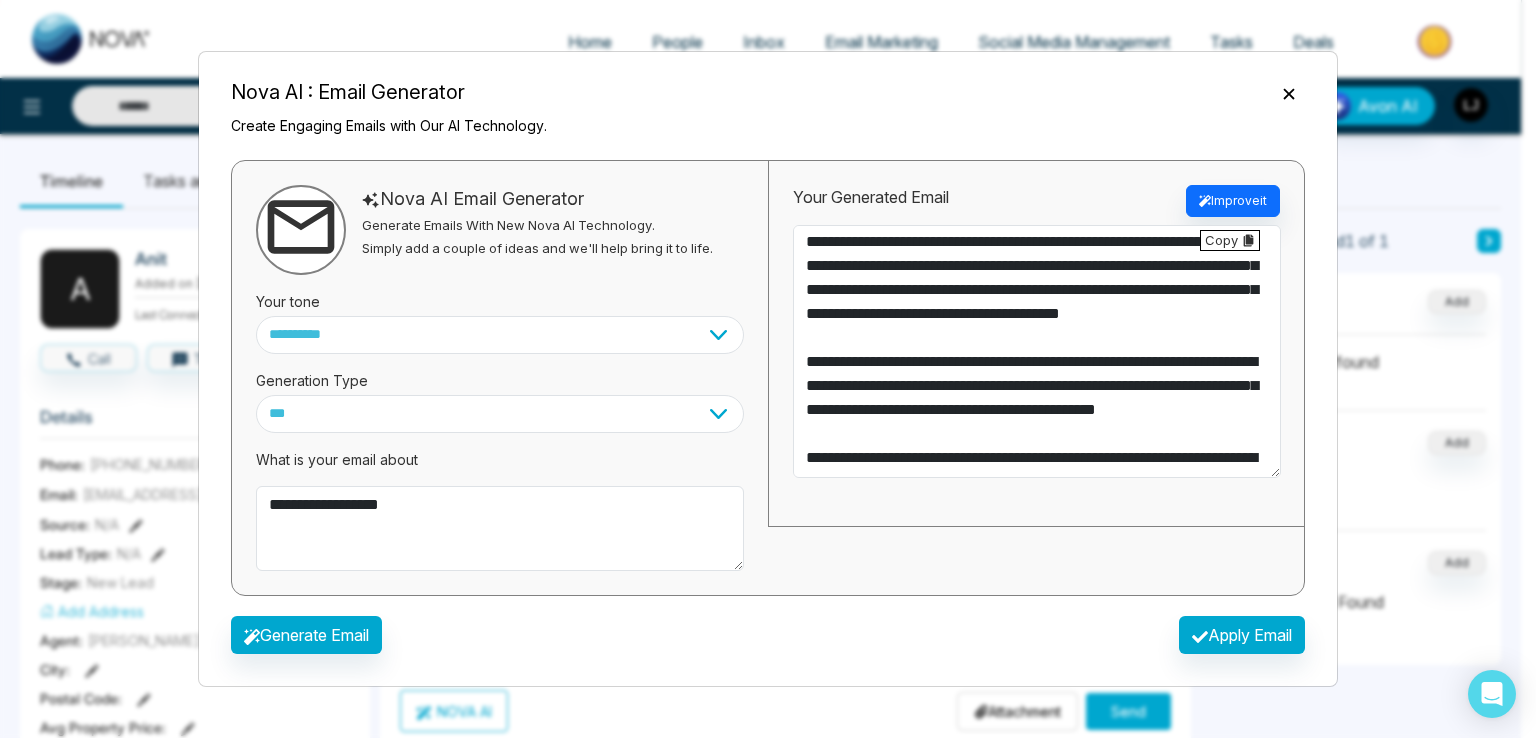 scroll, scrollTop: 0, scrollLeft: 0, axis: both 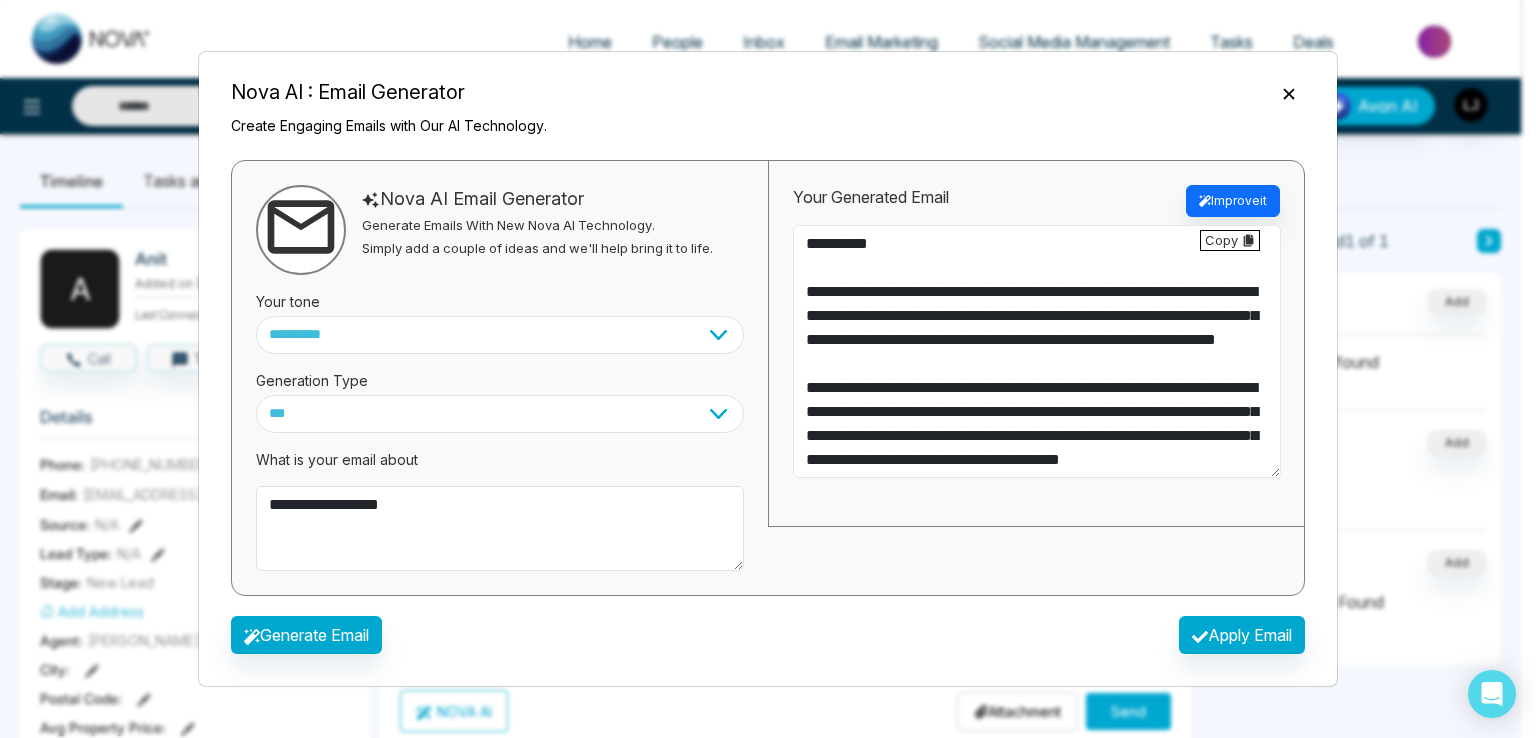 drag, startPoint x: 848, startPoint y: 240, endPoint x: 884, endPoint y: 239, distance: 36.013885 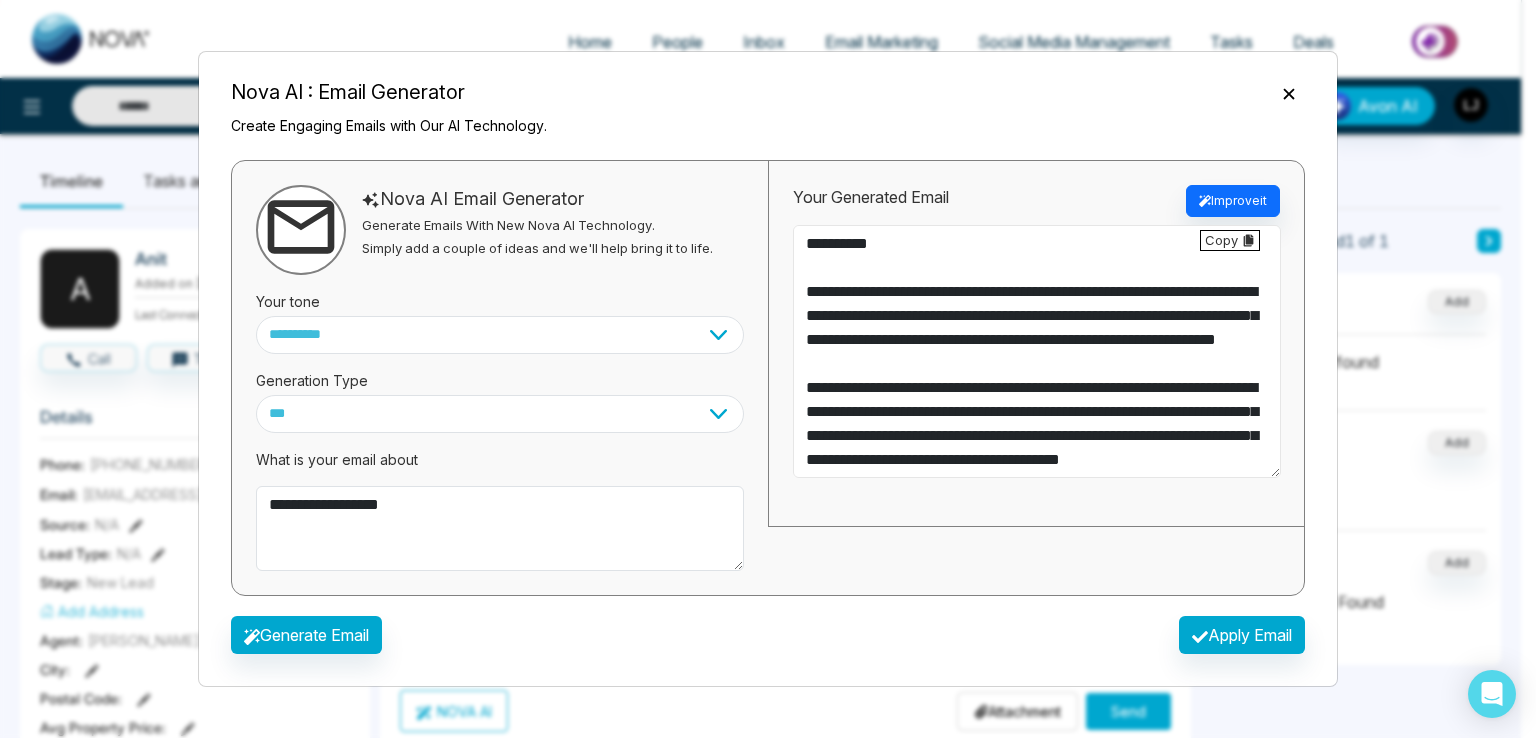 click on "**********" at bounding box center (1037, 352) 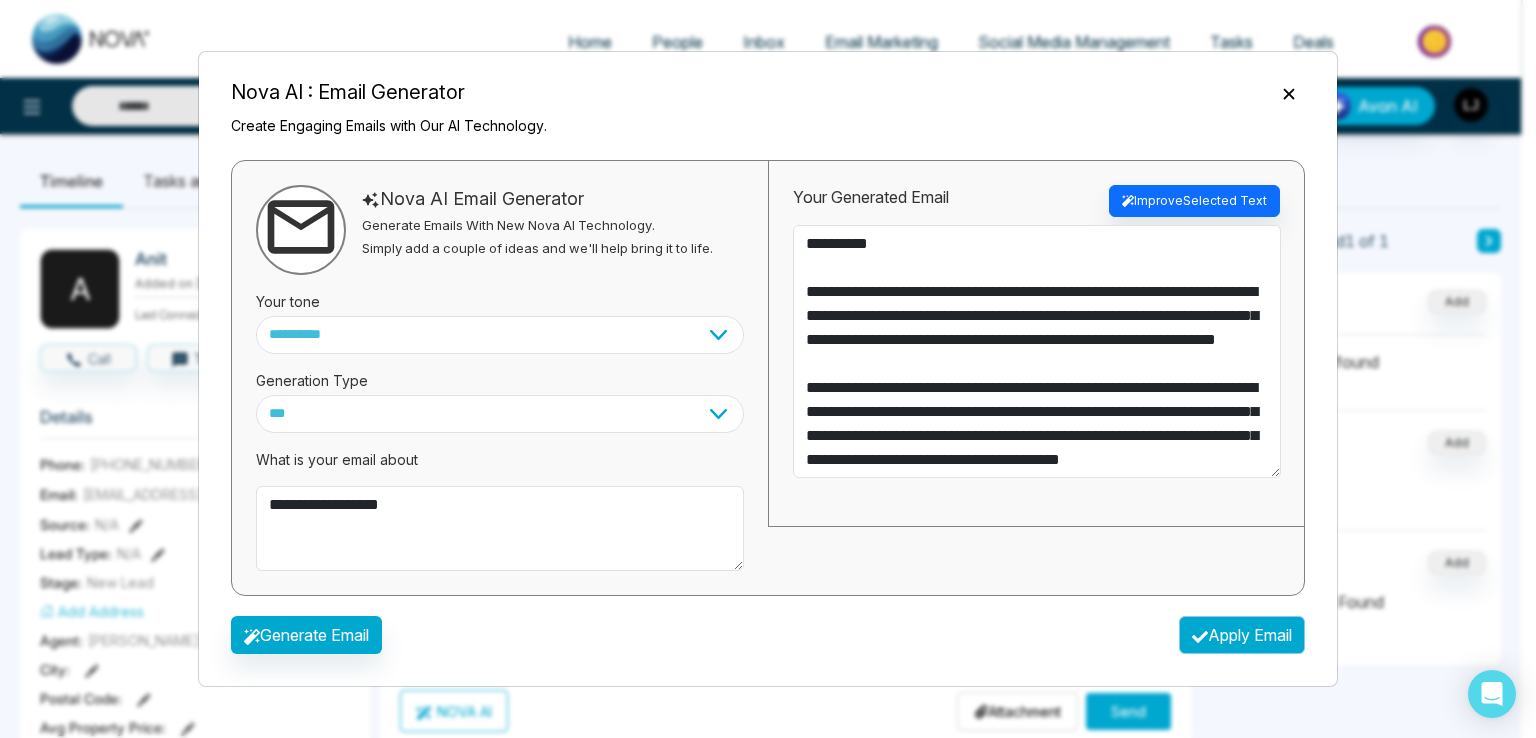 click on "Apply Email" at bounding box center (1242, 635) 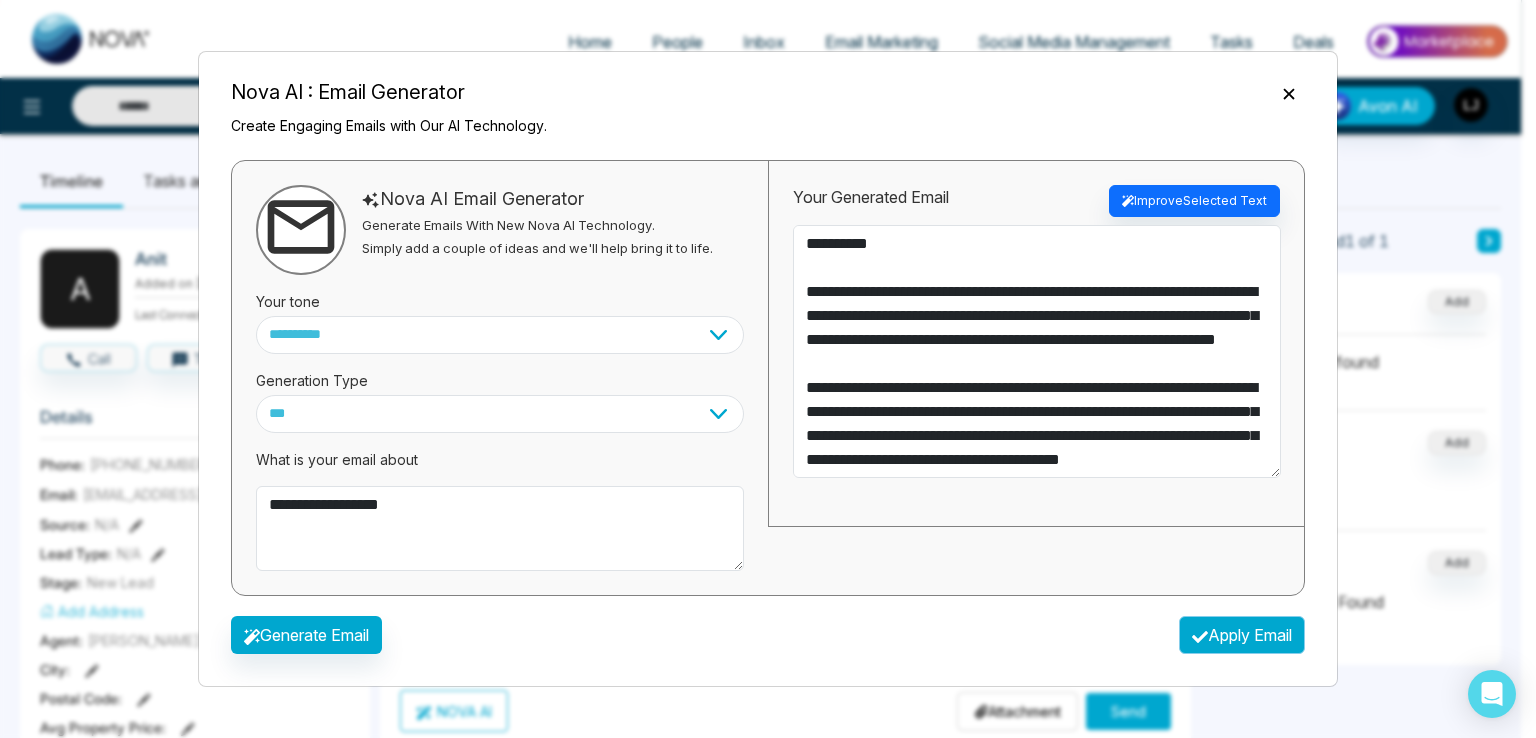 type on "**********" 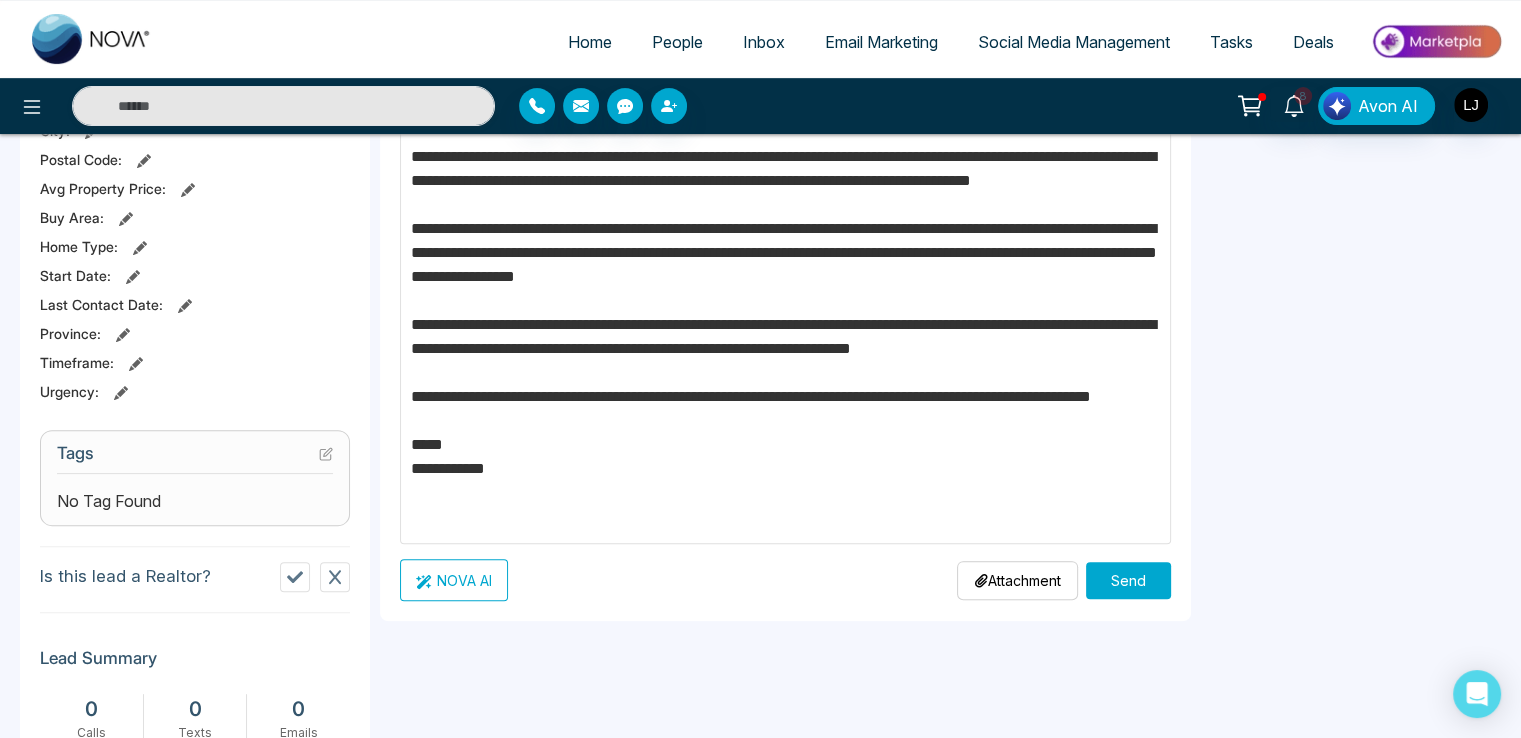 scroll, scrollTop: 548, scrollLeft: 0, axis: vertical 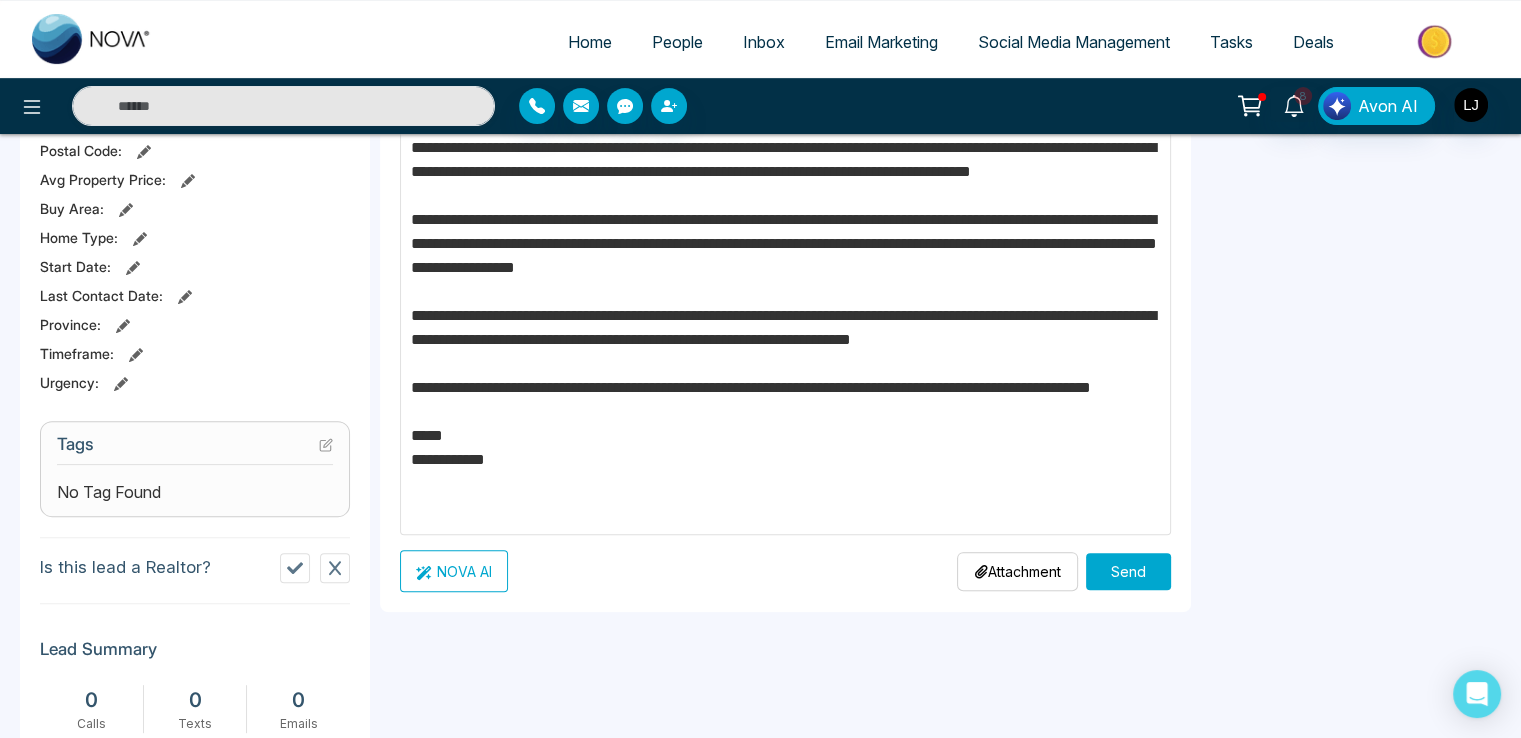 click on "Send" at bounding box center (1128, 571) 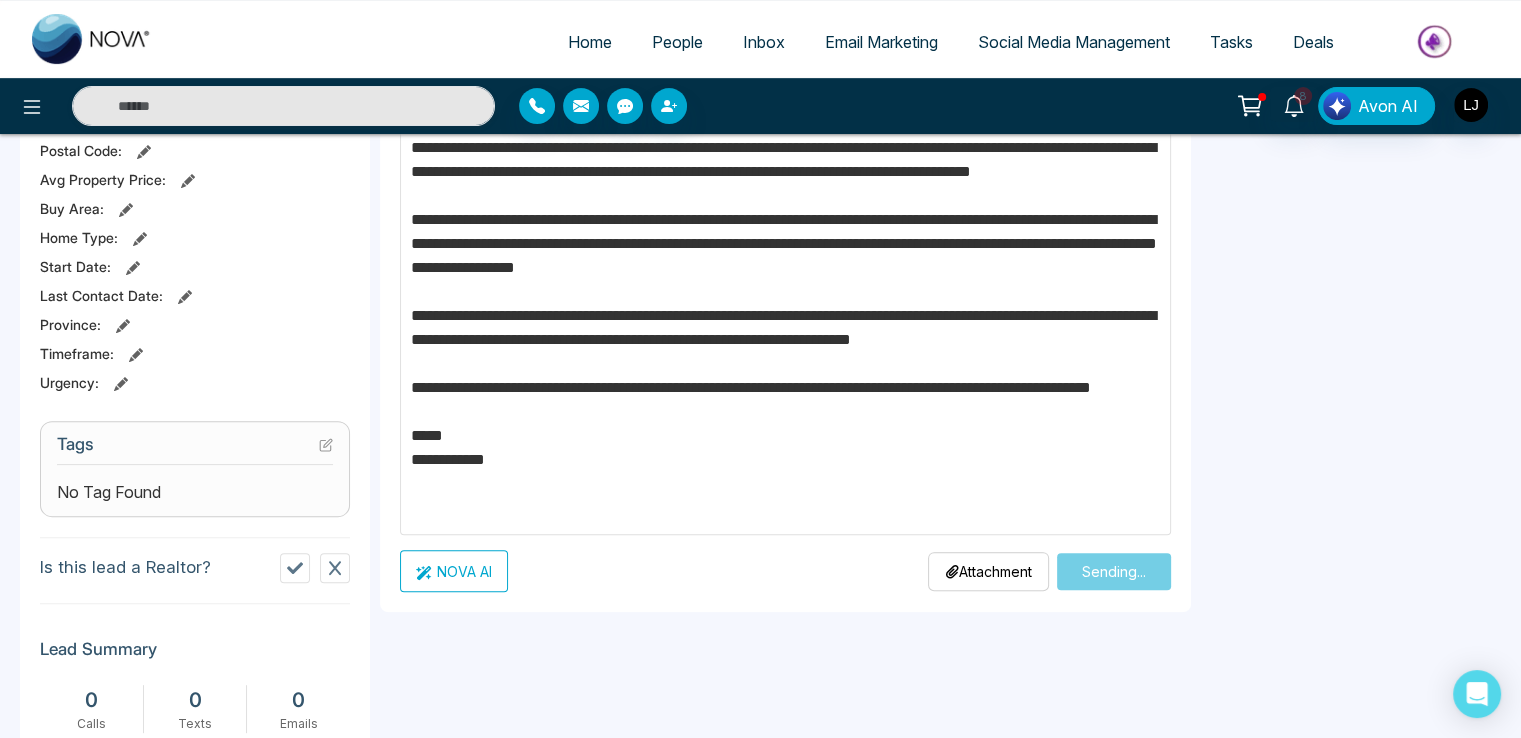 type 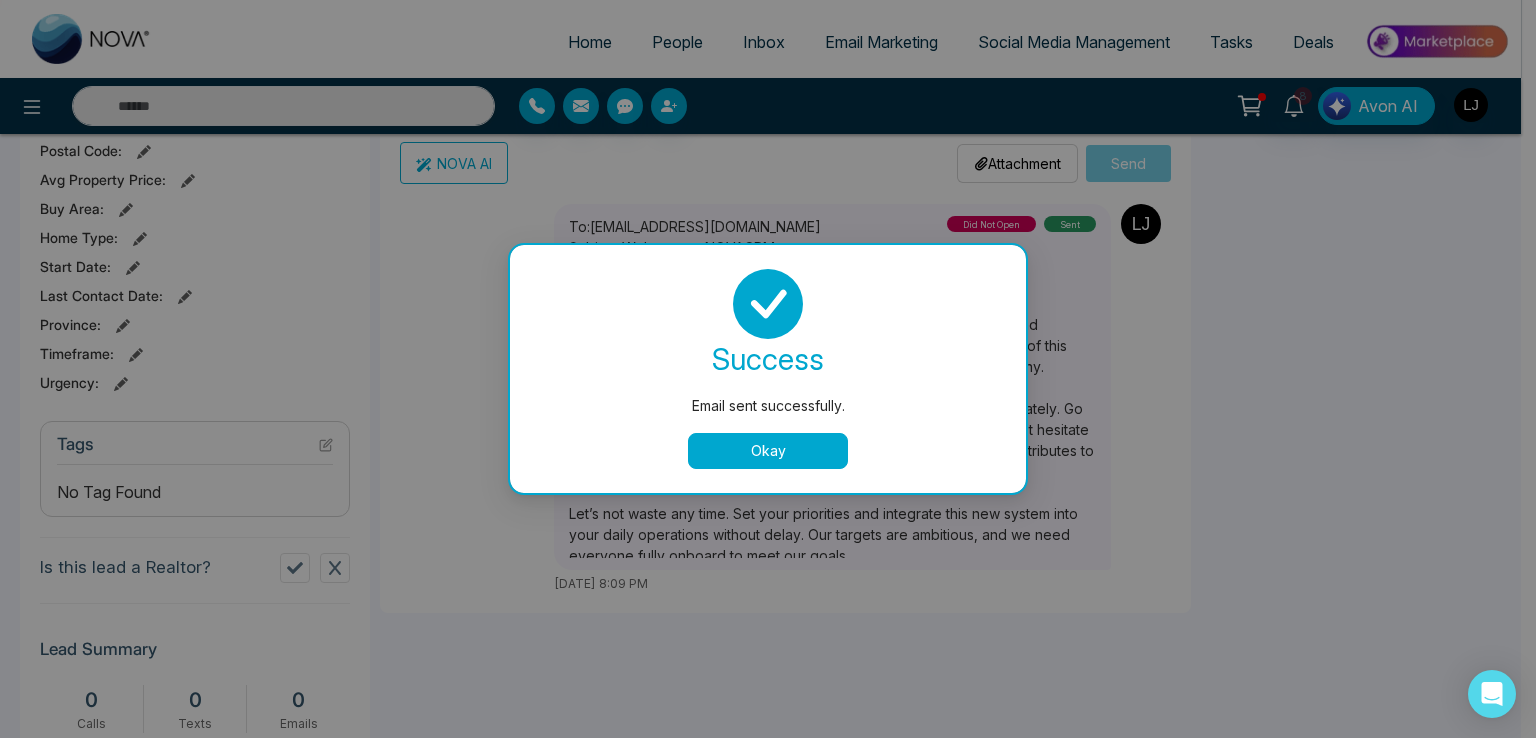 click on "Okay" at bounding box center (768, 451) 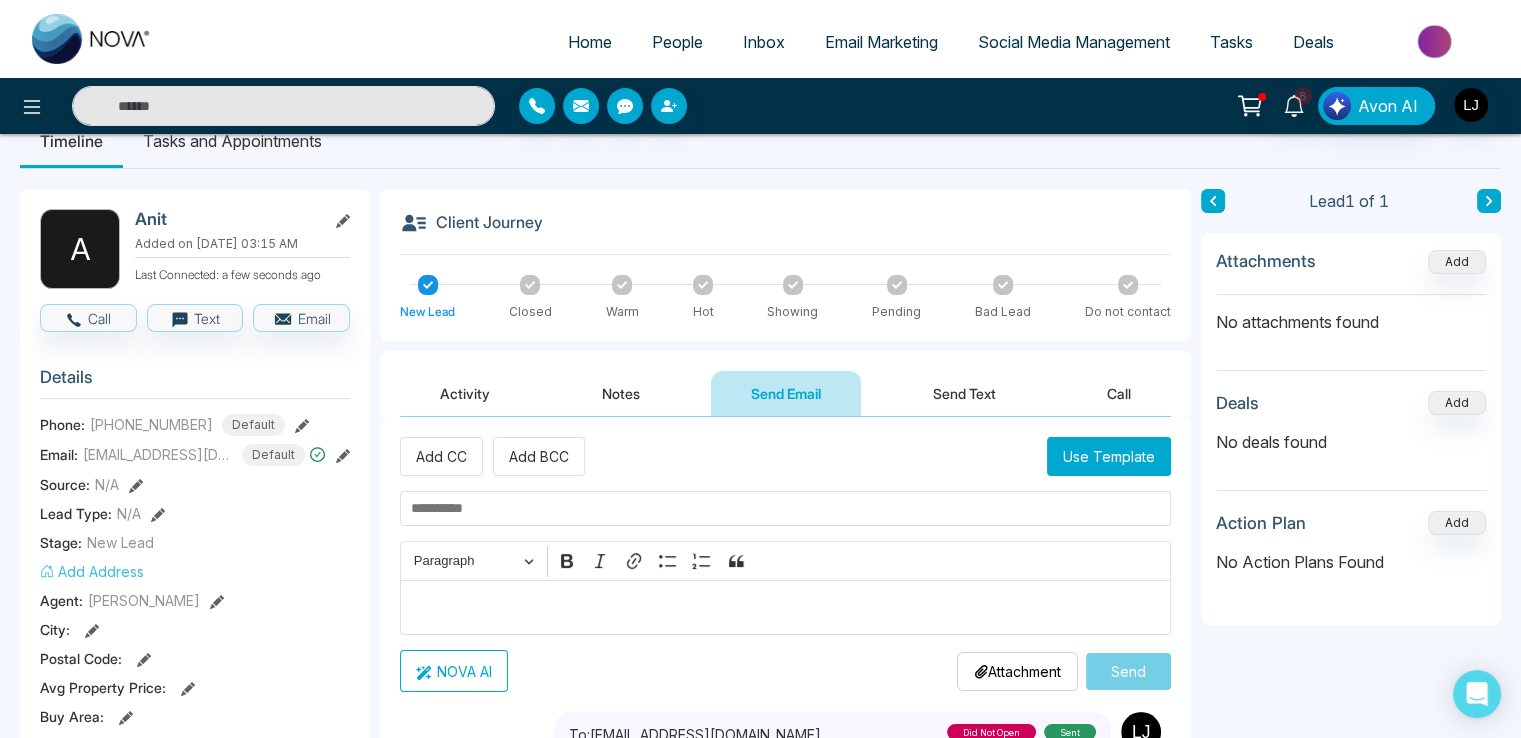 scroll, scrollTop: 0, scrollLeft: 0, axis: both 